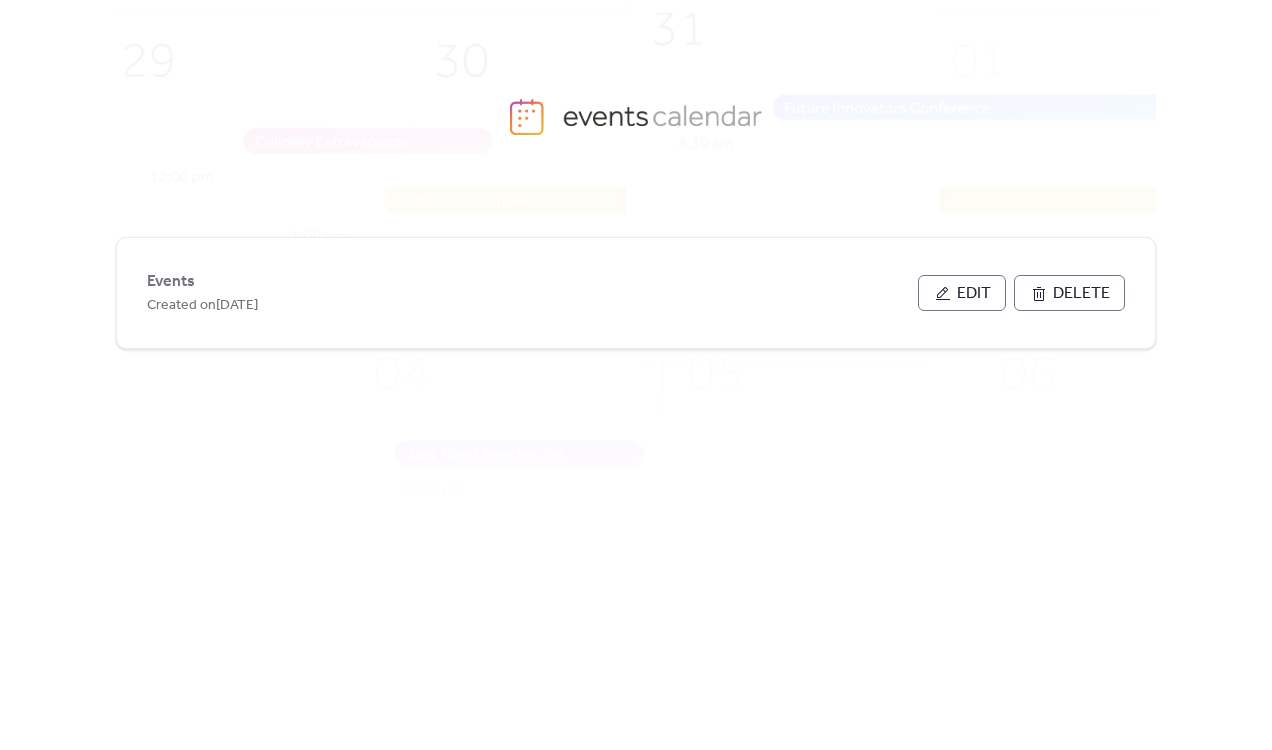 scroll, scrollTop: 0, scrollLeft: 0, axis: both 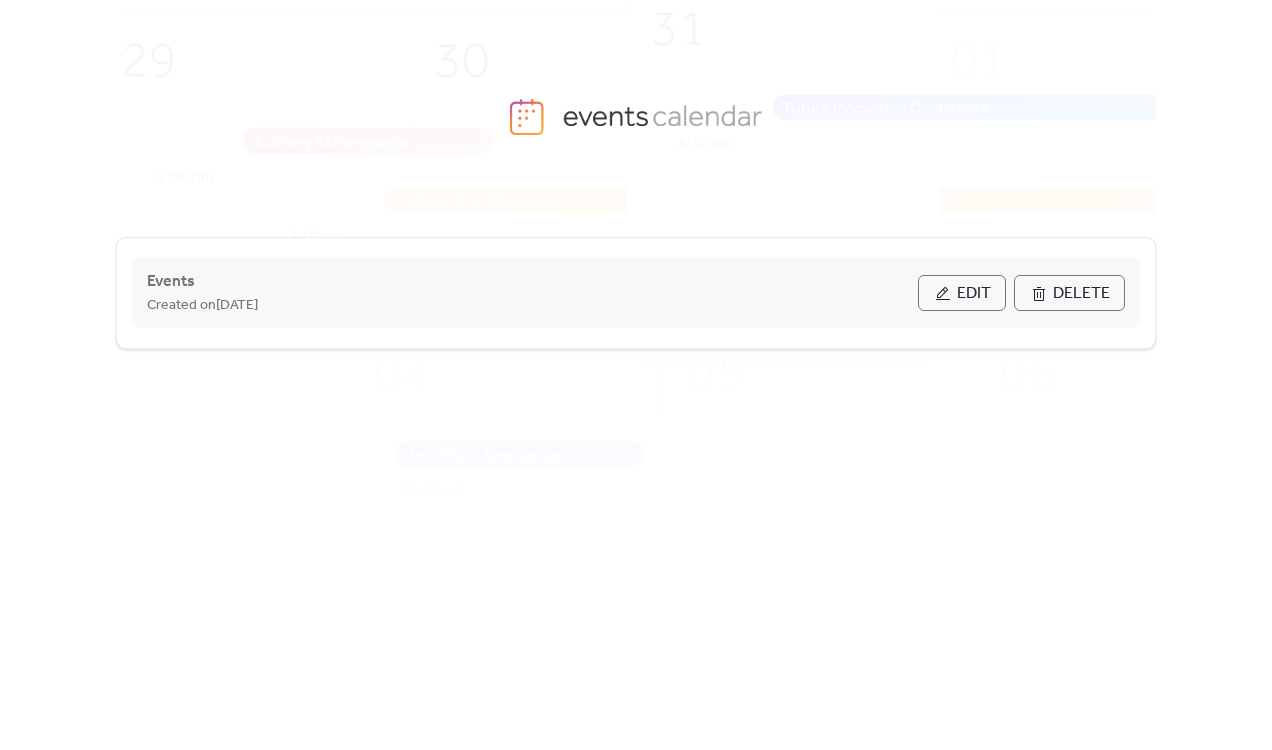 click on "Edit" at bounding box center (962, 293) 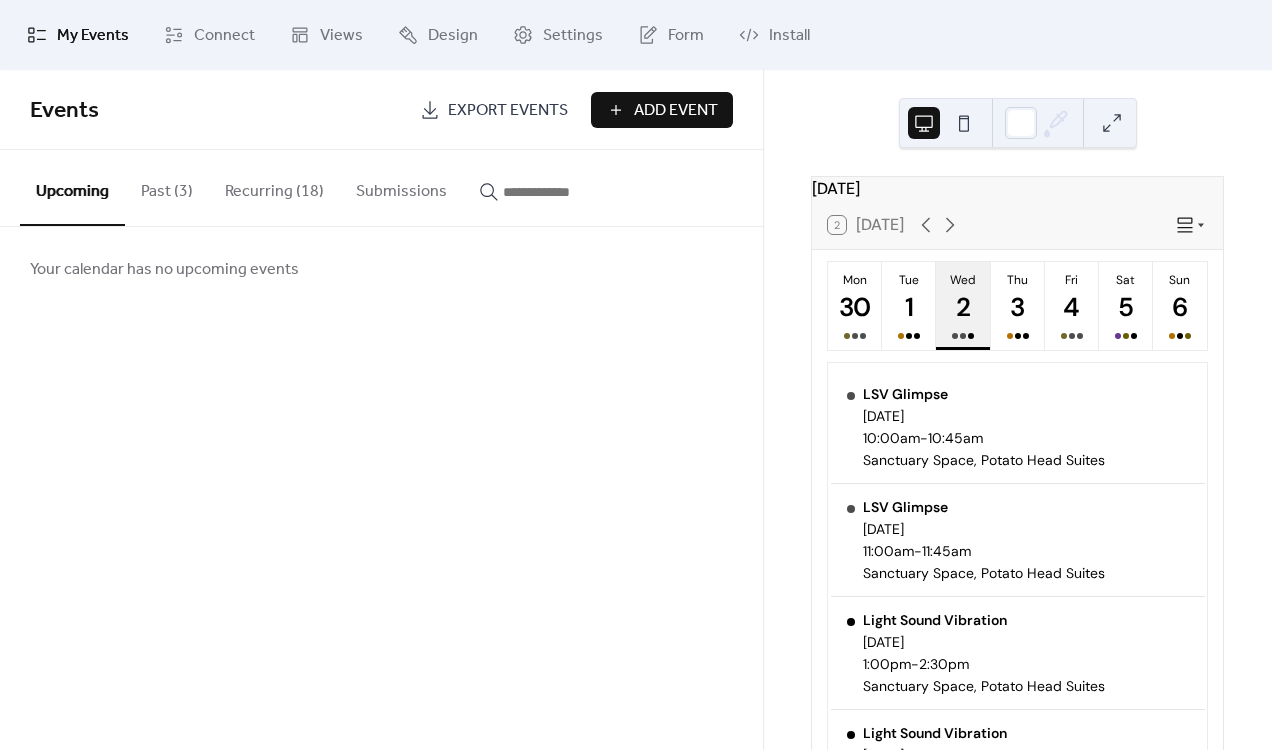 click on "Recurring  (18)" at bounding box center [274, 187] 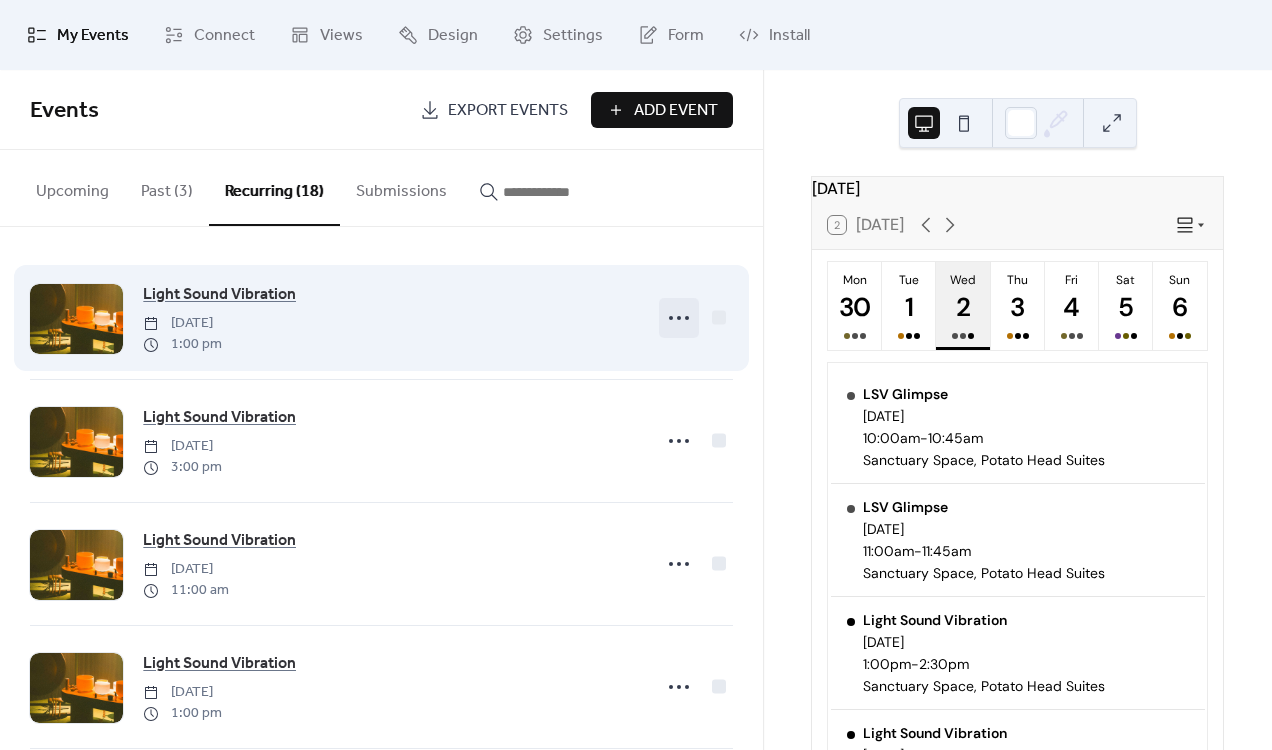 click 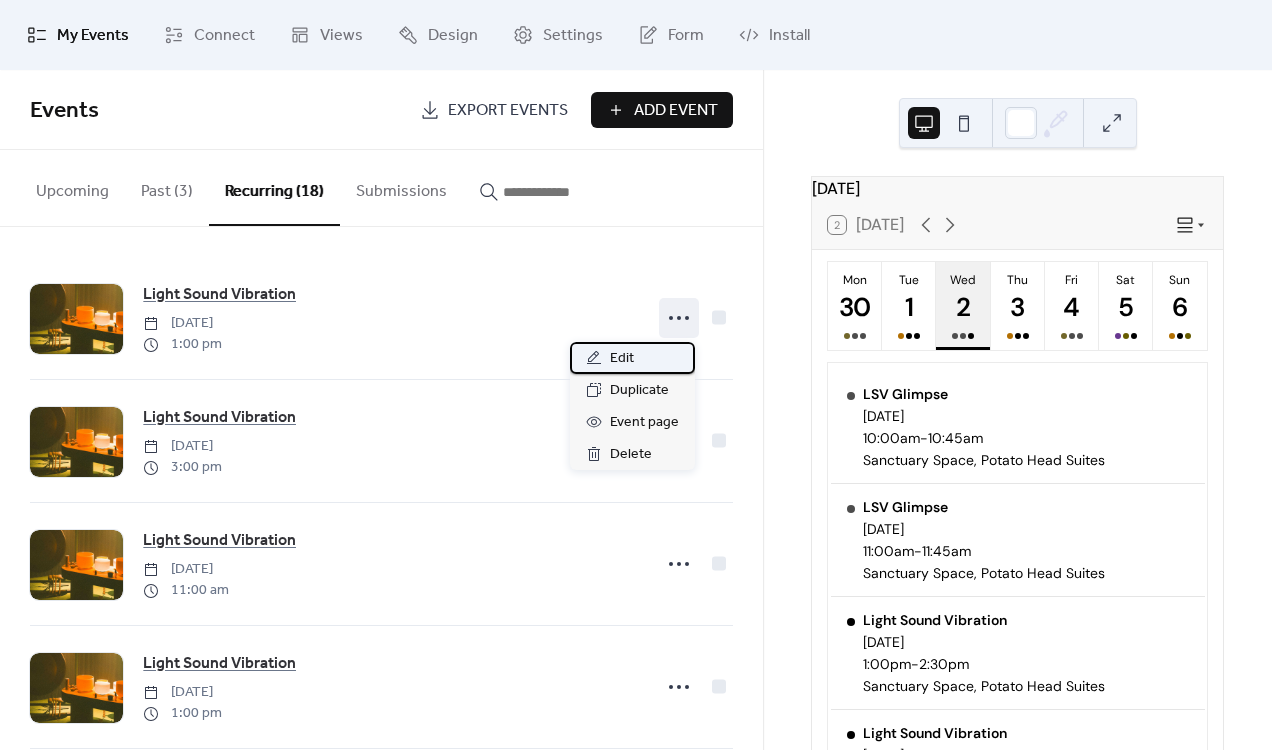 click on "Edit" at bounding box center [632, 358] 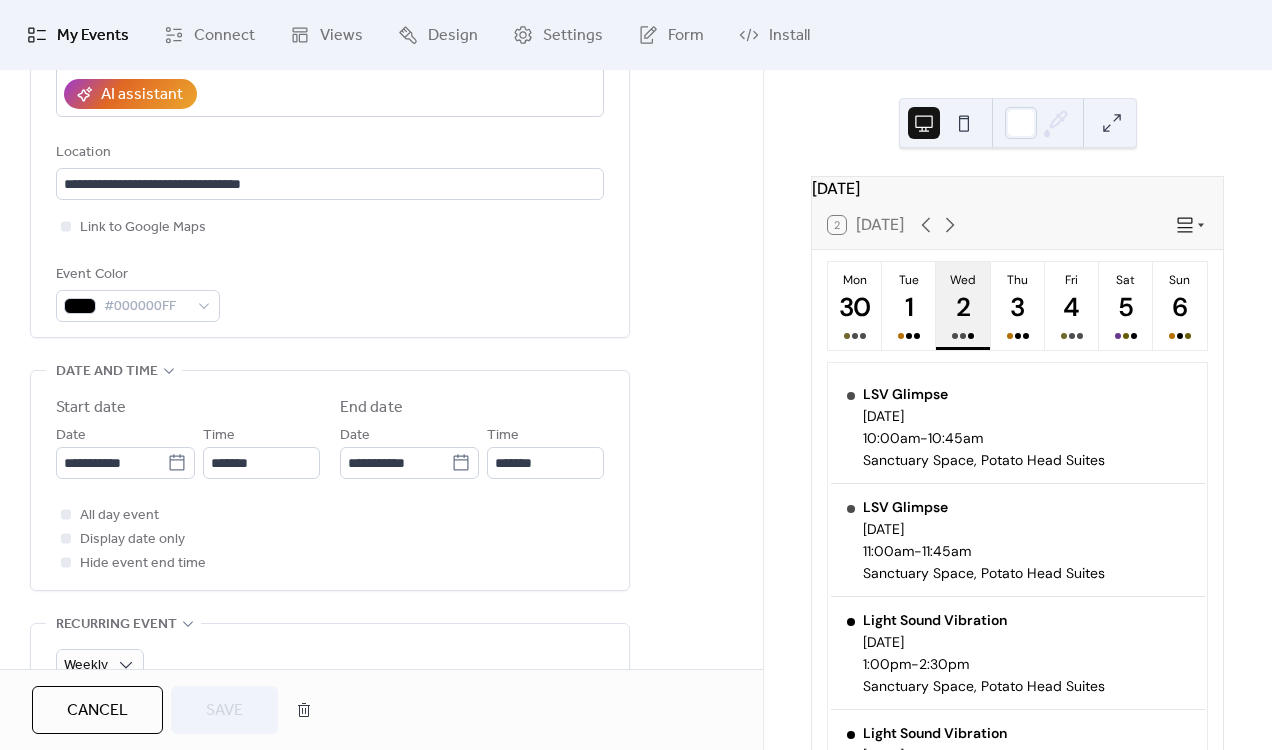 scroll, scrollTop: 421, scrollLeft: 0, axis: vertical 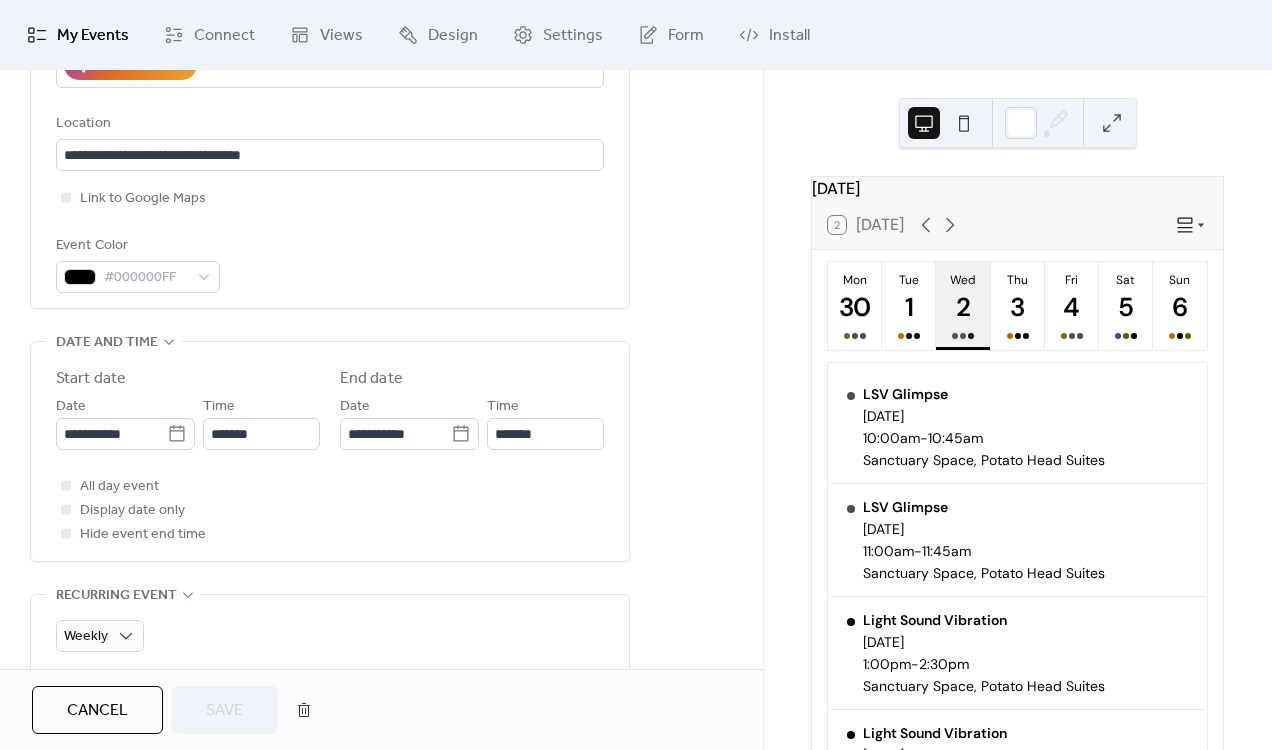 click on "**********" at bounding box center (330, 456) 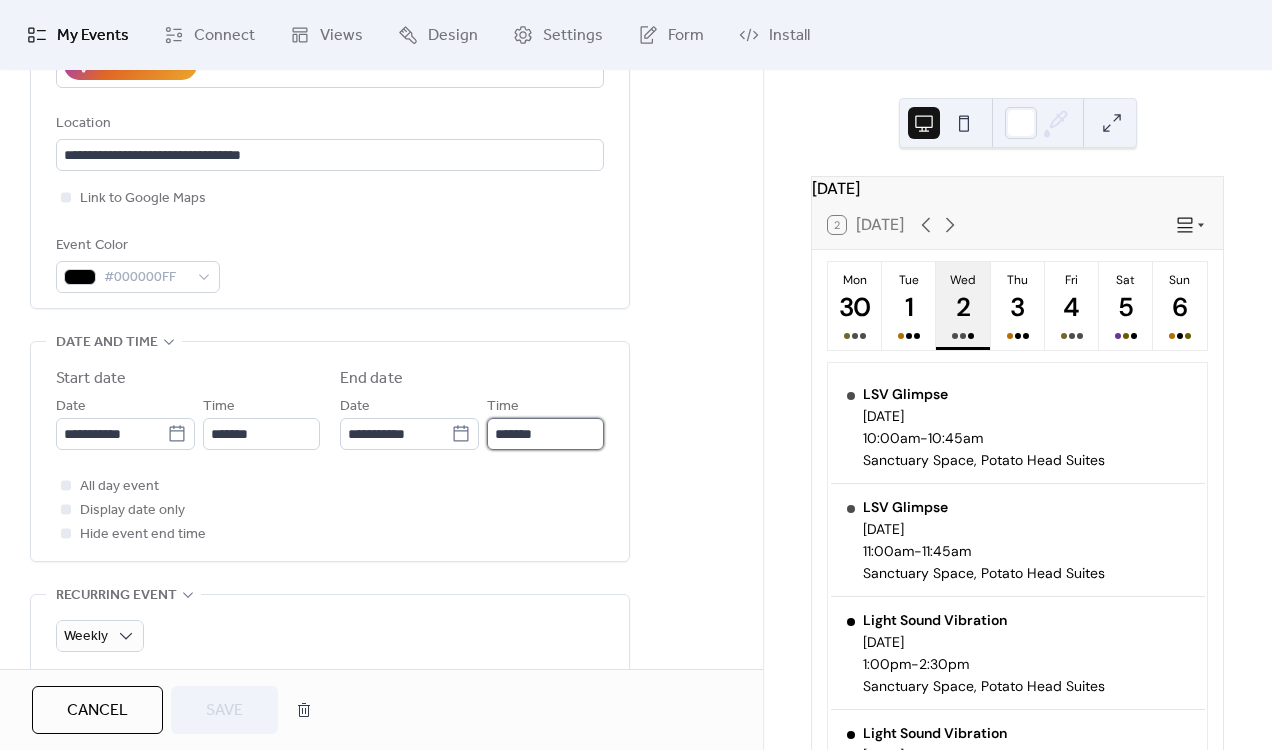 click on "*******" at bounding box center (545, 434) 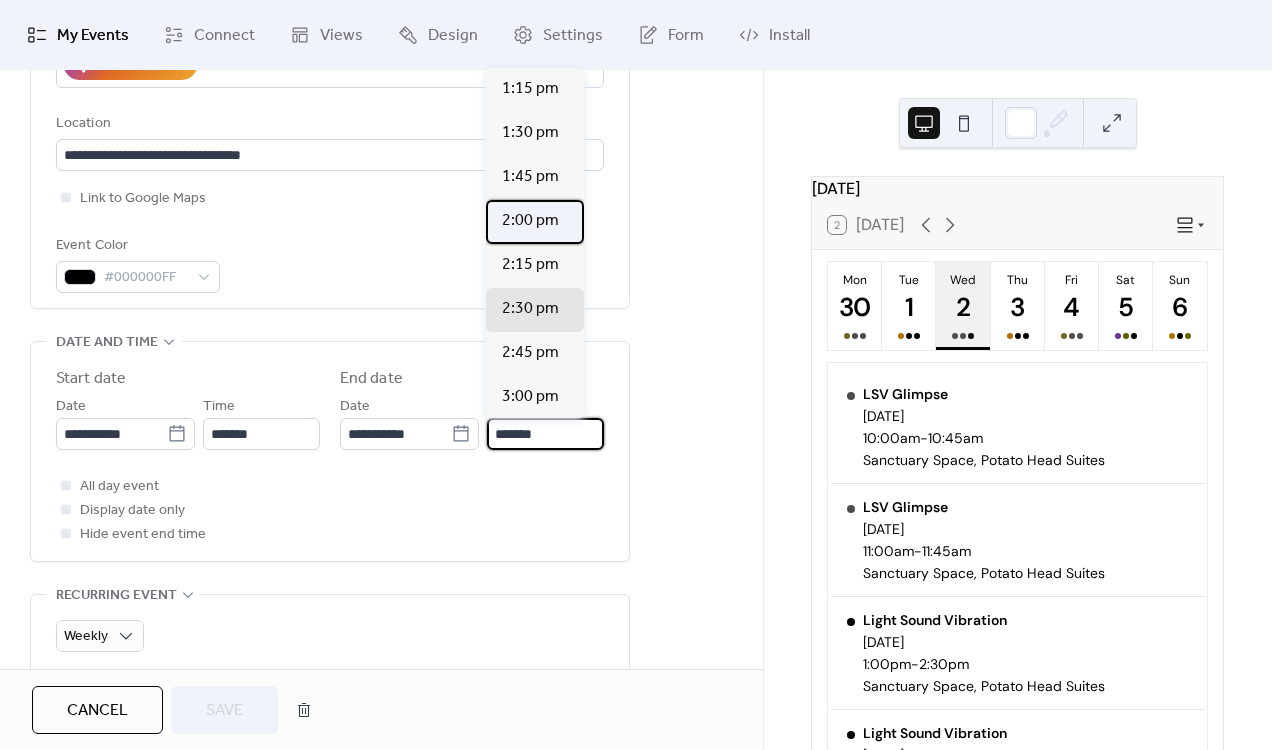 click on "2:00 pm" at bounding box center [530, 221] 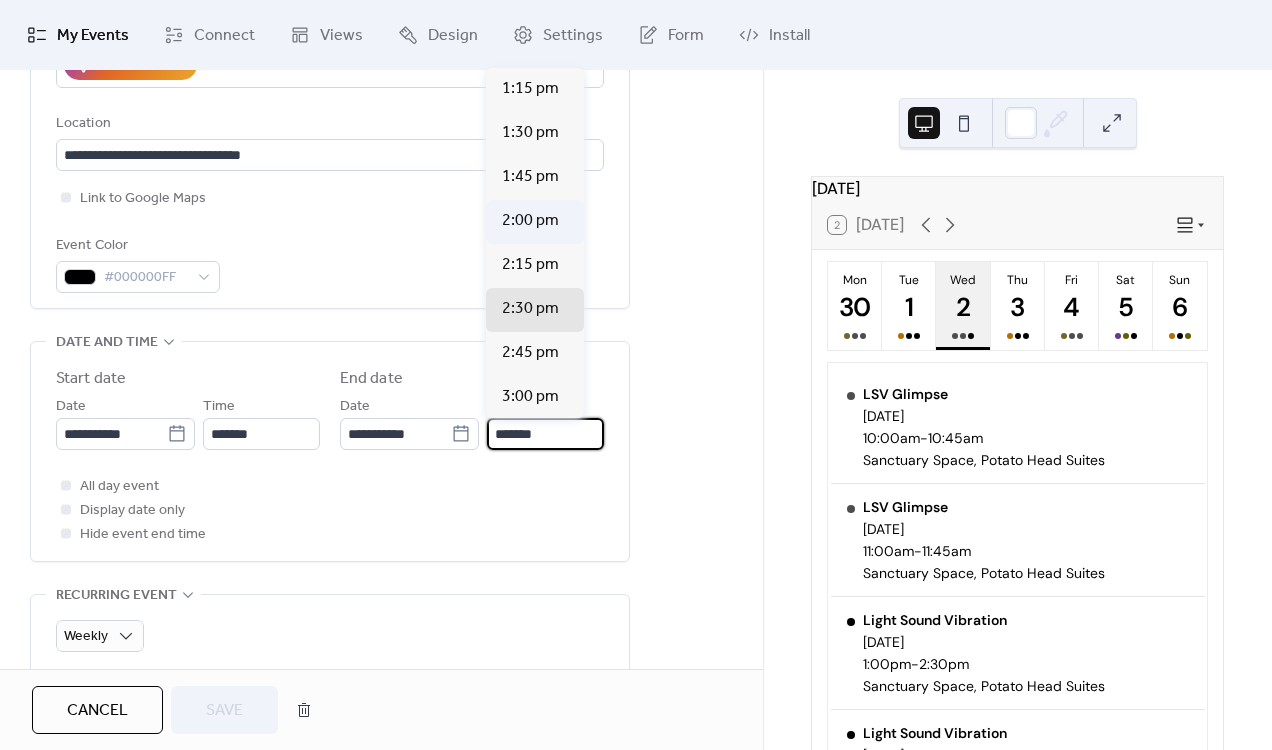 type on "*******" 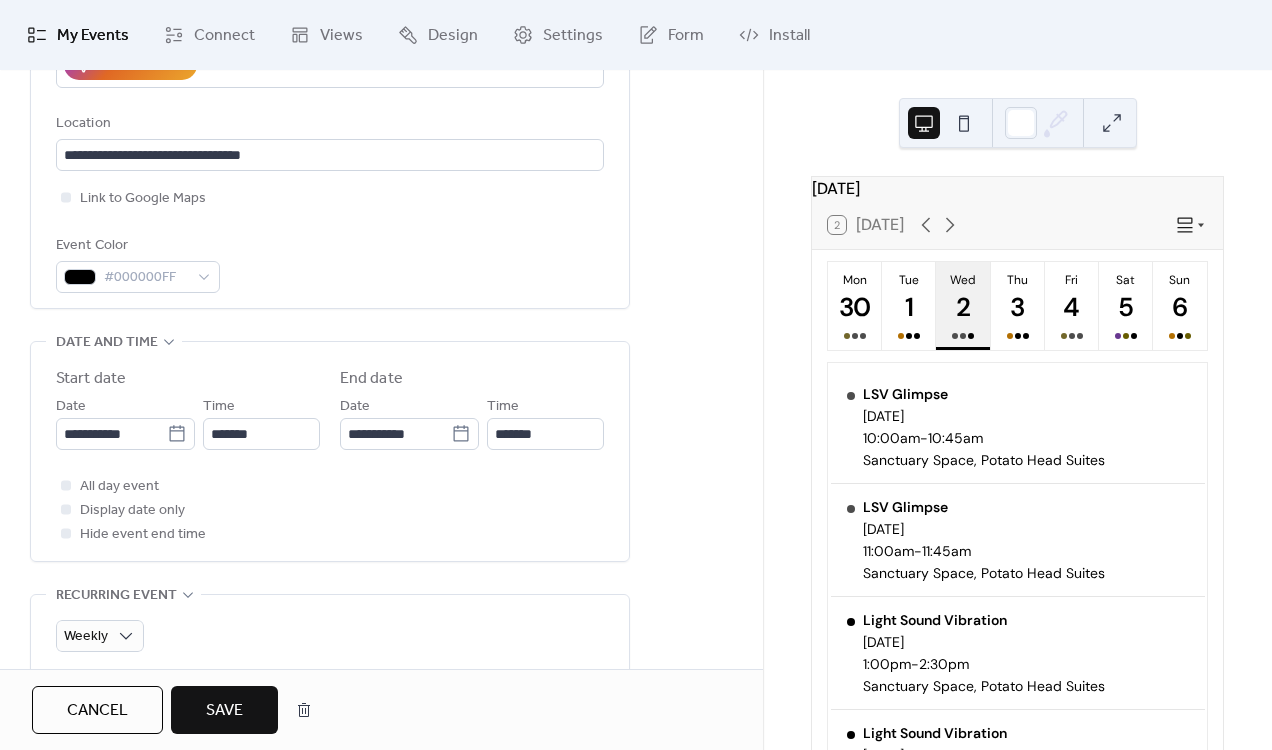 click on "Save" at bounding box center (224, 710) 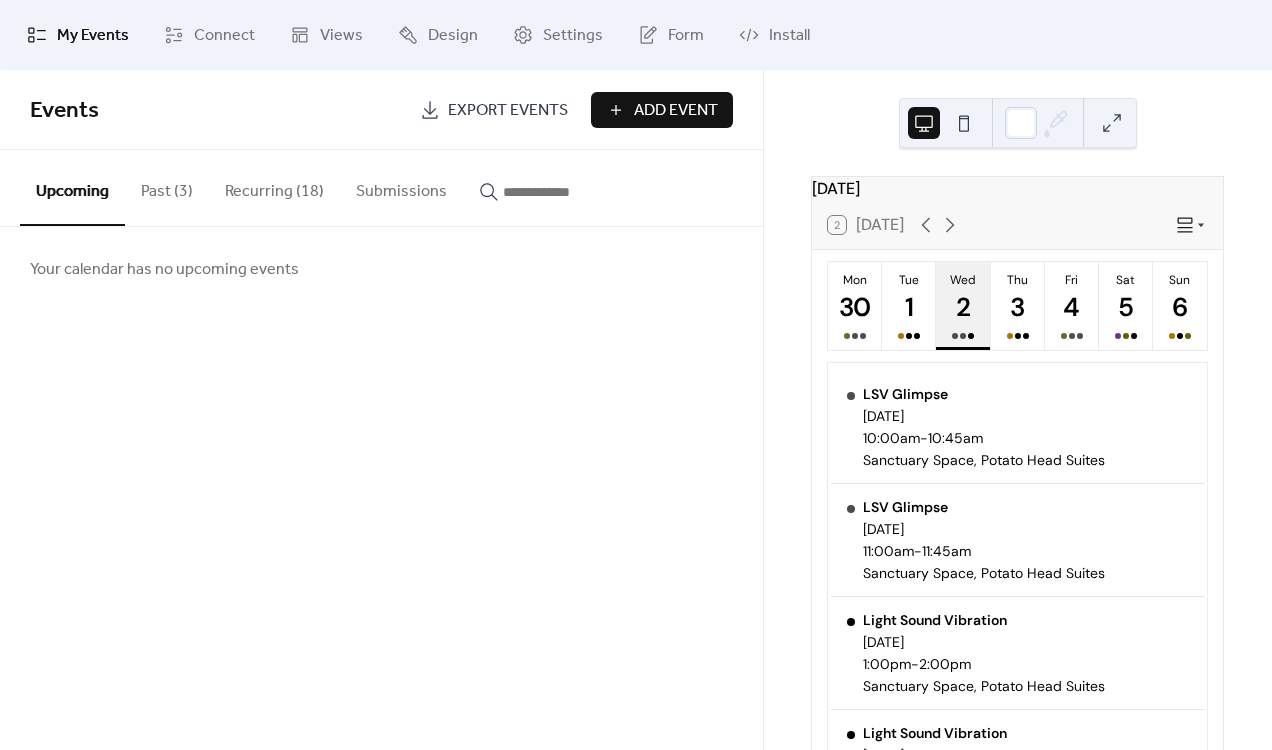 click on "Recurring  (18)" at bounding box center [274, 187] 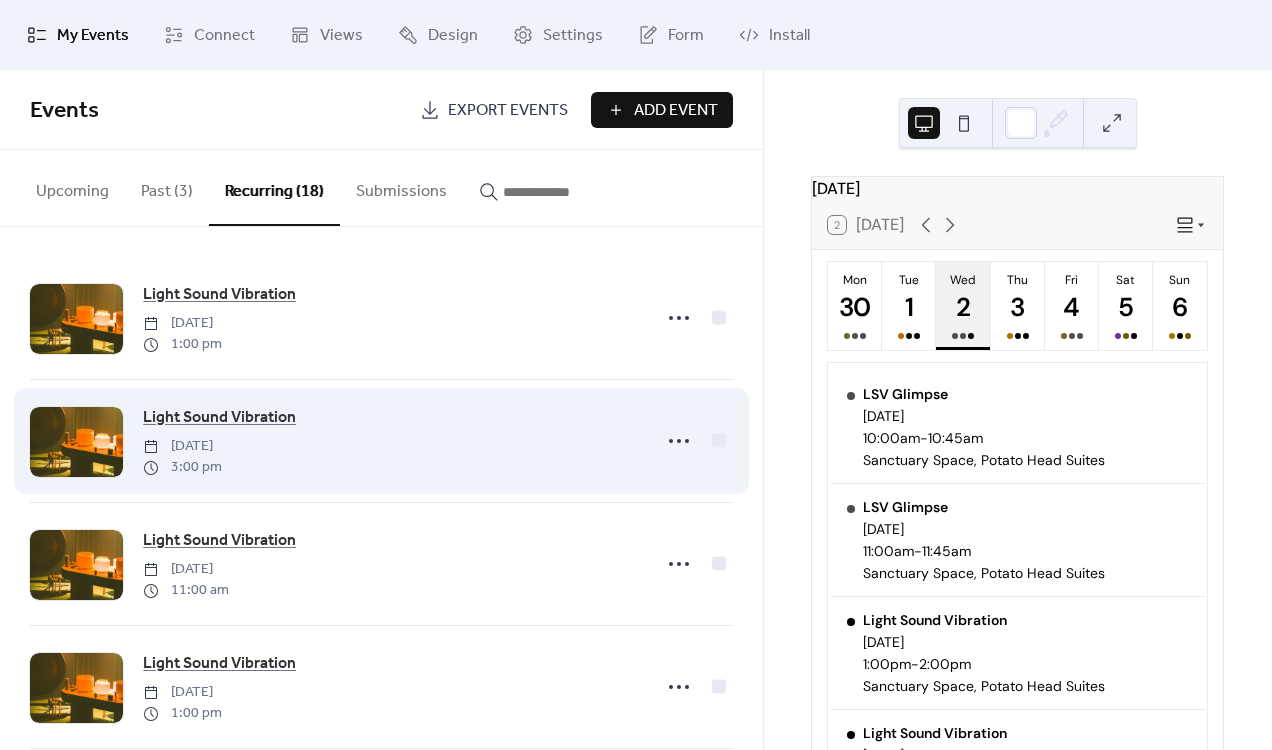 click on "Light Sound Vibration [DATE] 3:00 pm" at bounding box center [391, 441] 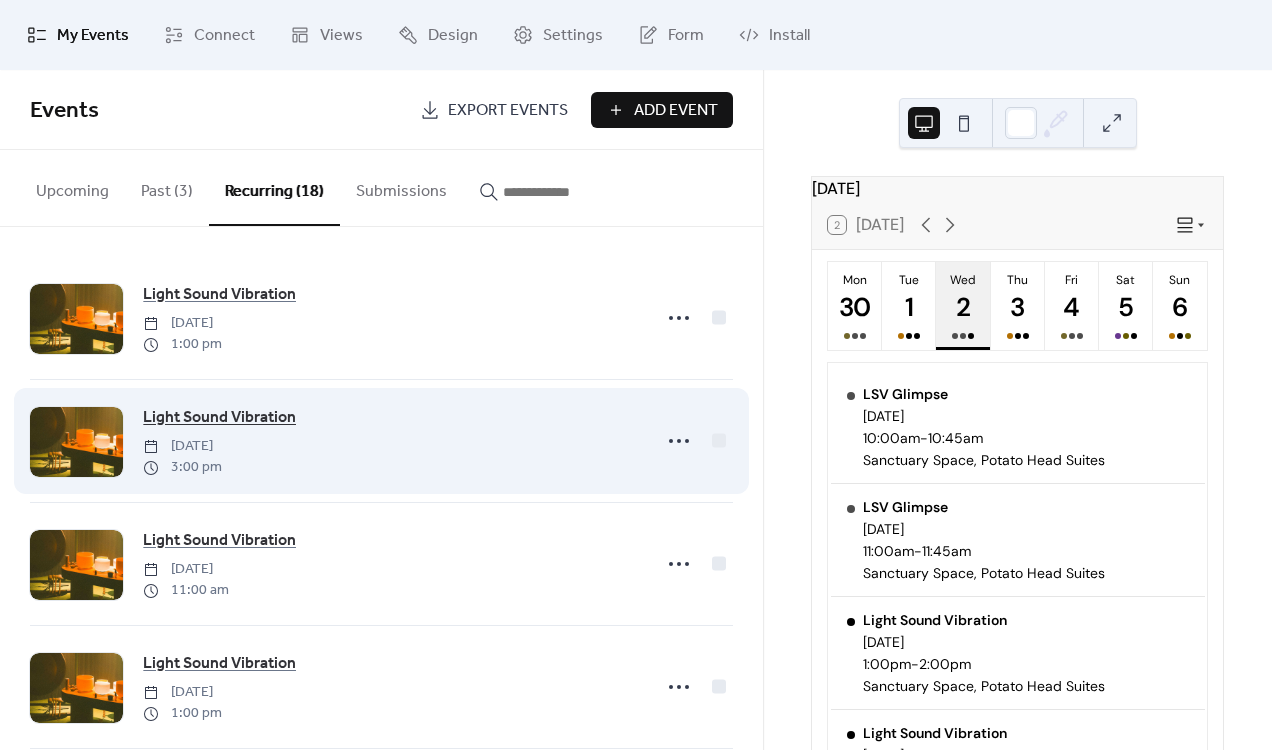 click on "Light Sound Vibration" at bounding box center (219, 418) 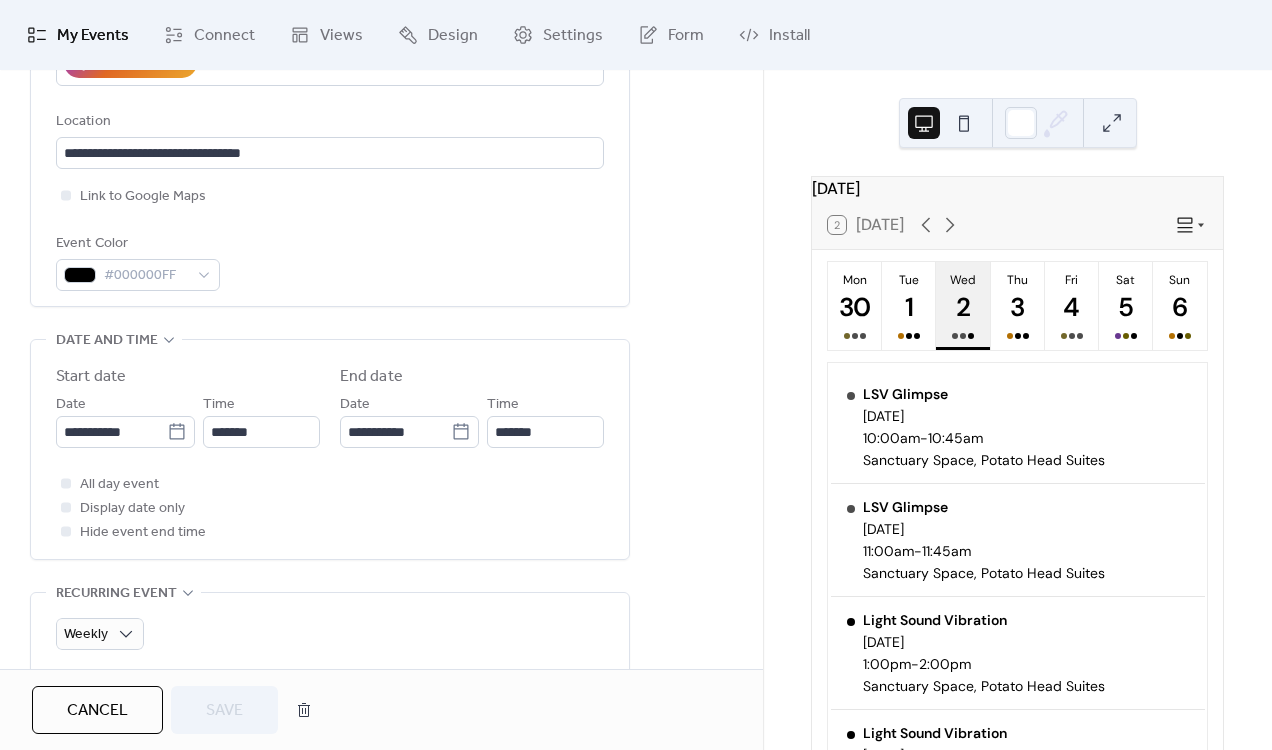 scroll, scrollTop: 431, scrollLeft: 0, axis: vertical 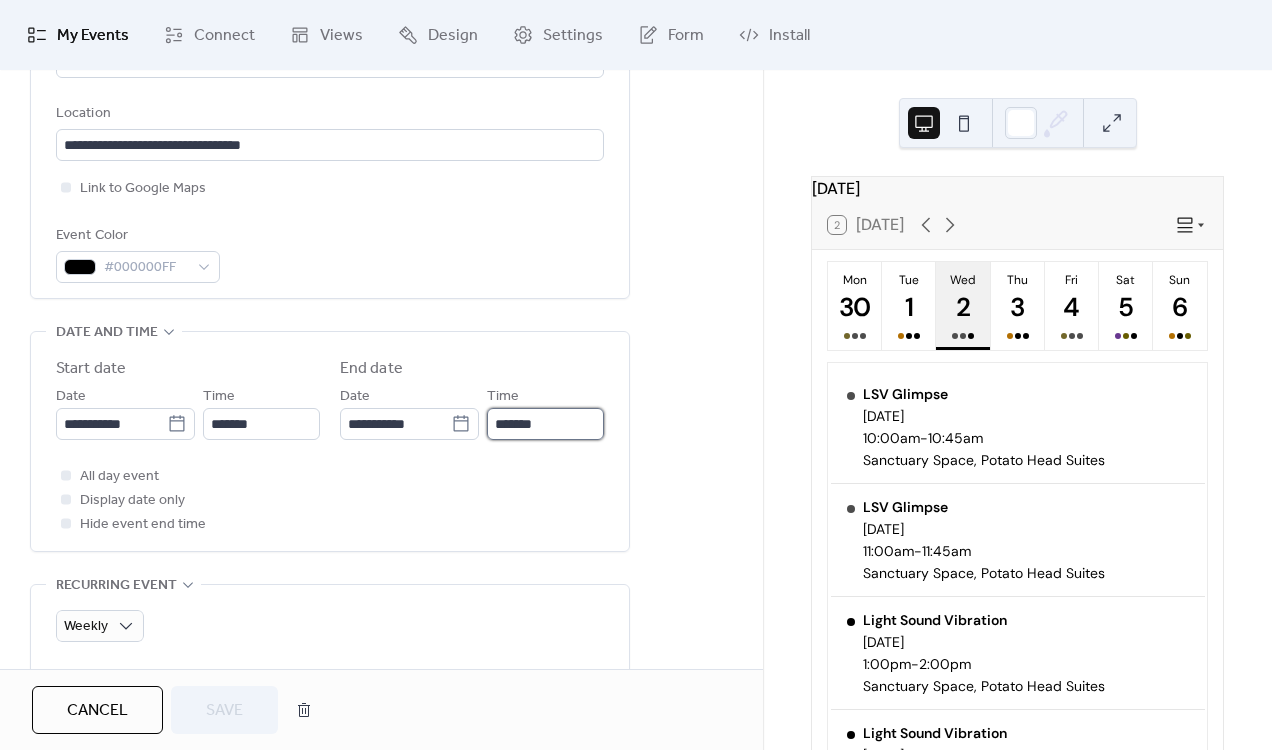 click on "*******" at bounding box center (545, 424) 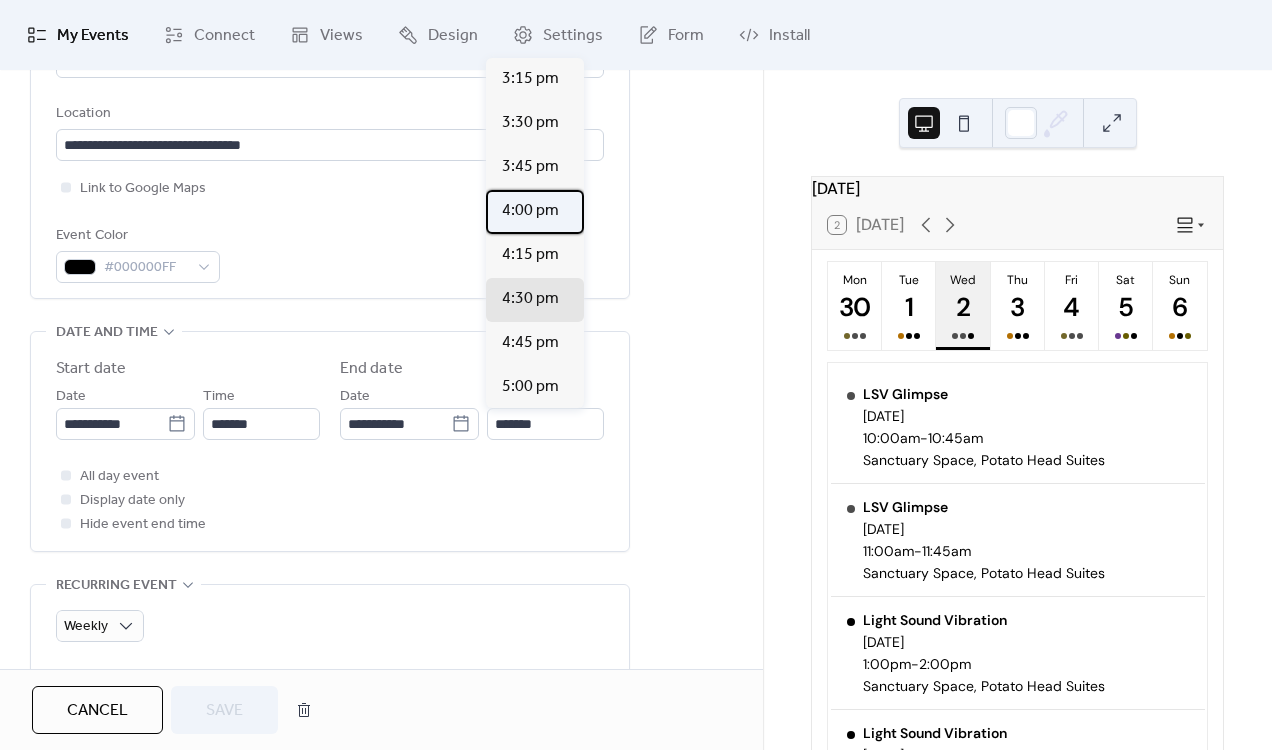 click on "4:00 pm" at bounding box center [530, 211] 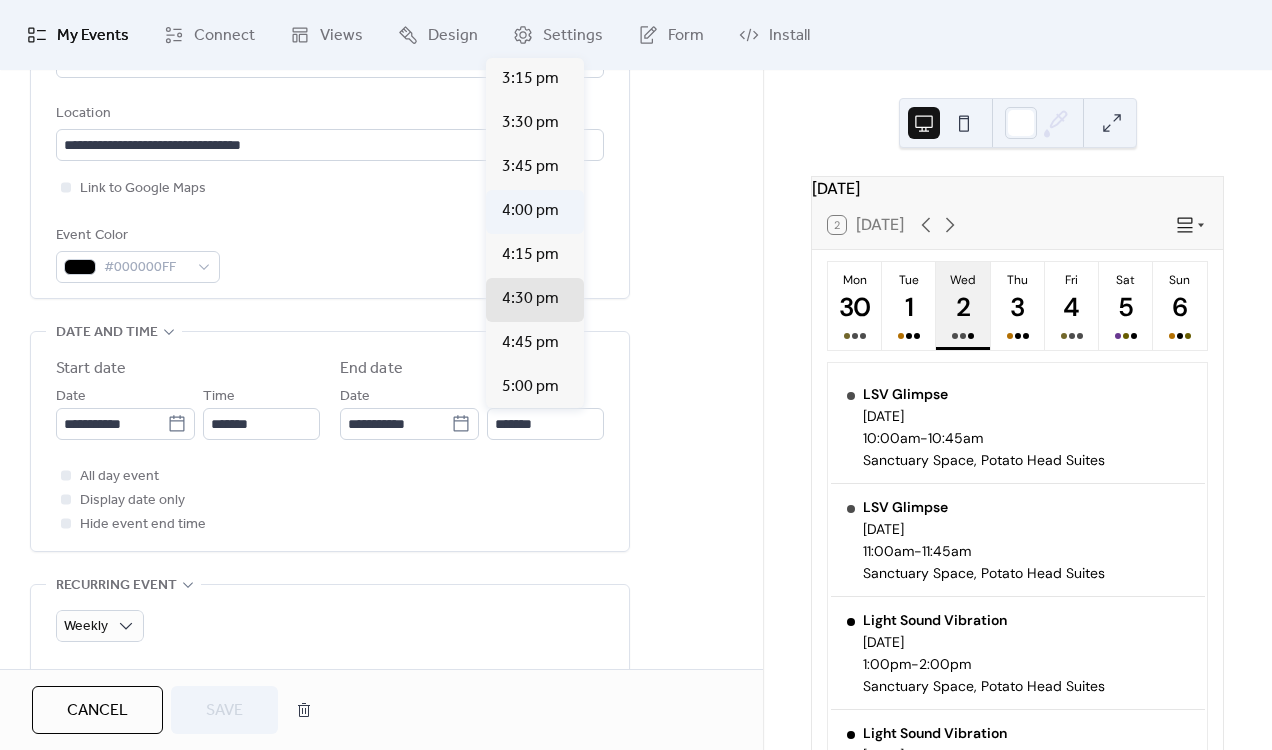 type on "*******" 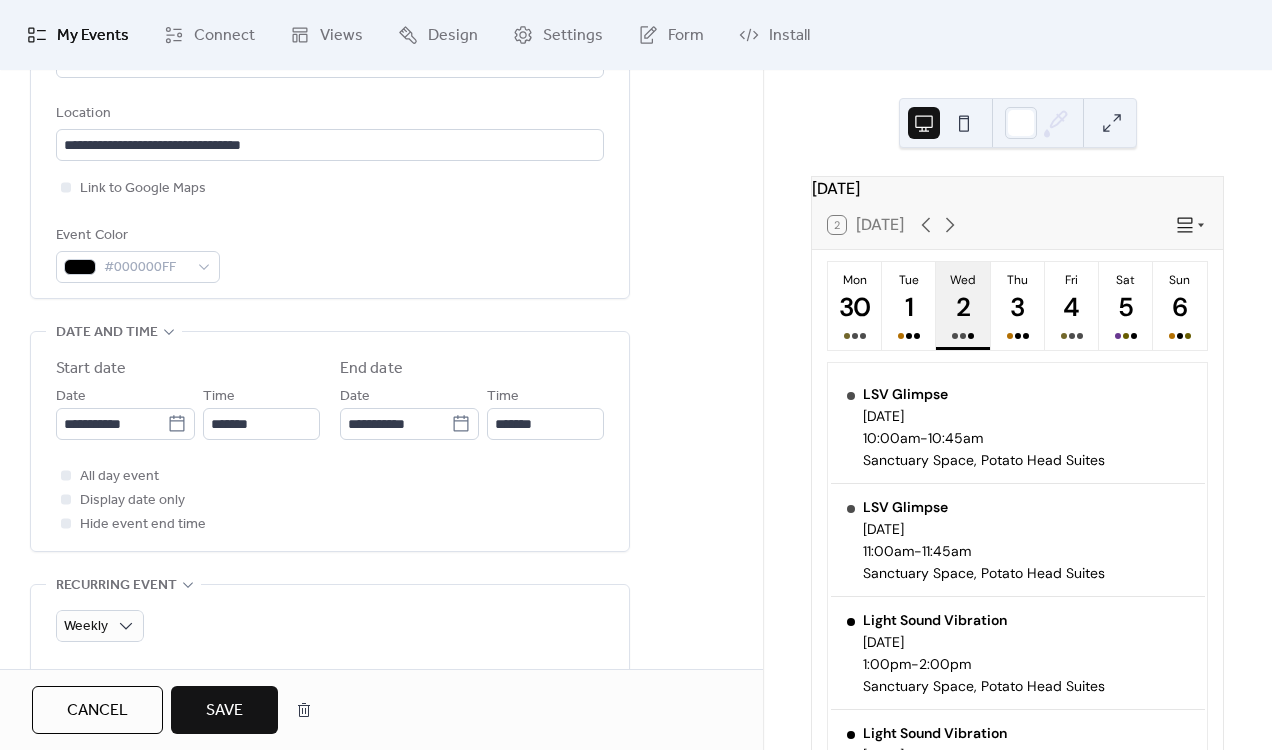 click on "Save" at bounding box center (224, 711) 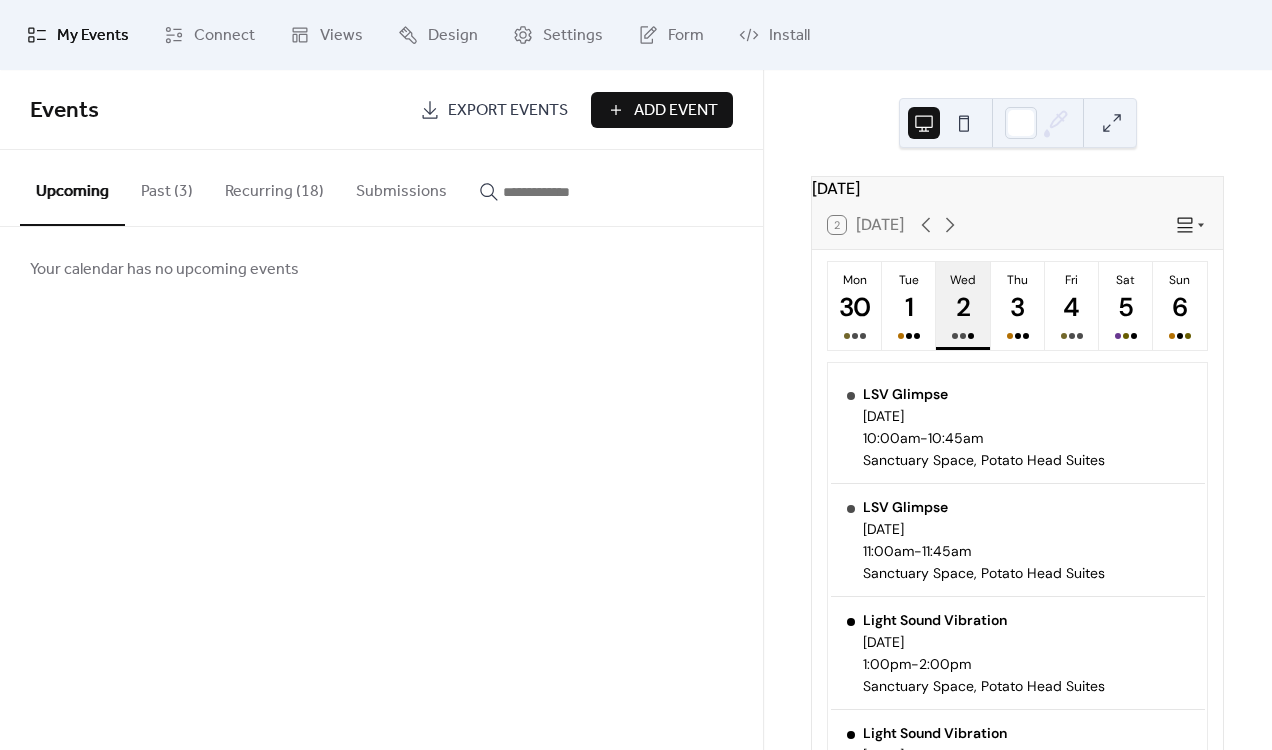 click on "Recurring  (18)" at bounding box center [274, 187] 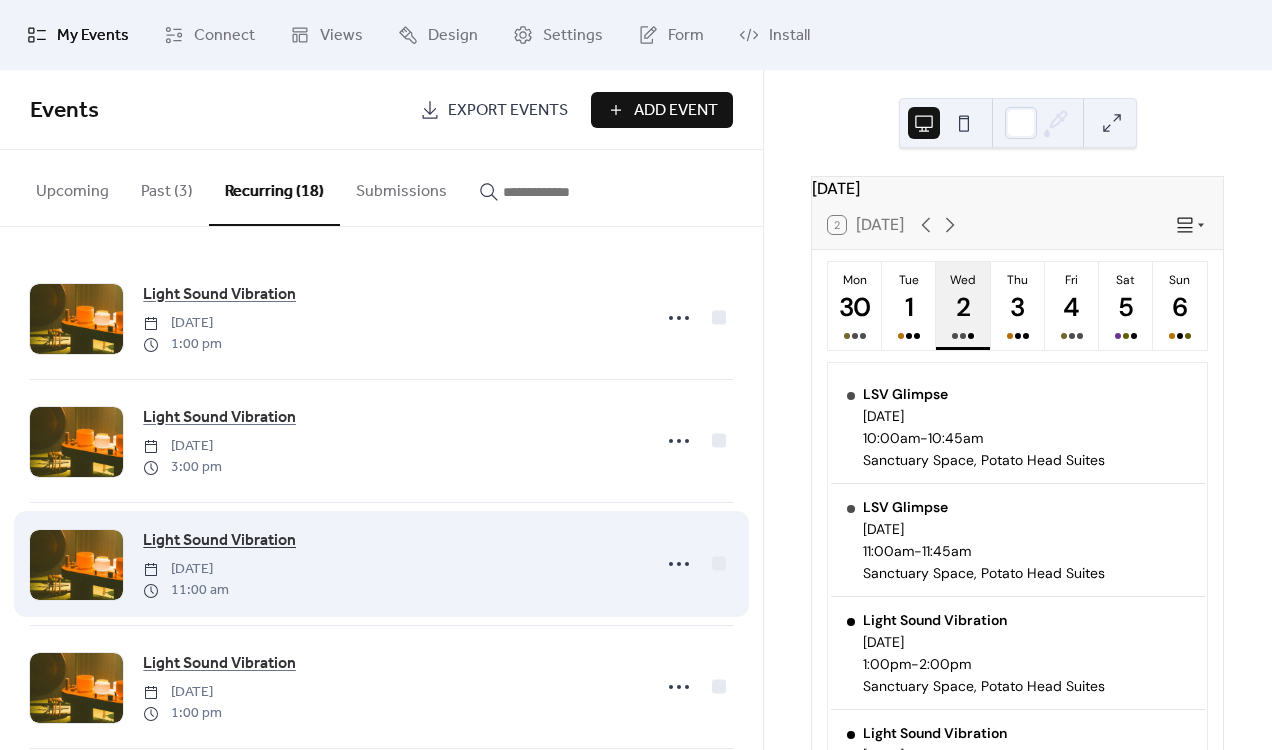click on "Light Sound Vibration" at bounding box center [219, 541] 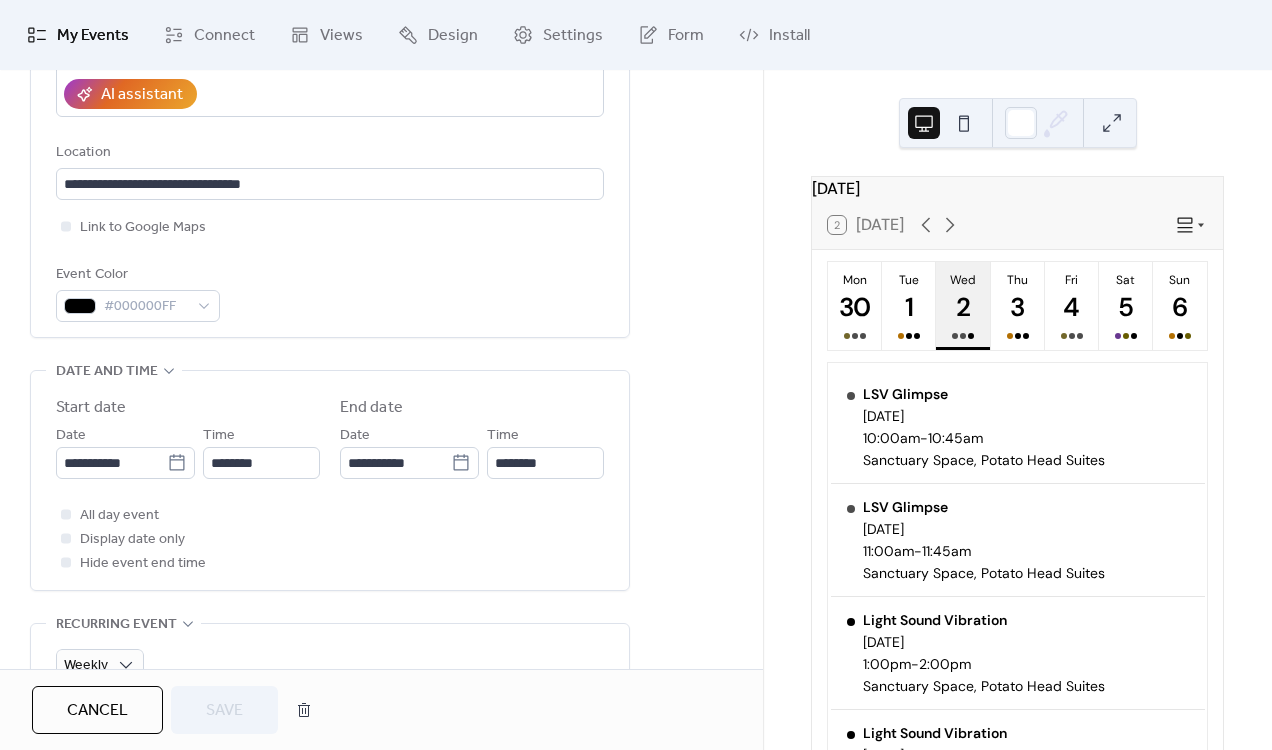 scroll, scrollTop: 400, scrollLeft: 0, axis: vertical 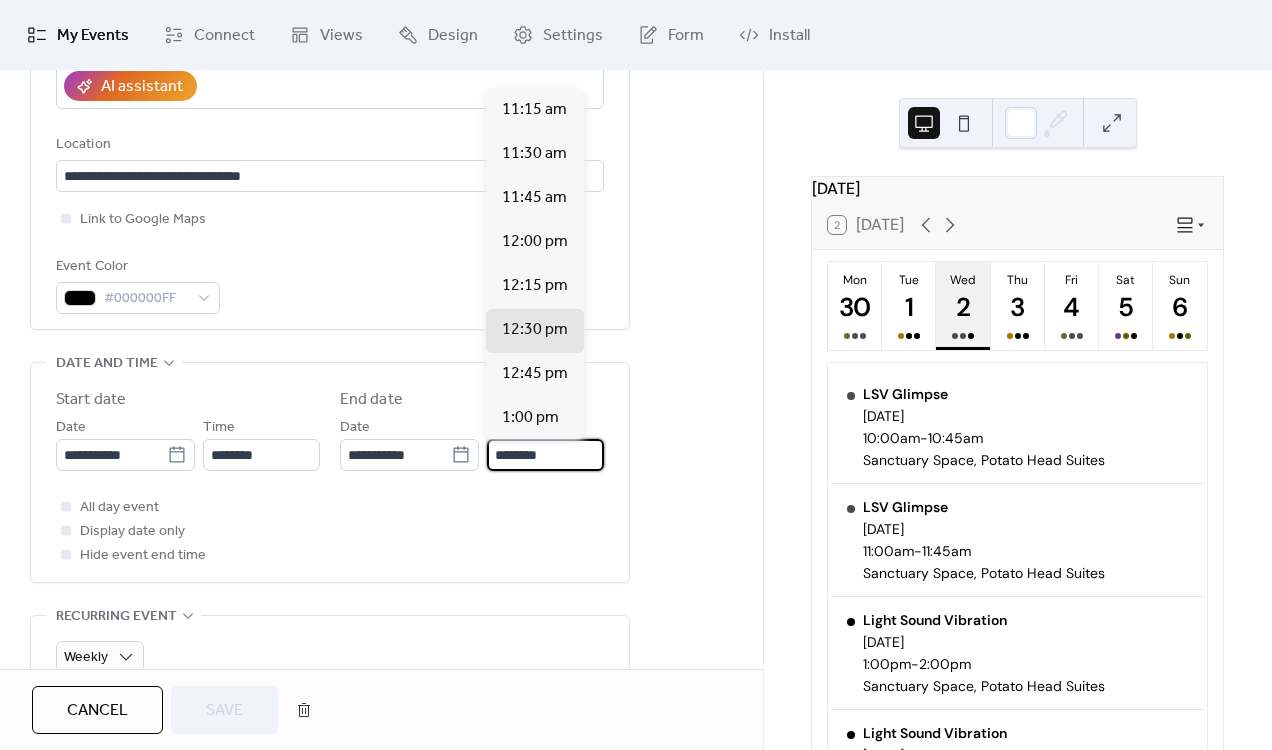 click on "********" at bounding box center (545, 455) 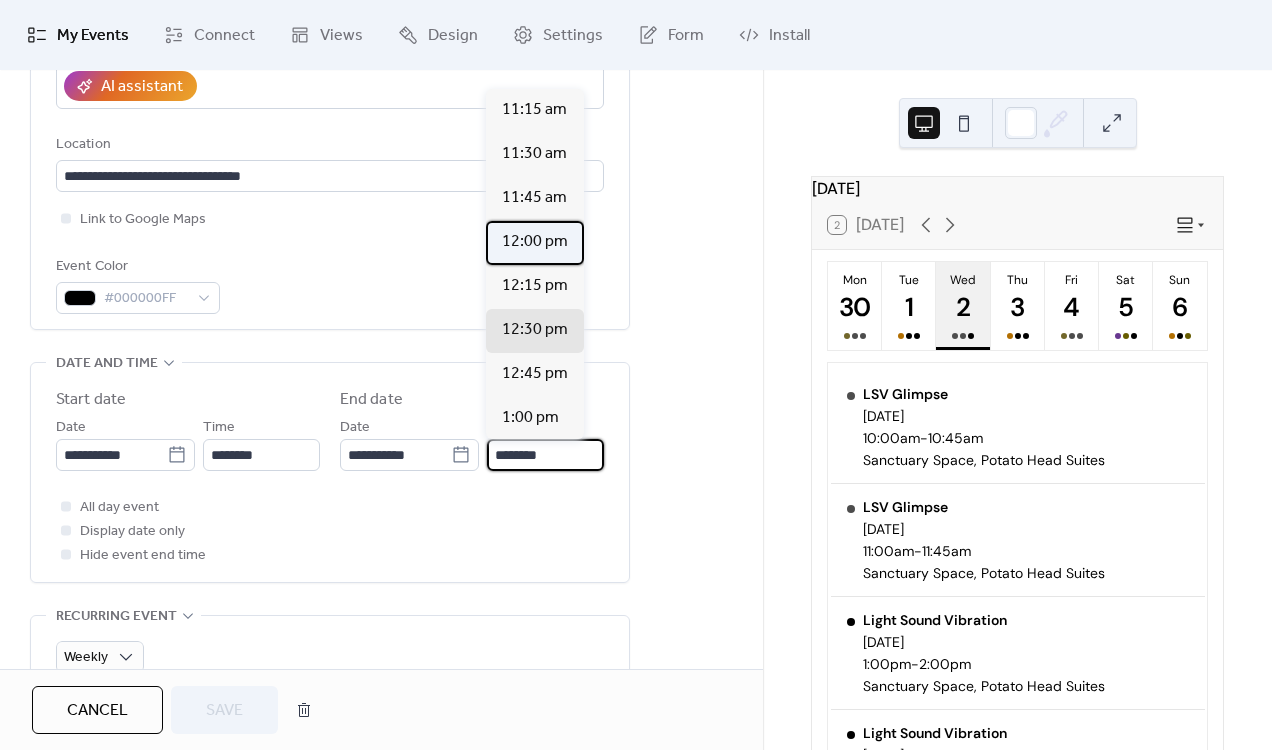 click on "12:00 pm" at bounding box center [535, 242] 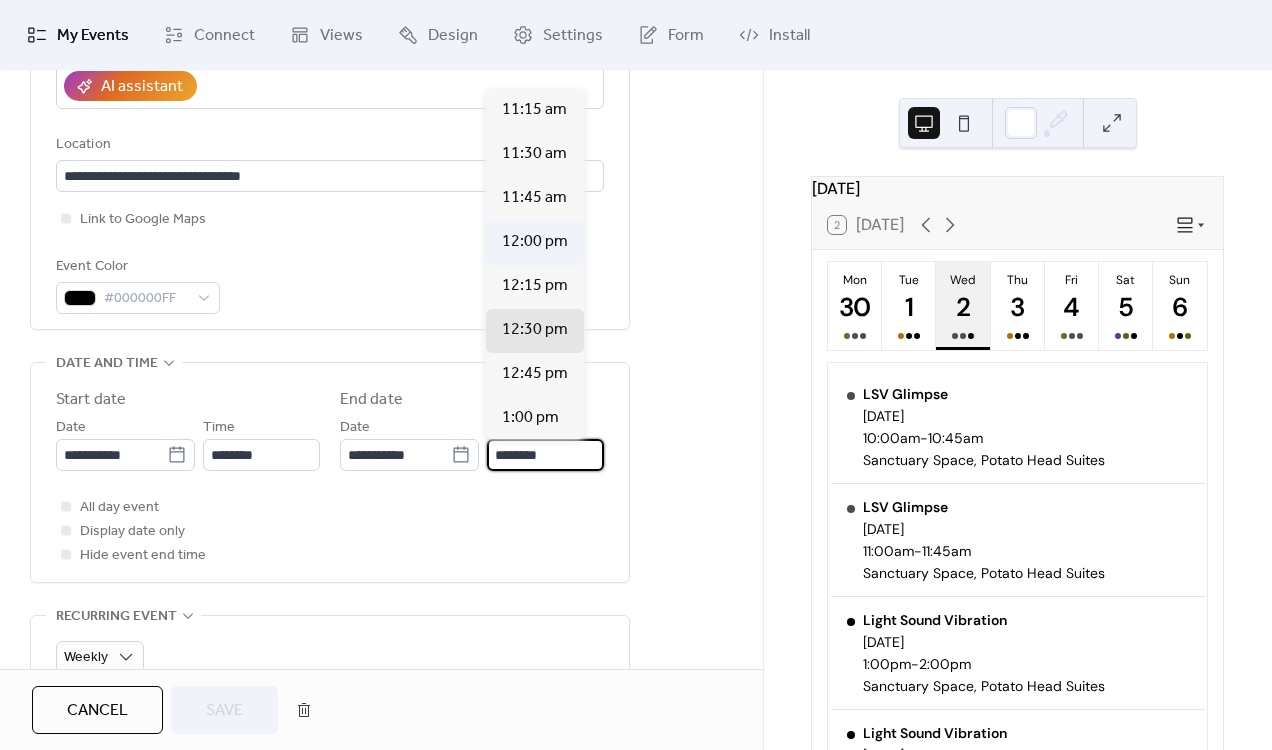 type on "********" 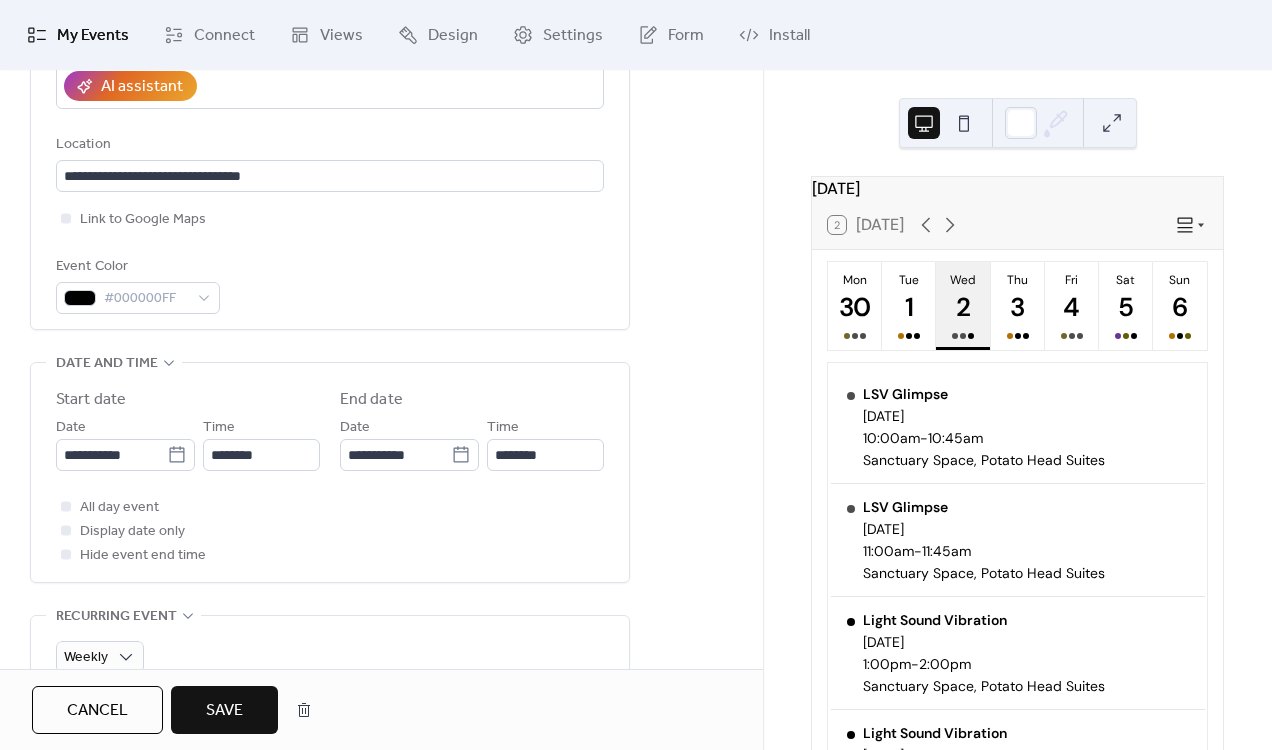 click on "Save" at bounding box center (224, 710) 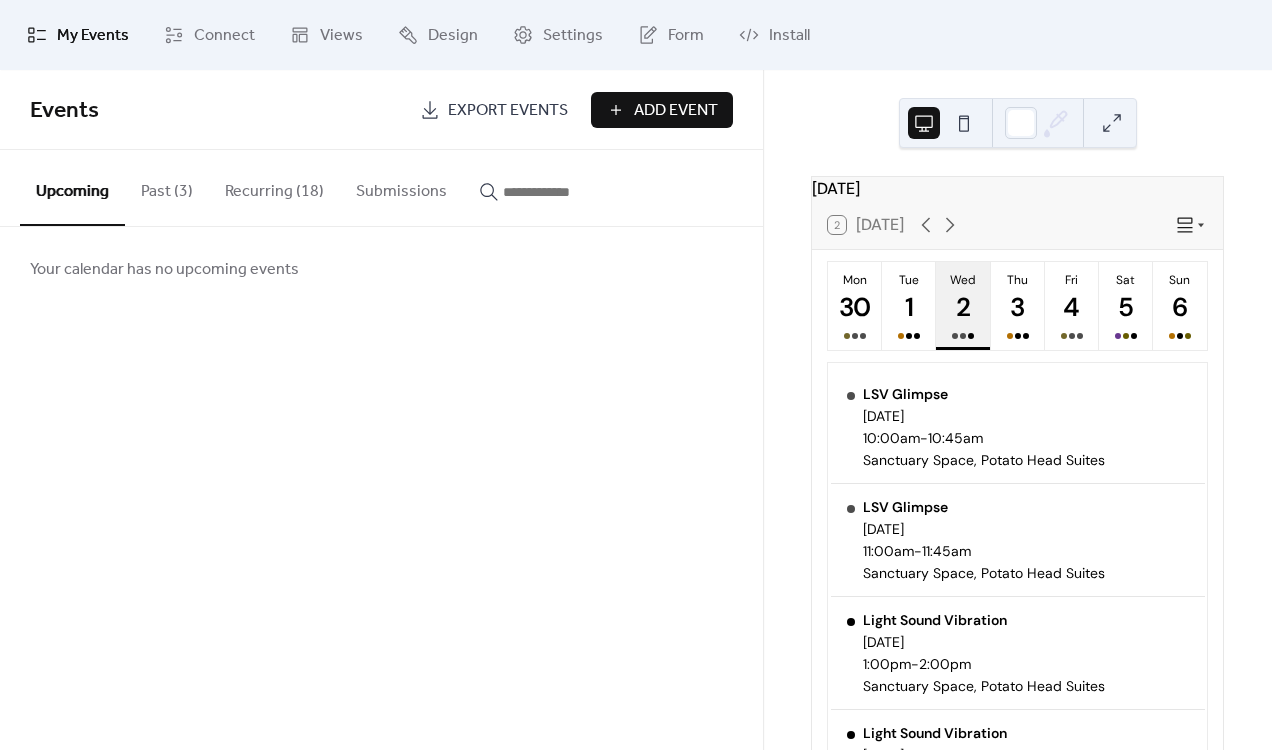click on "Events Export Events Add Event" at bounding box center (381, 110) 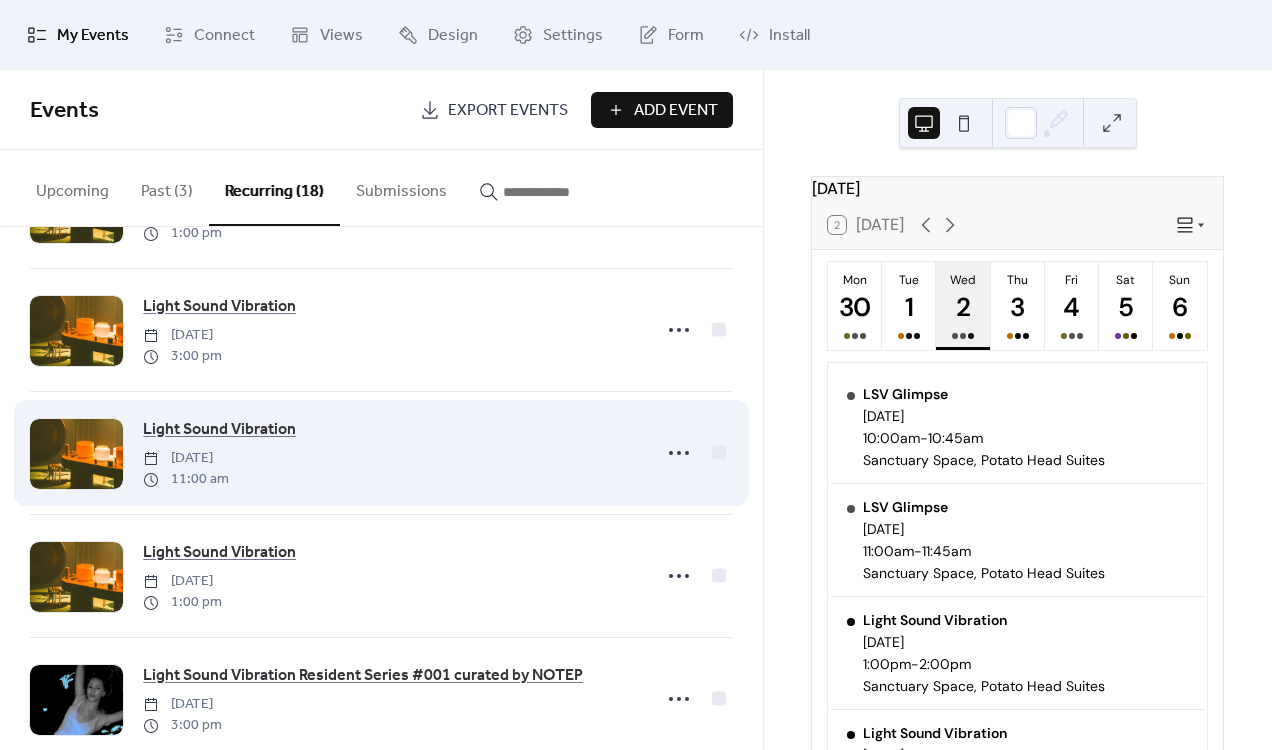 scroll, scrollTop: 117, scrollLeft: 0, axis: vertical 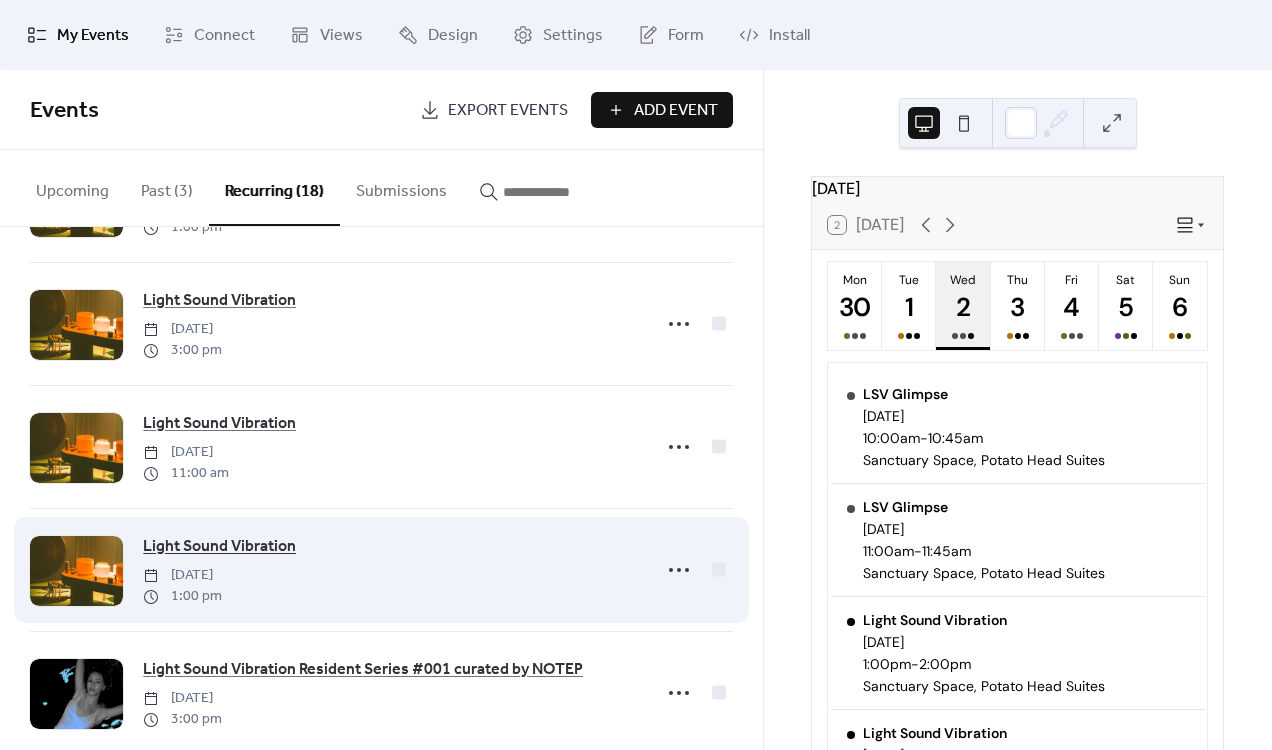 click on "Light Sound Vibration" at bounding box center (219, 547) 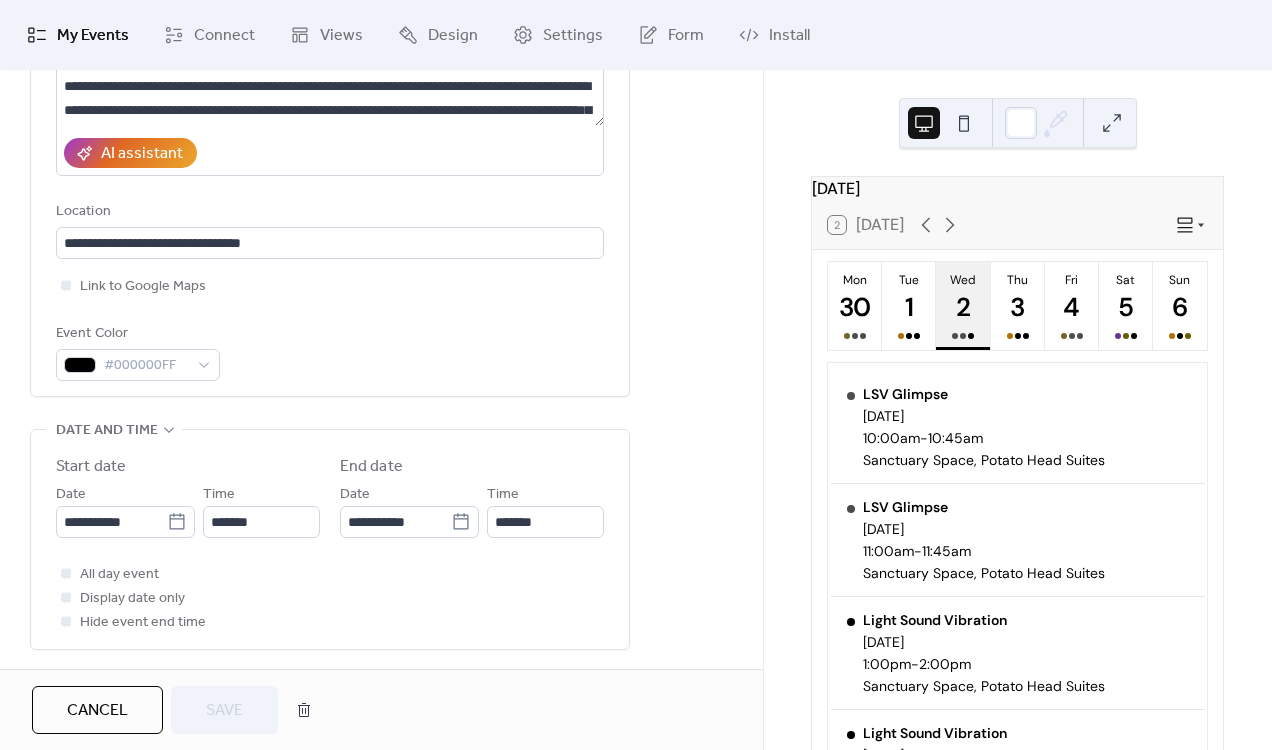 scroll, scrollTop: 335, scrollLeft: 0, axis: vertical 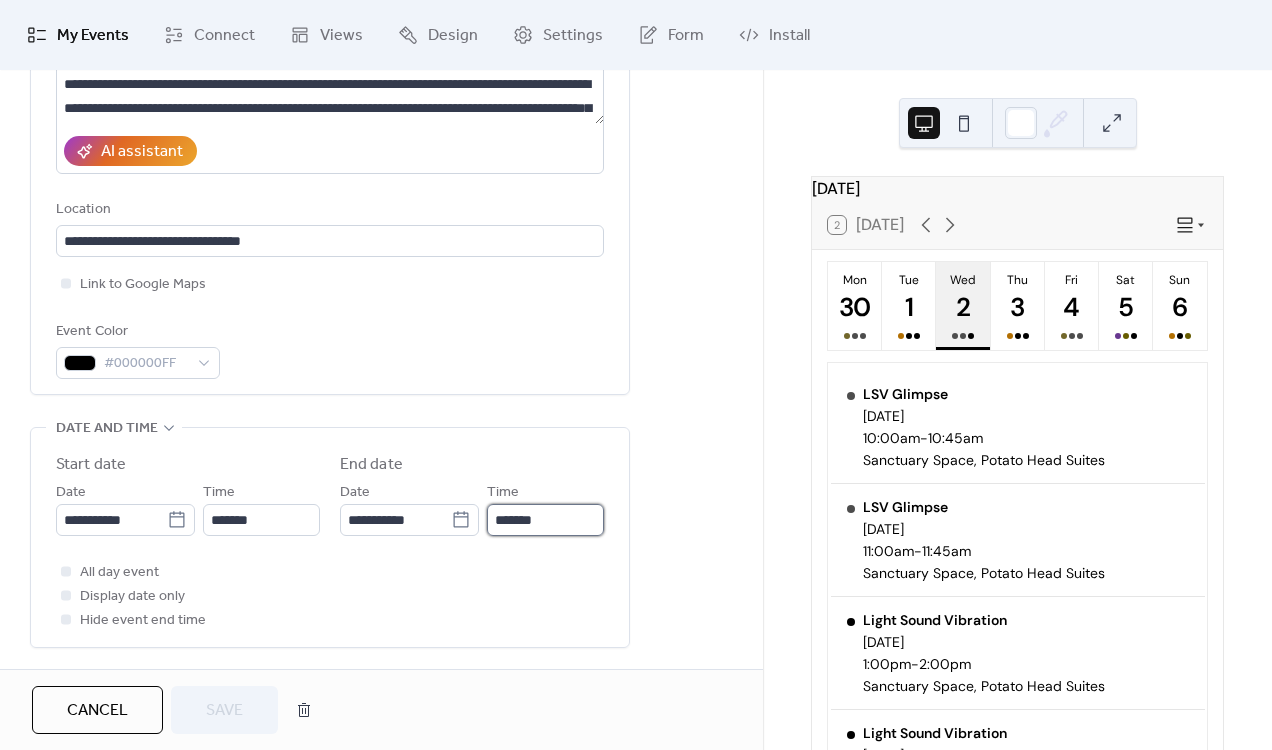 click on "*******" at bounding box center [545, 520] 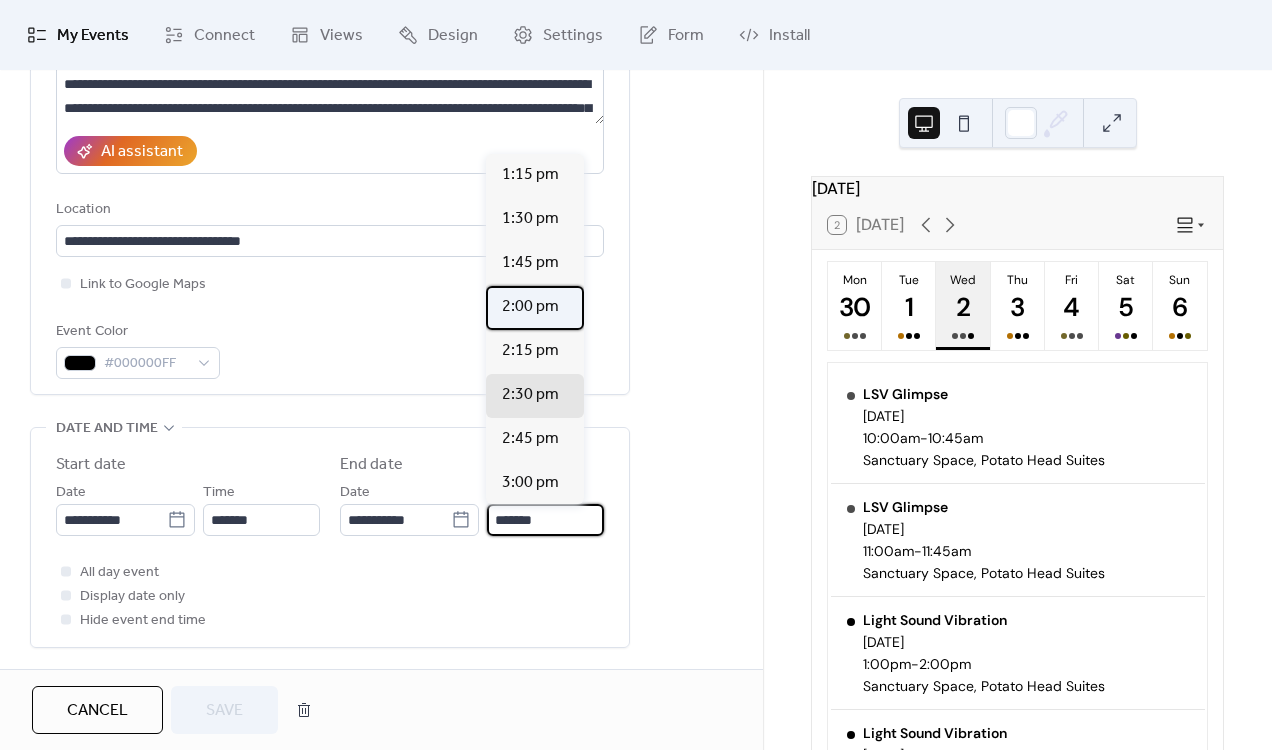 click on "2:00 pm" at bounding box center (530, 307) 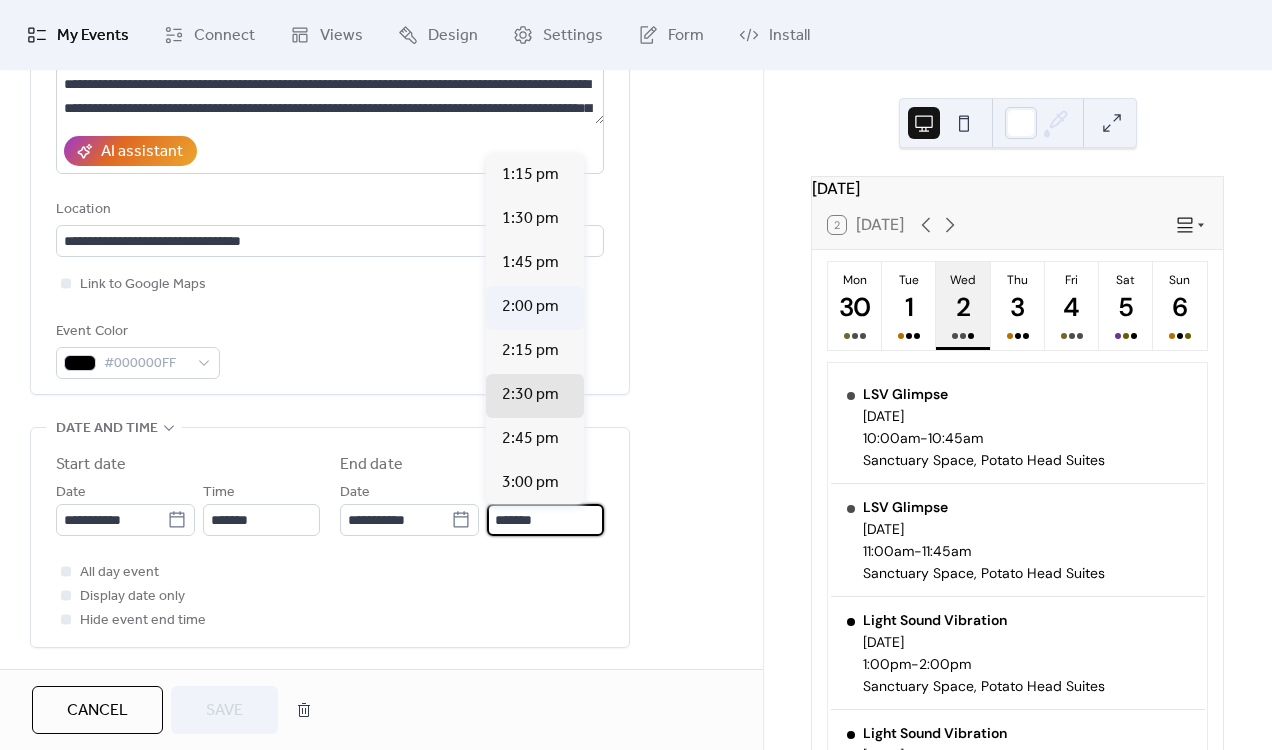 type on "*******" 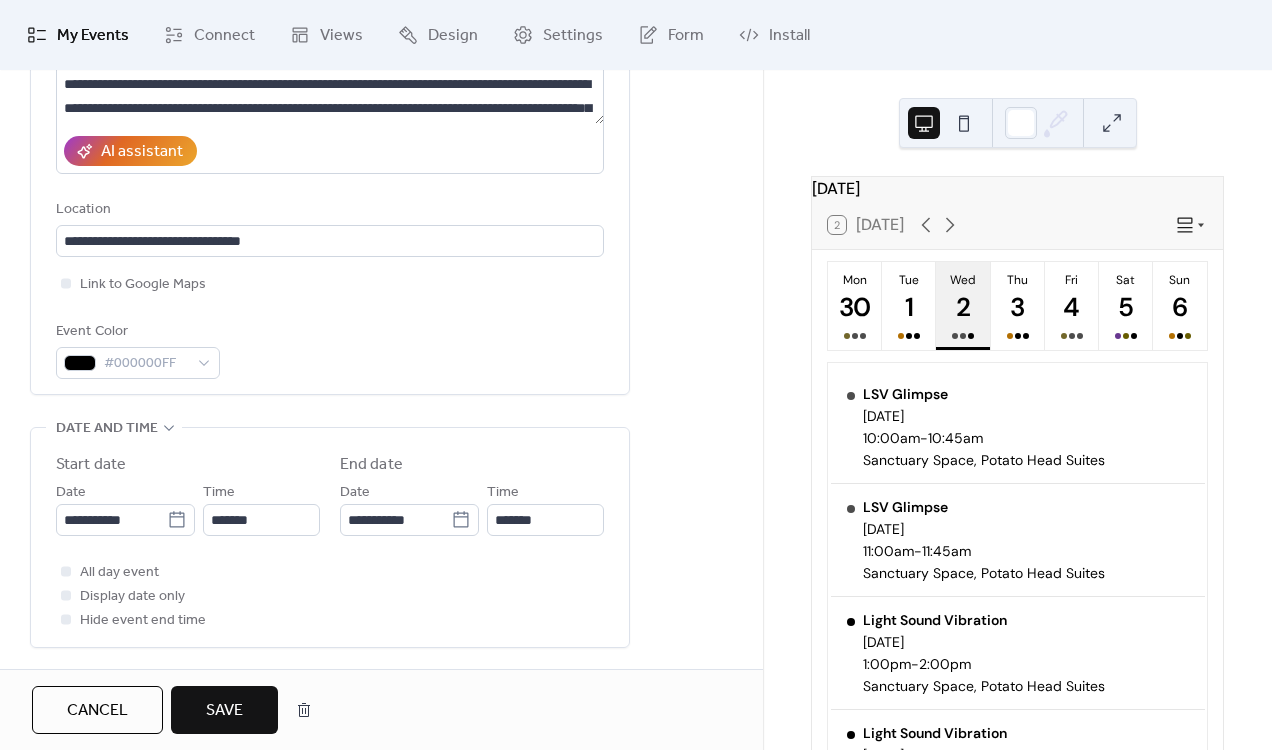 click on "Save" at bounding box center [224, 711] 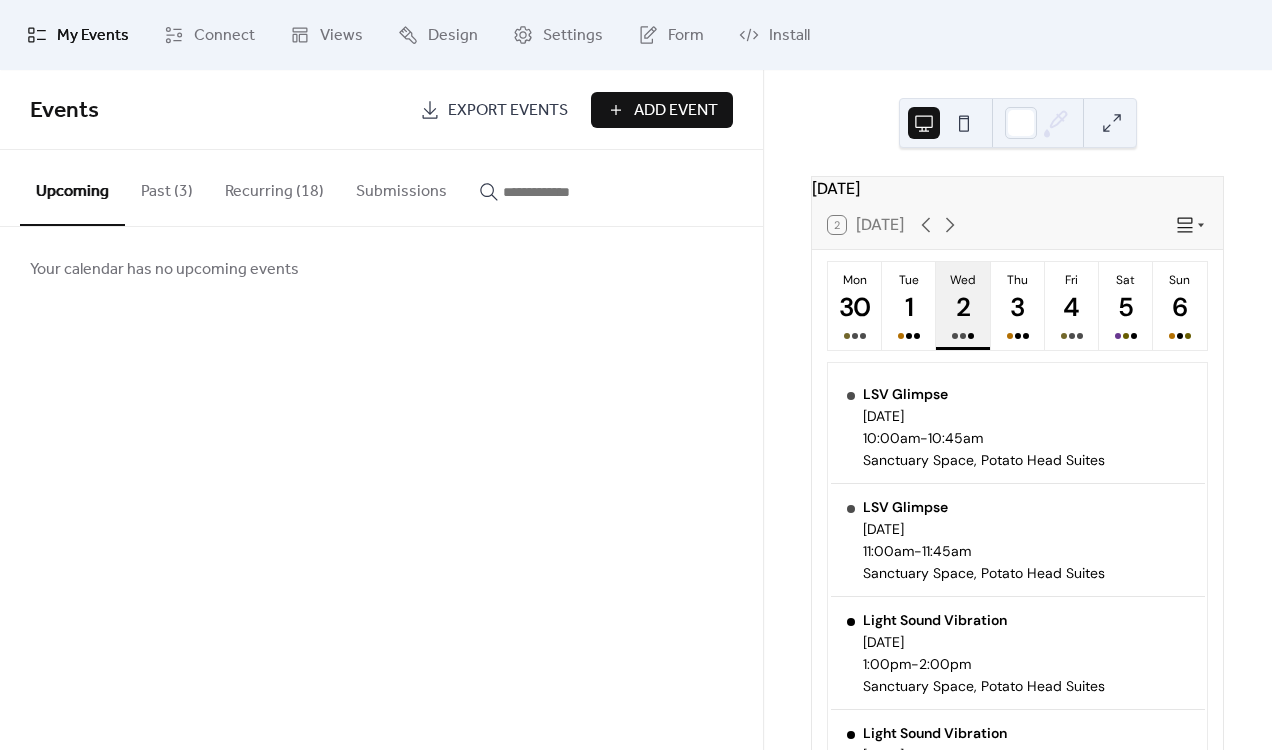 click on "Recurring  (18)" at bounding box center [274, 187] 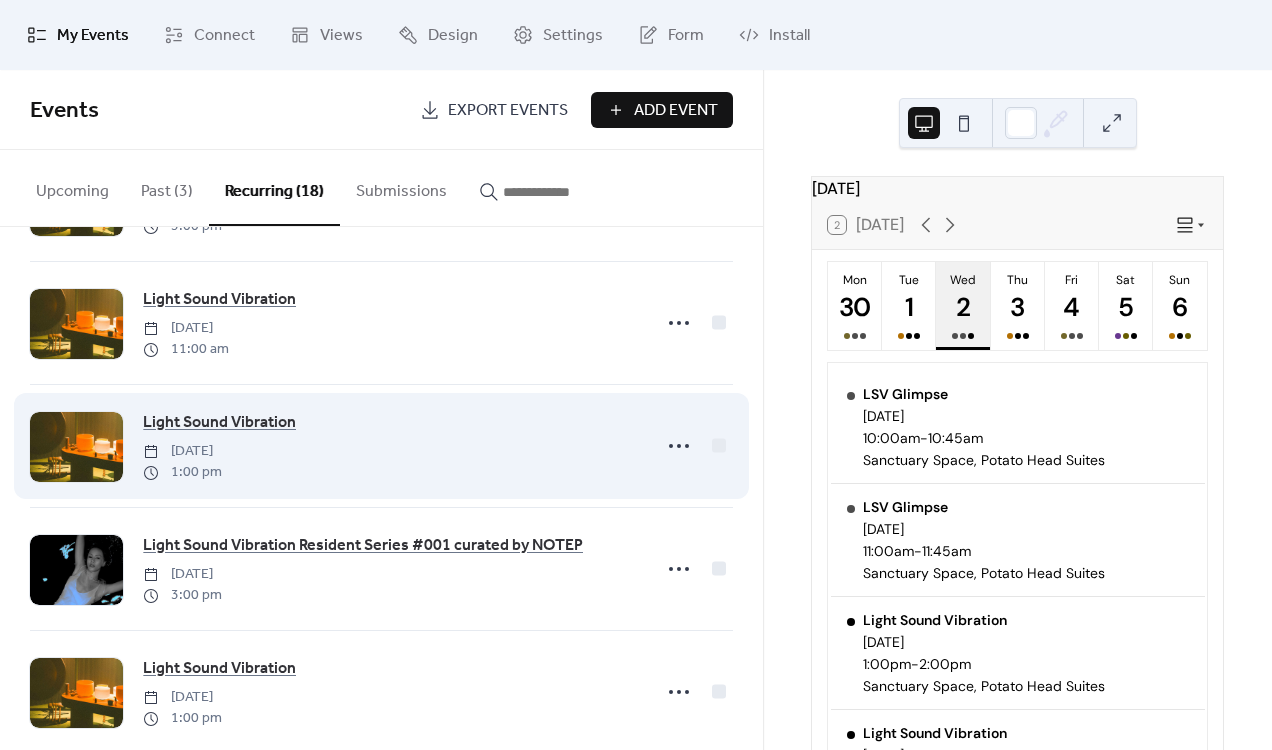 scroll, scrollTop: 252, scrollLeft: 0, axis: vertical 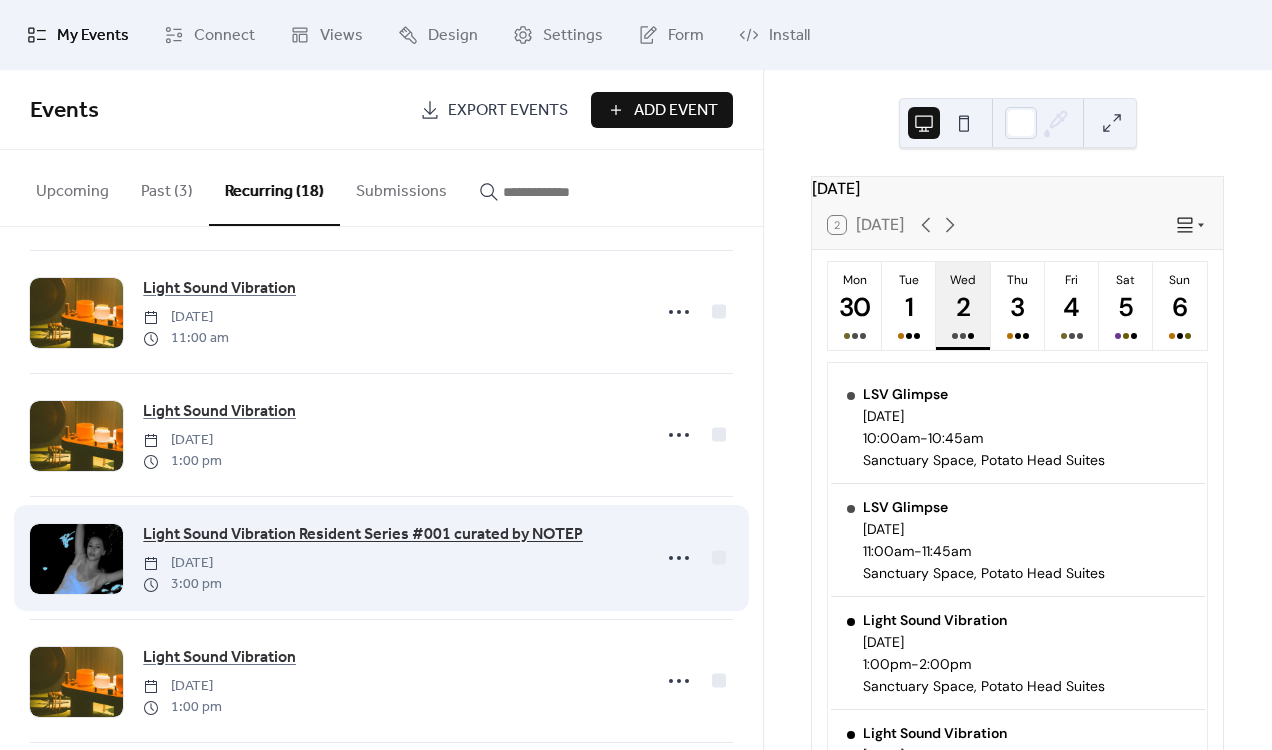 click on "Light Sound Vibration Resident Series #001 curated by NOTEP" at bounding box center (363, 535) 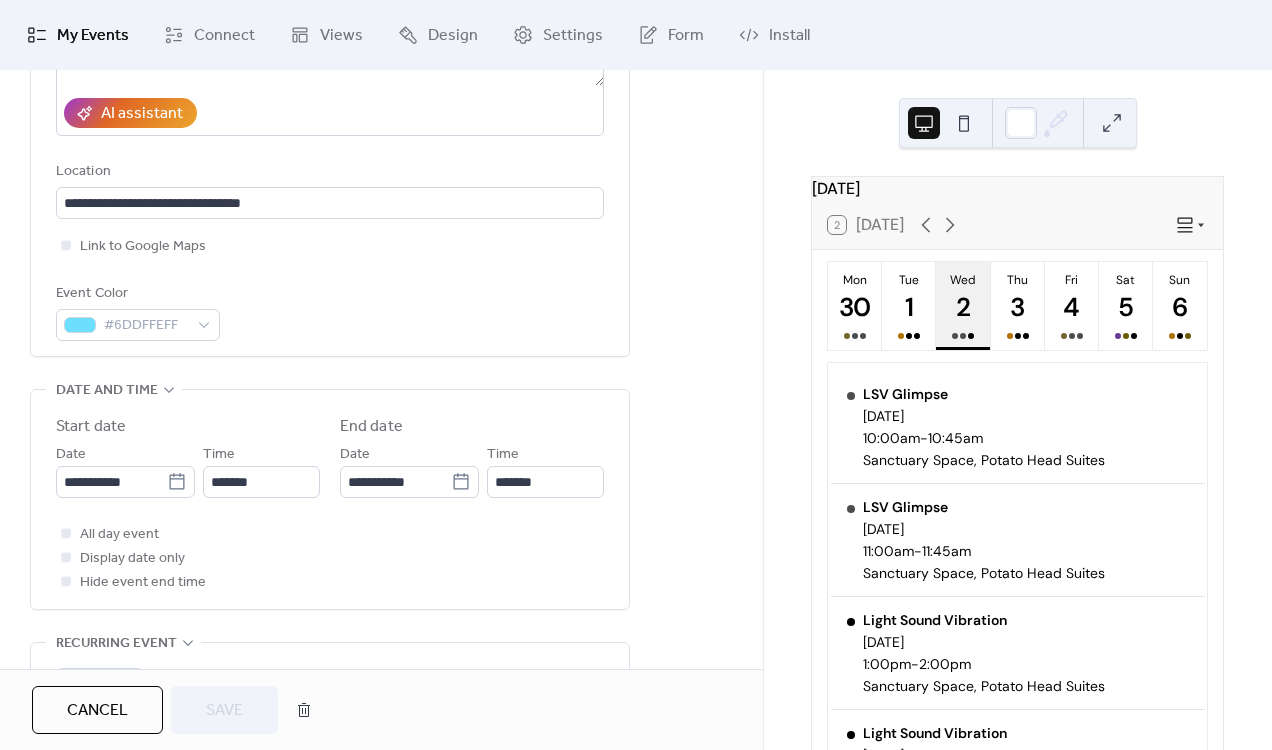scroll, scrollTop: 377, scrollLeft: 0, axis: vertical 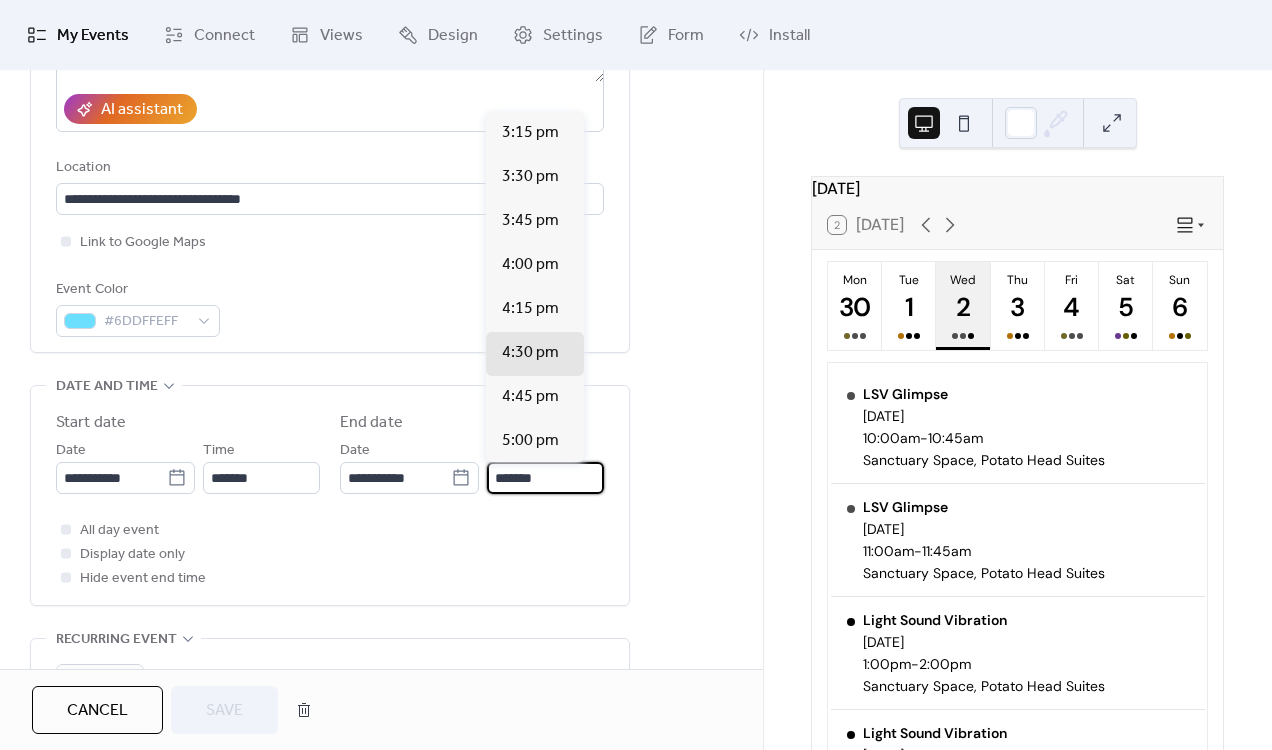 click on "*******" at bounding box center [545, 478] 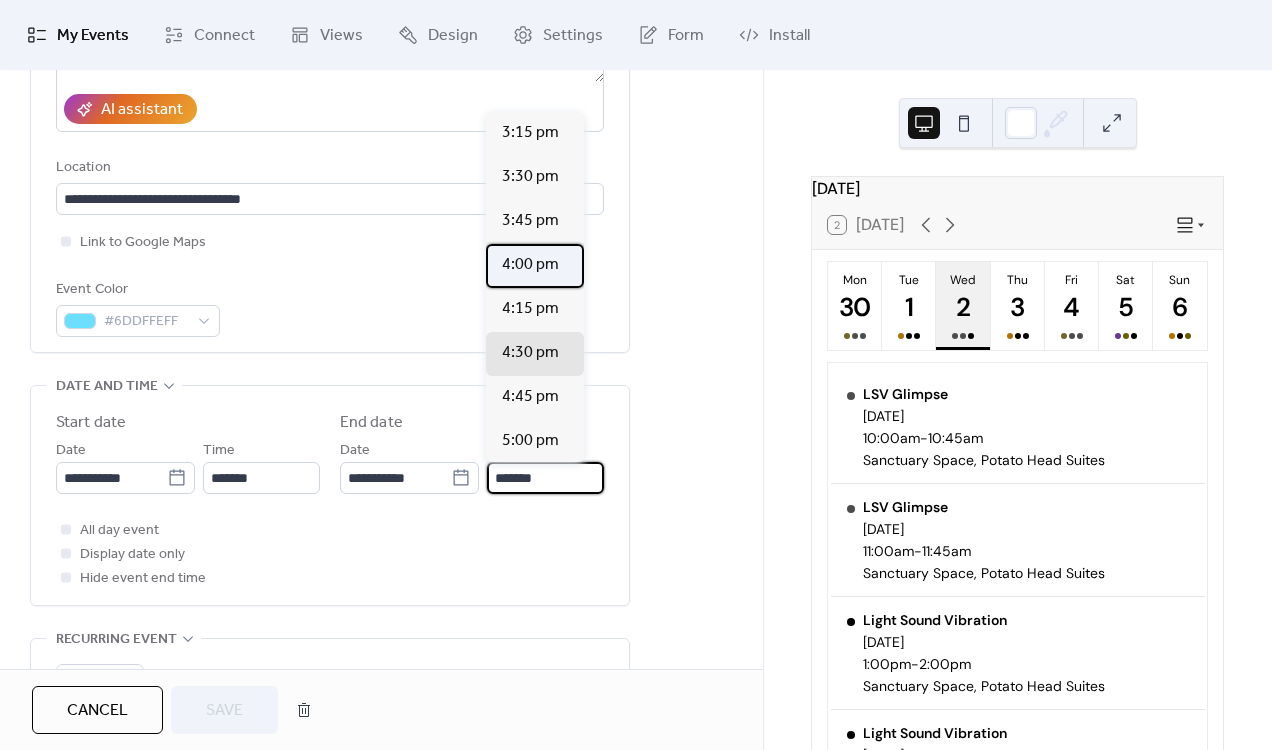click on "4:00 pm" at bounding box center (530, 265) 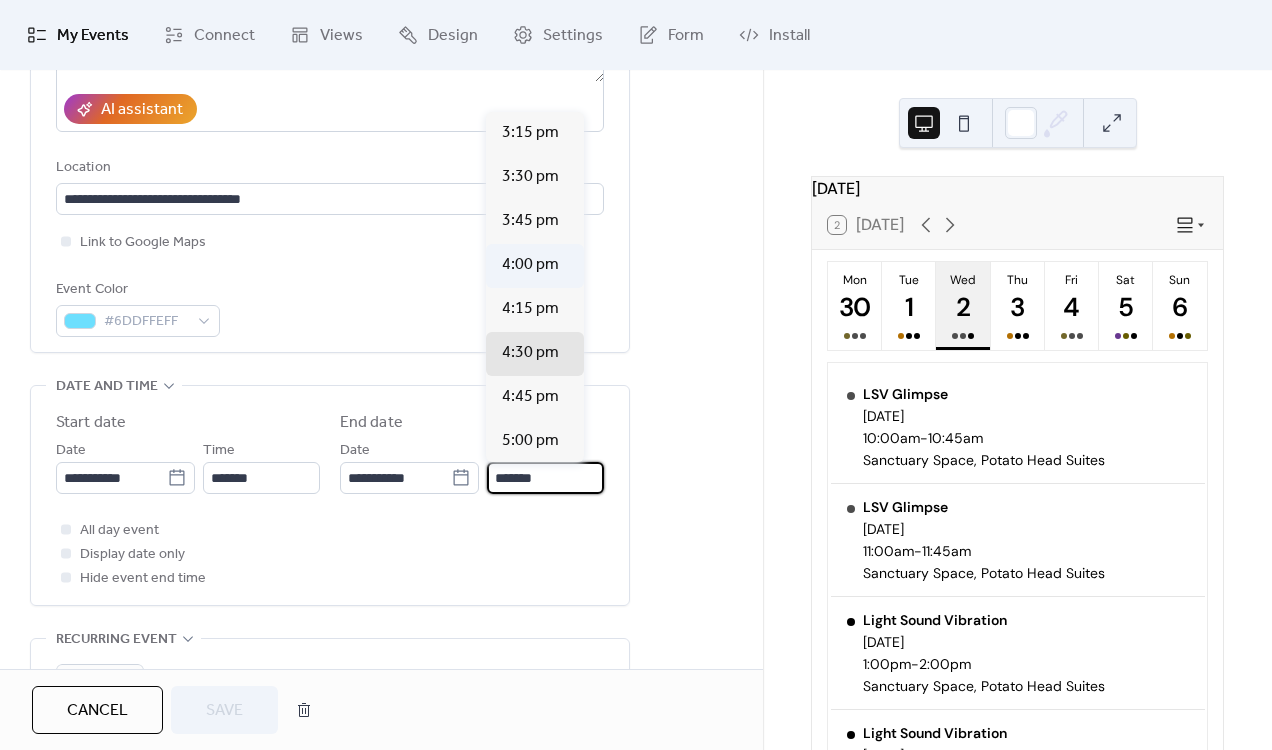 type on "*******" 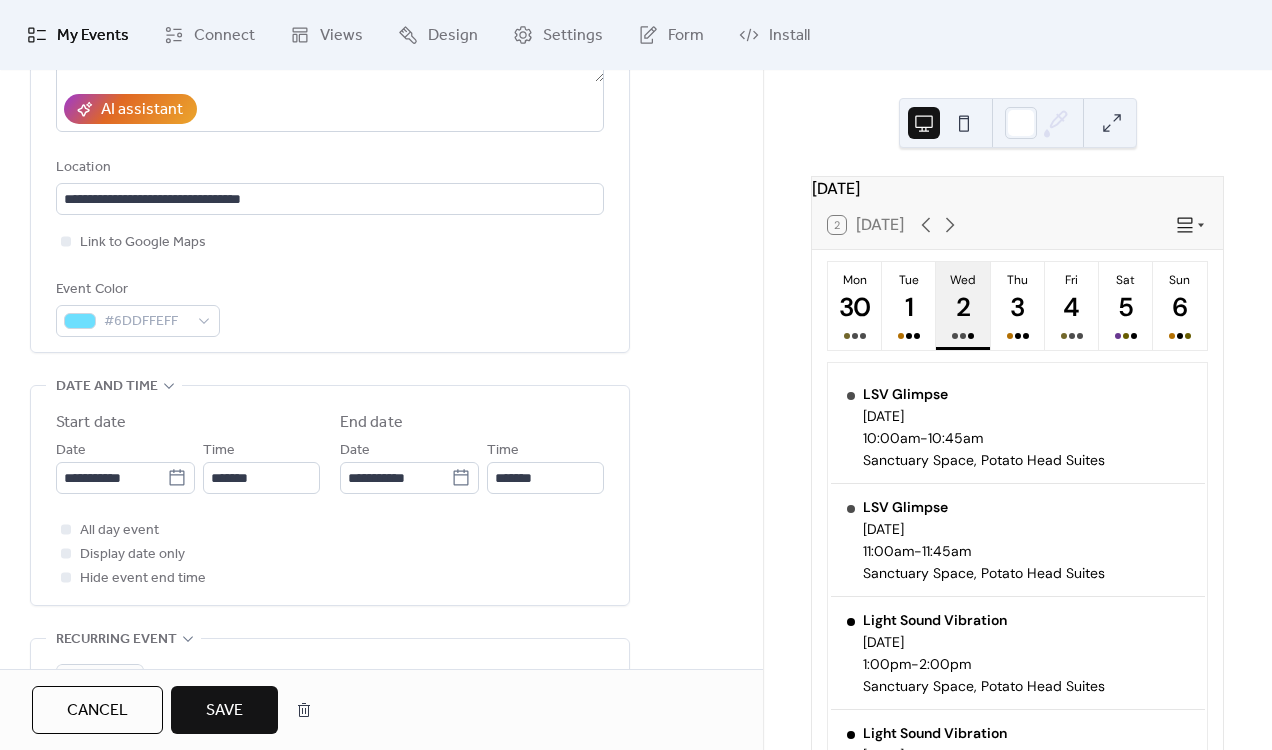click on "Save" at bounding box center (224, 711) 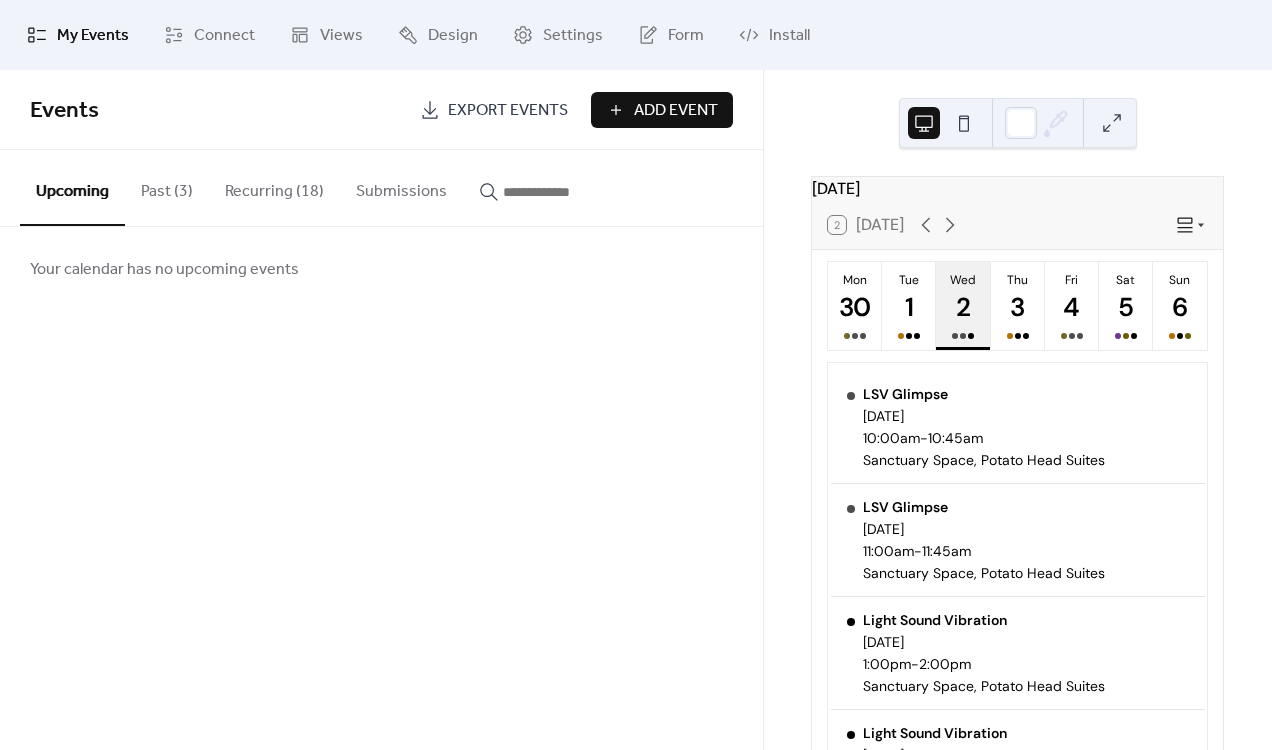 click on "Recurring  (18)" at bounding box center [274, 187] 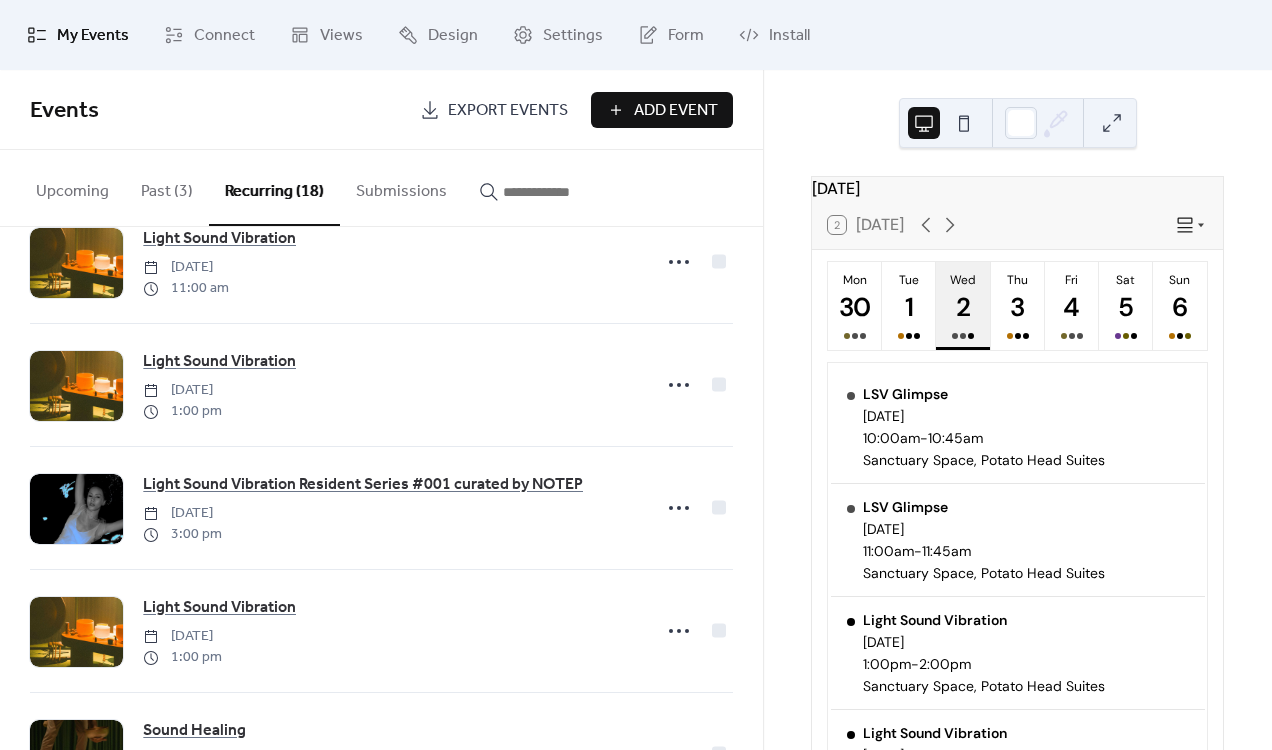 scroll, scrollTop: 323, scrollLeft: 0, axis: vertical 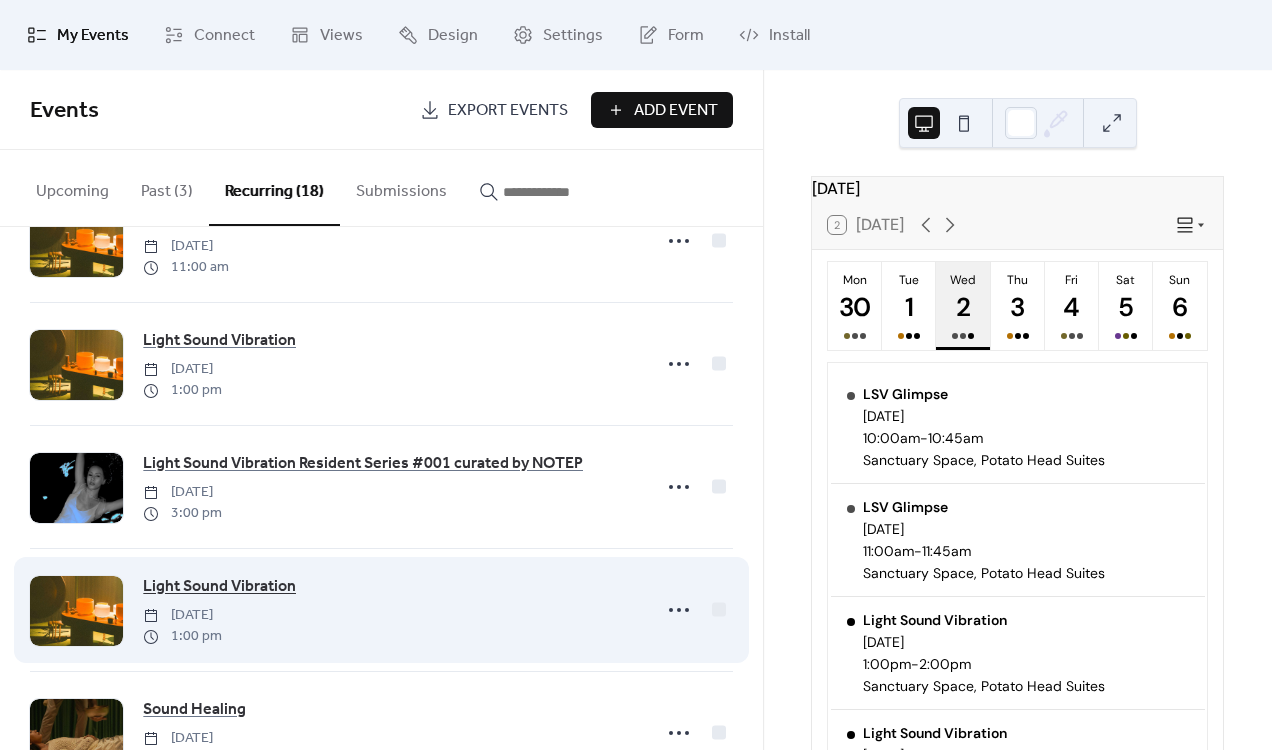 click on "Light Sound Vibration" at bounding box center (219, 587) 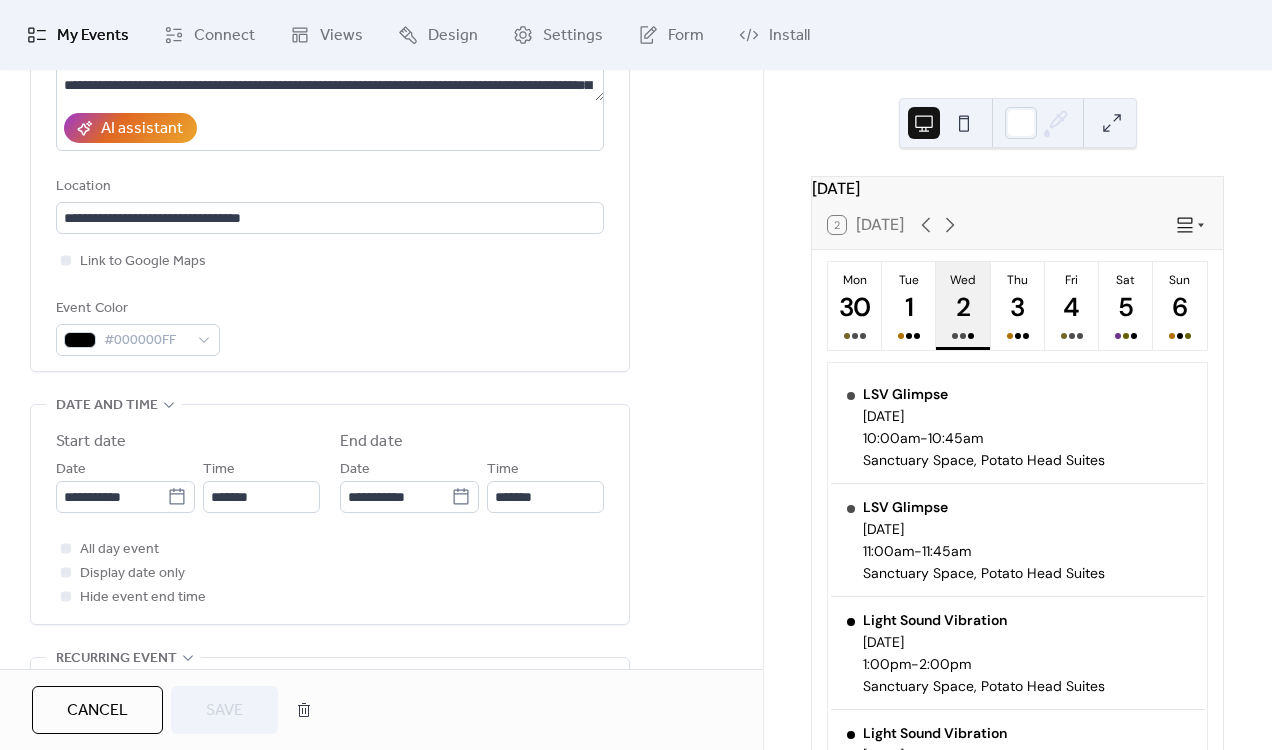 scroll, scrollTop: 377, scrollLeft: 0, axis: vertical 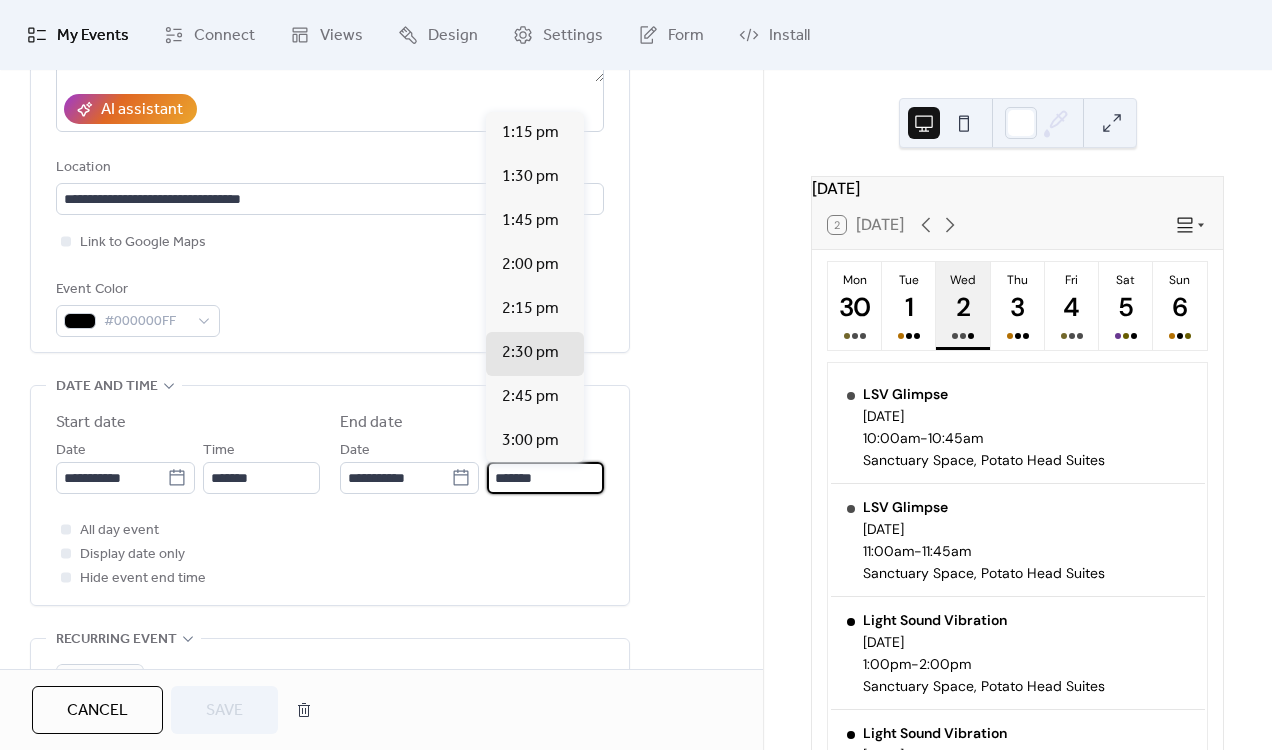 click on "*******" at bounding box center (545, 478) 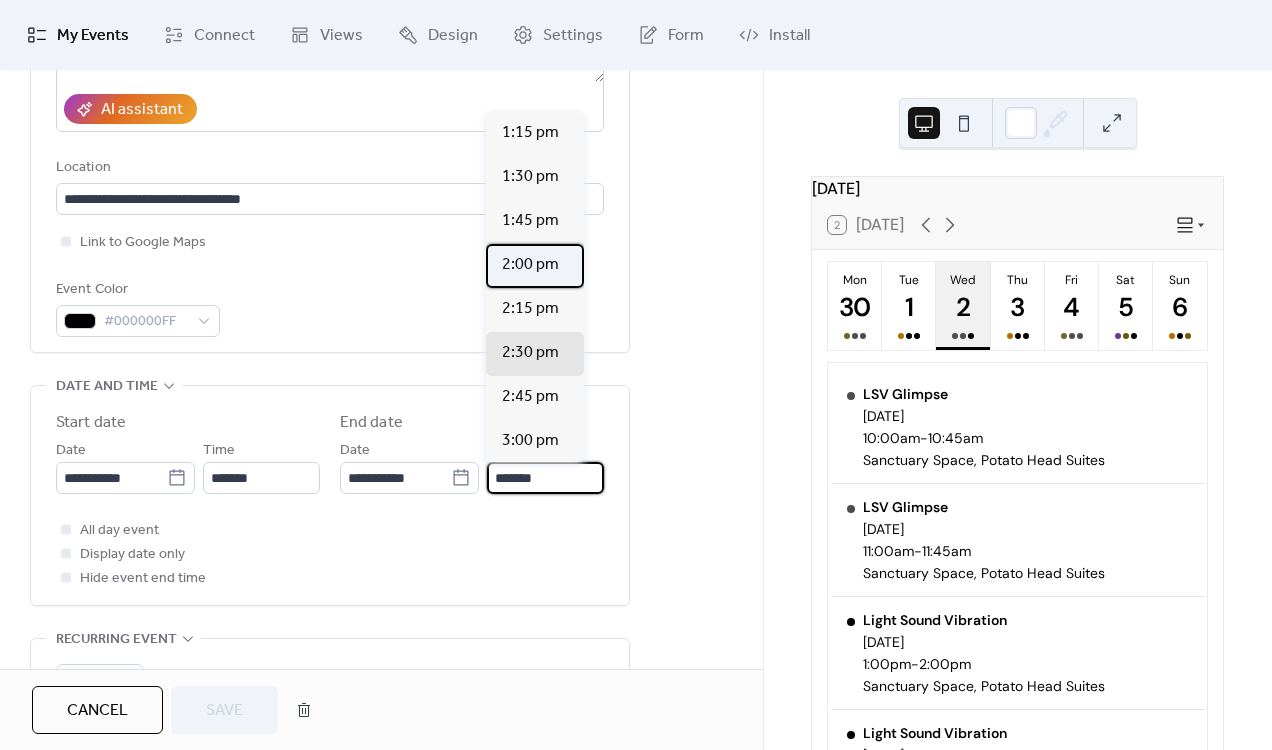 click on "2:00 pm" at bounding box center [530, 265] 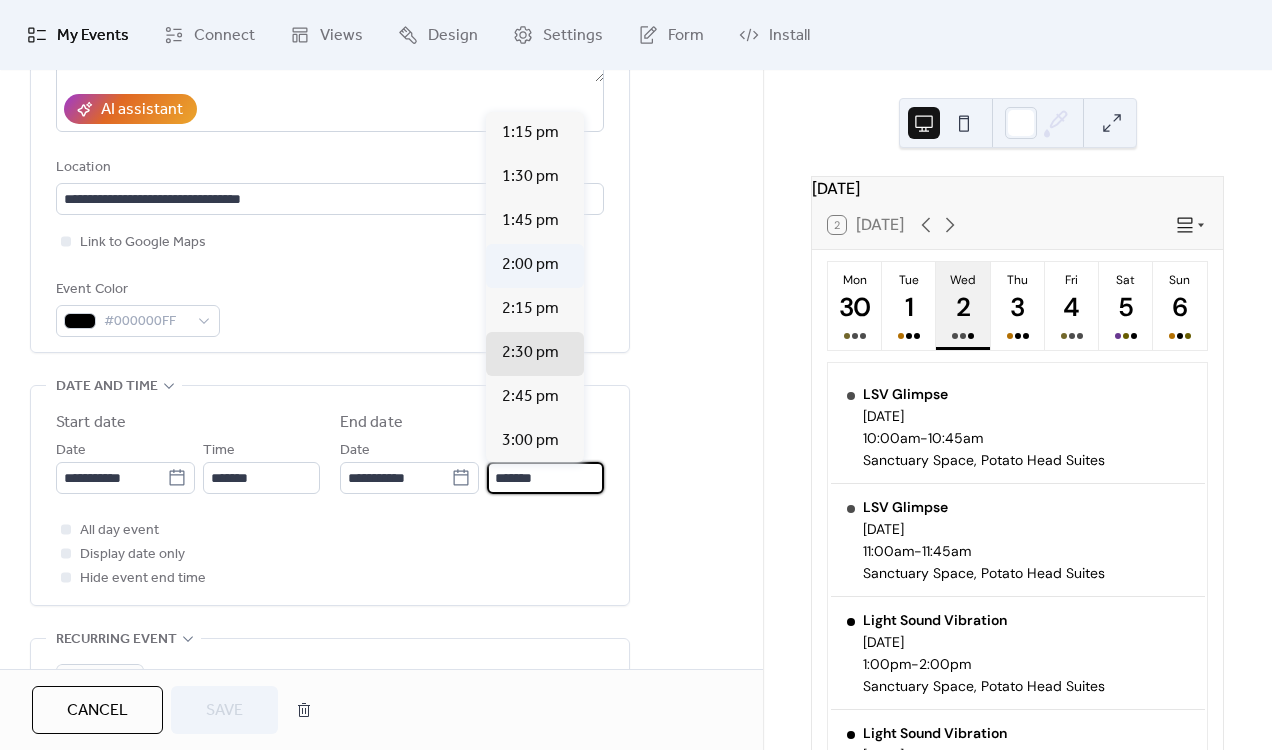 type on "*******" 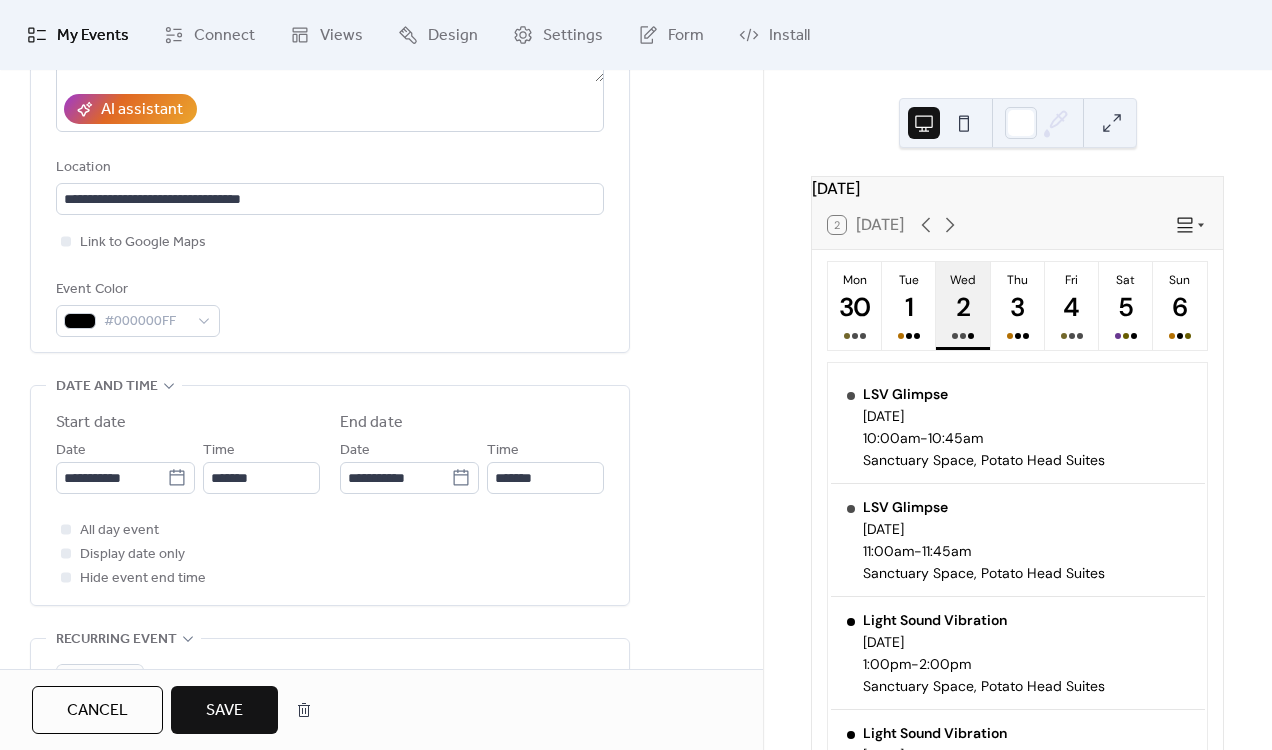 click on "Save" at bounding box center [224, 710] 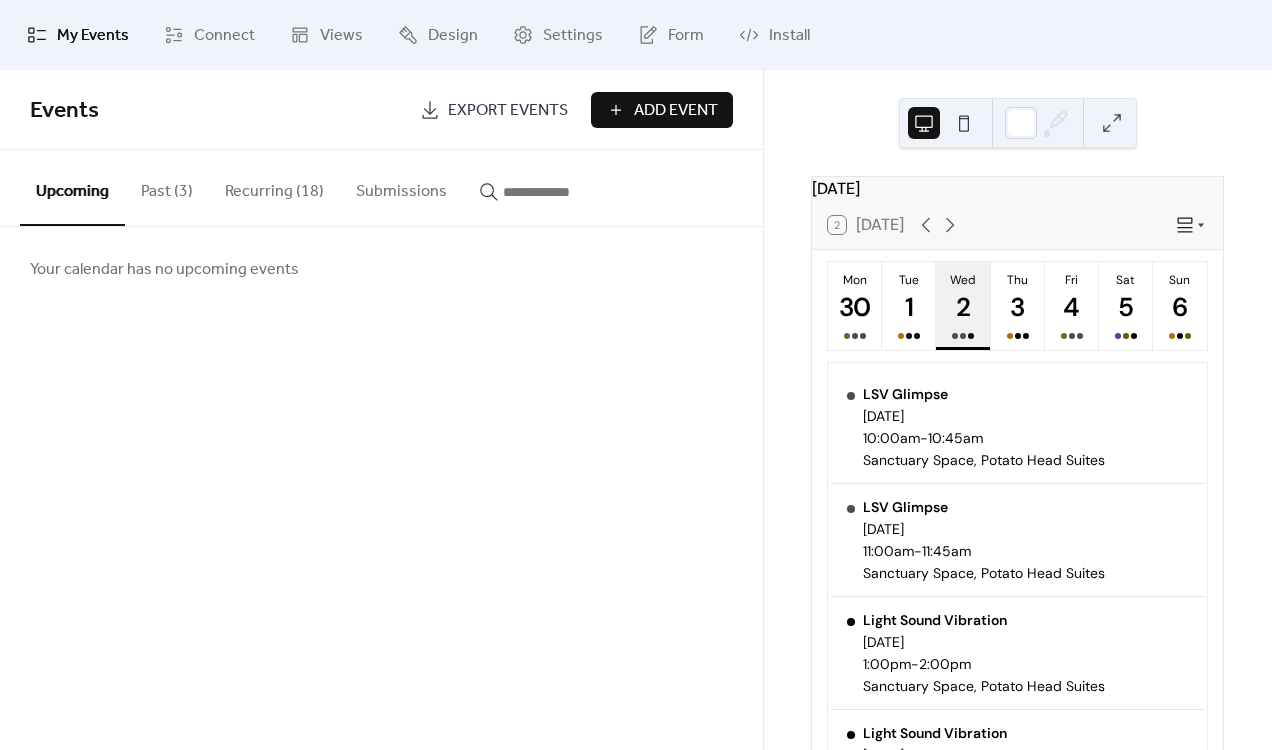 click on "Recurring  (18)" at bounding box center (274, 187) 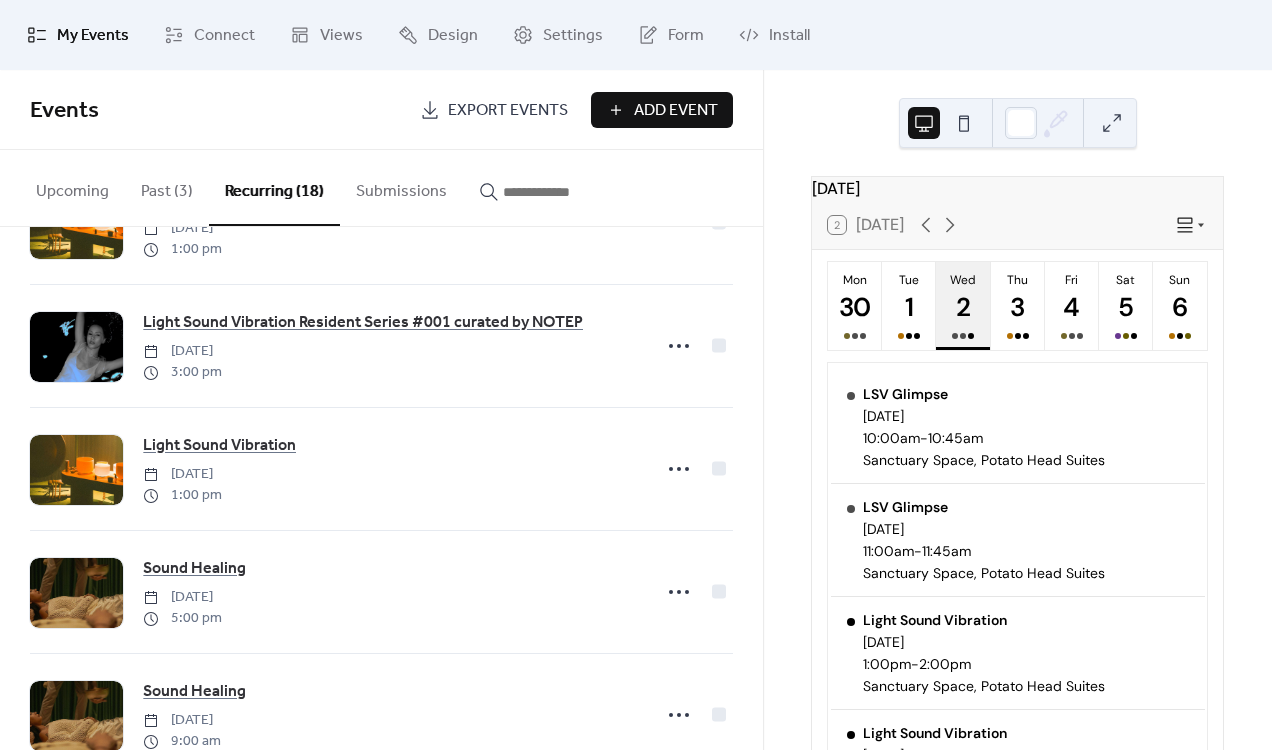 scroll, scrollTop: 502, scrollLeft: 0, axis: vertical 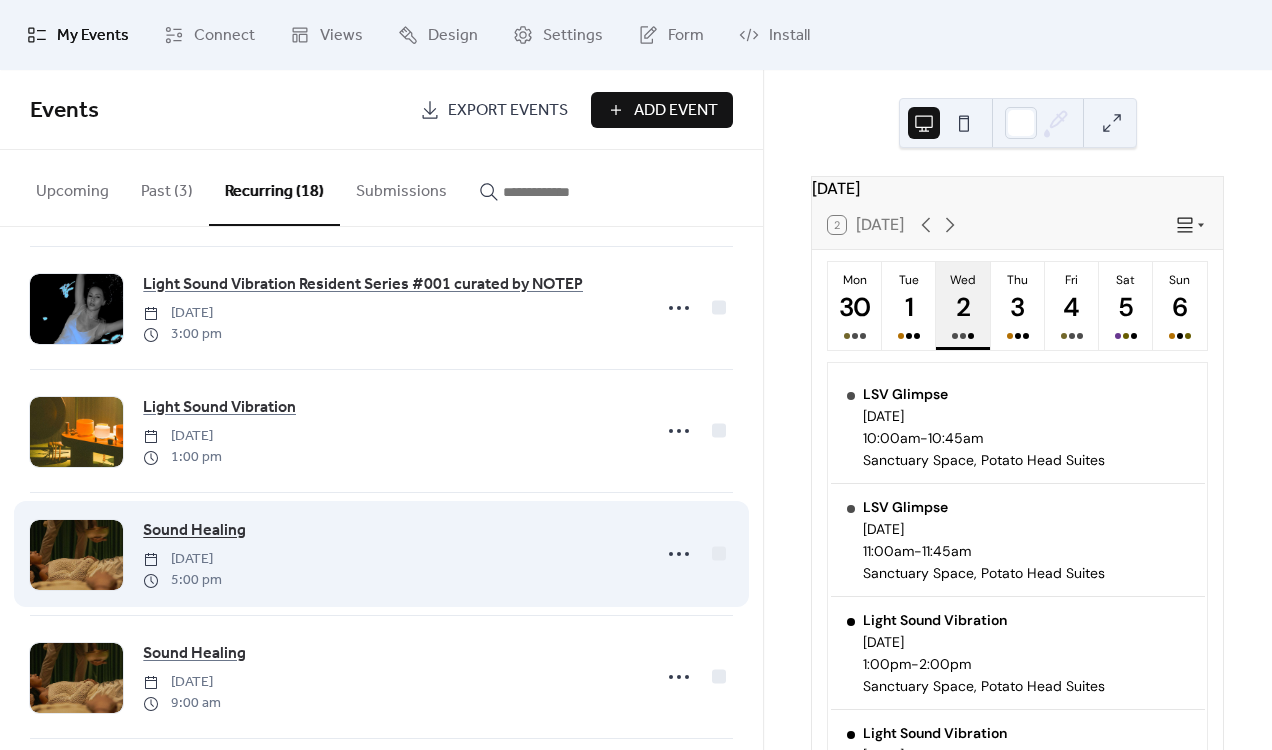 click on "Sound Healing" at bounding box center [194, 531] 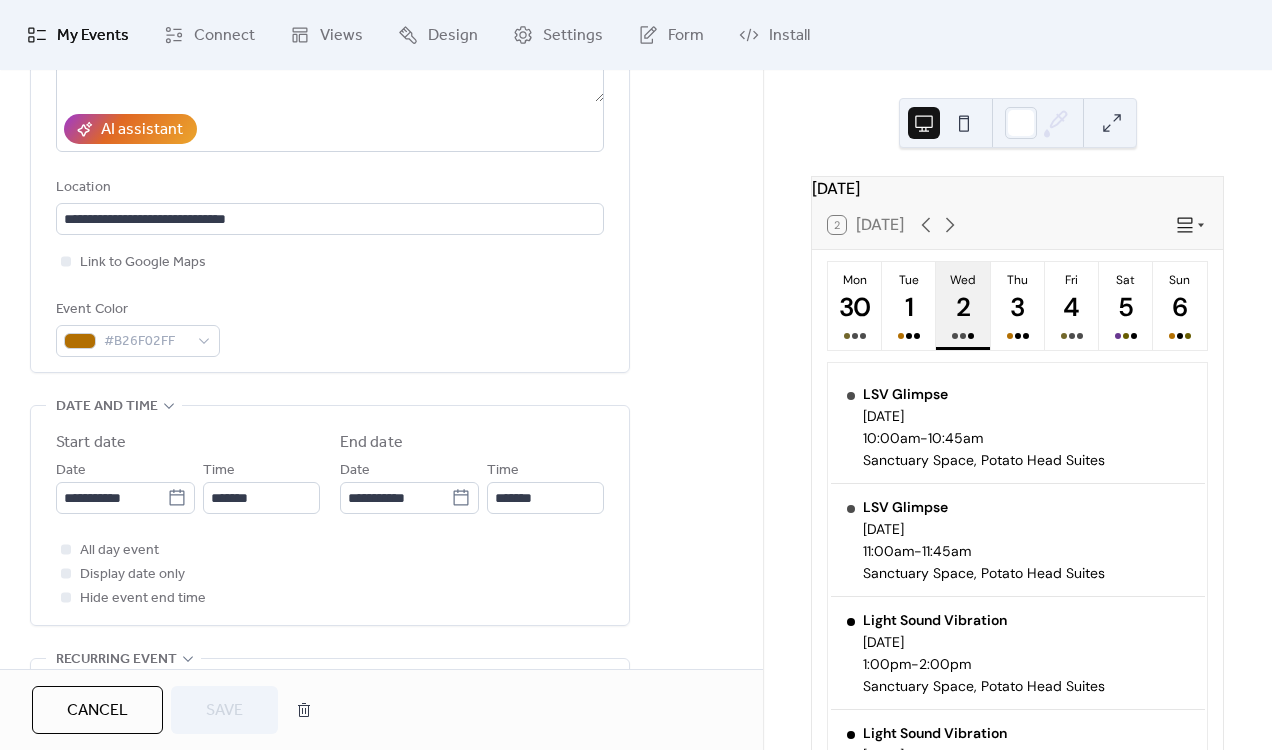scroll, scrollTop: 370, scrollLeft: 0, axis: vertical 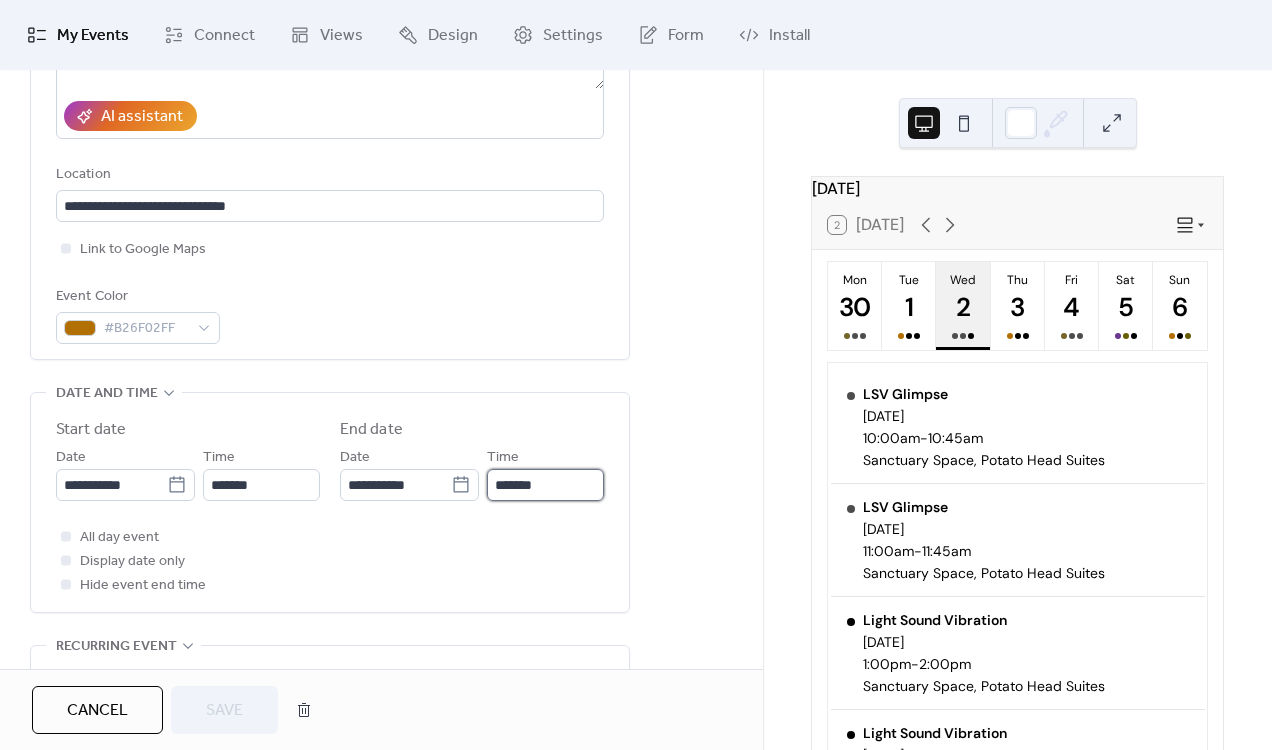 click on "*******" at bounding box center (545, 485) 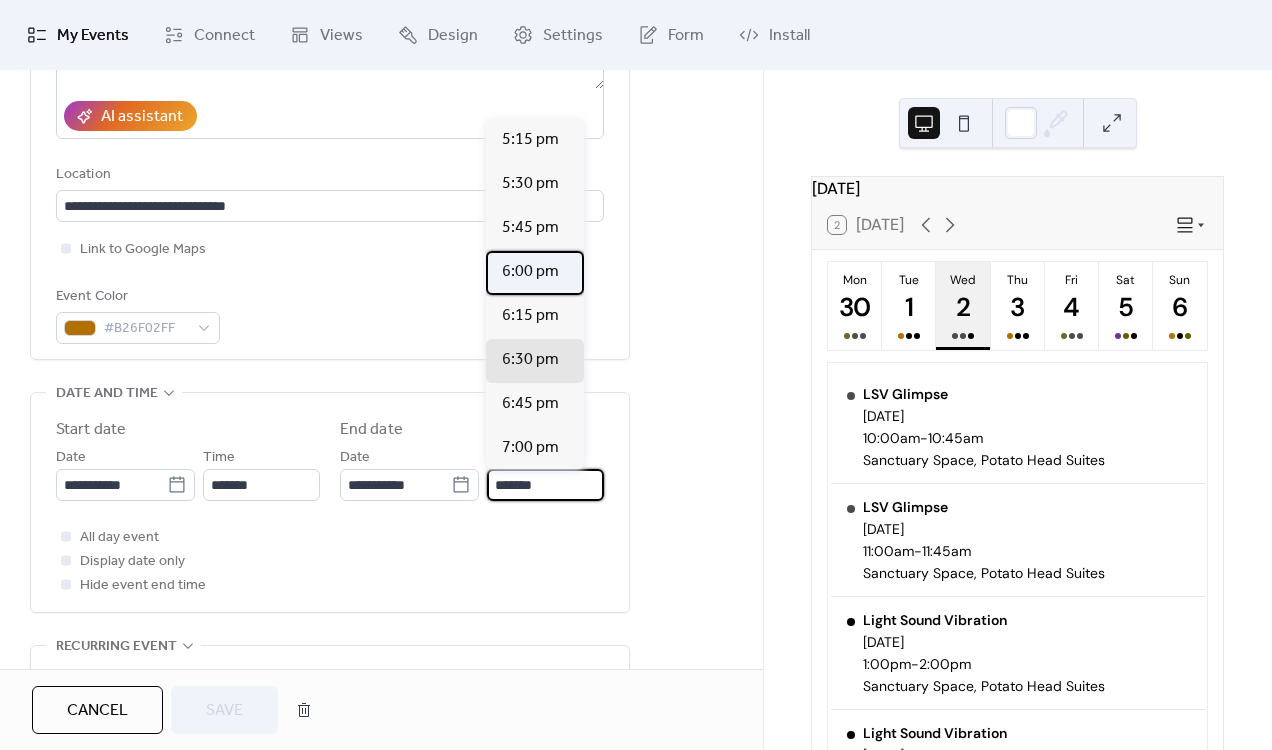 click on "6:00 pm" at bounding box center [530, 272] 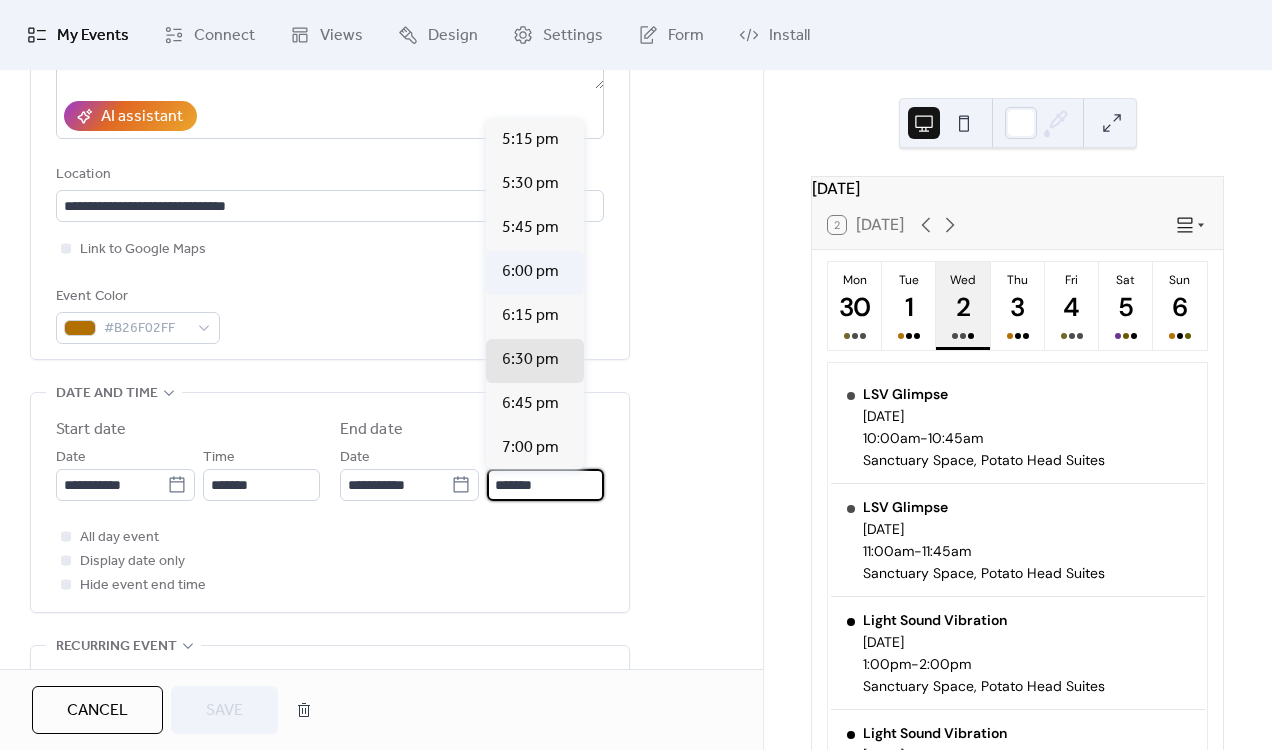 type on "*******" 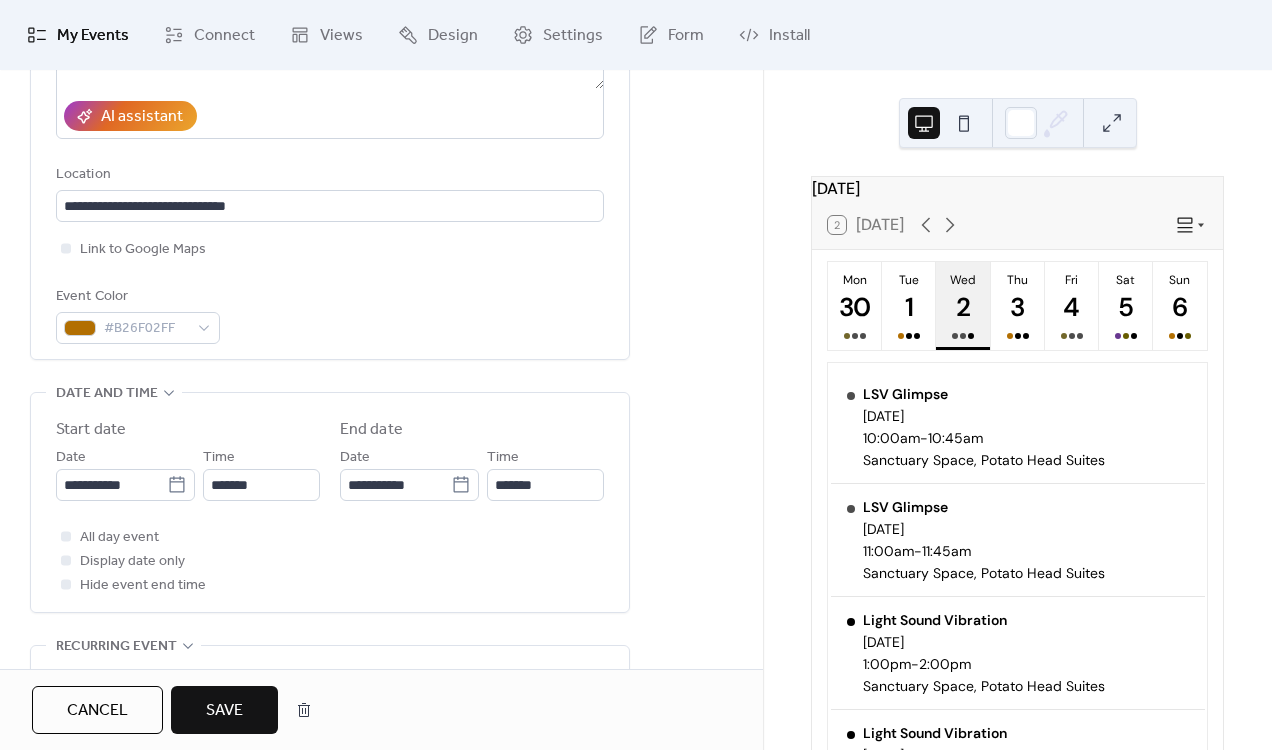 click on "Save" at bounding box center (224, 710) 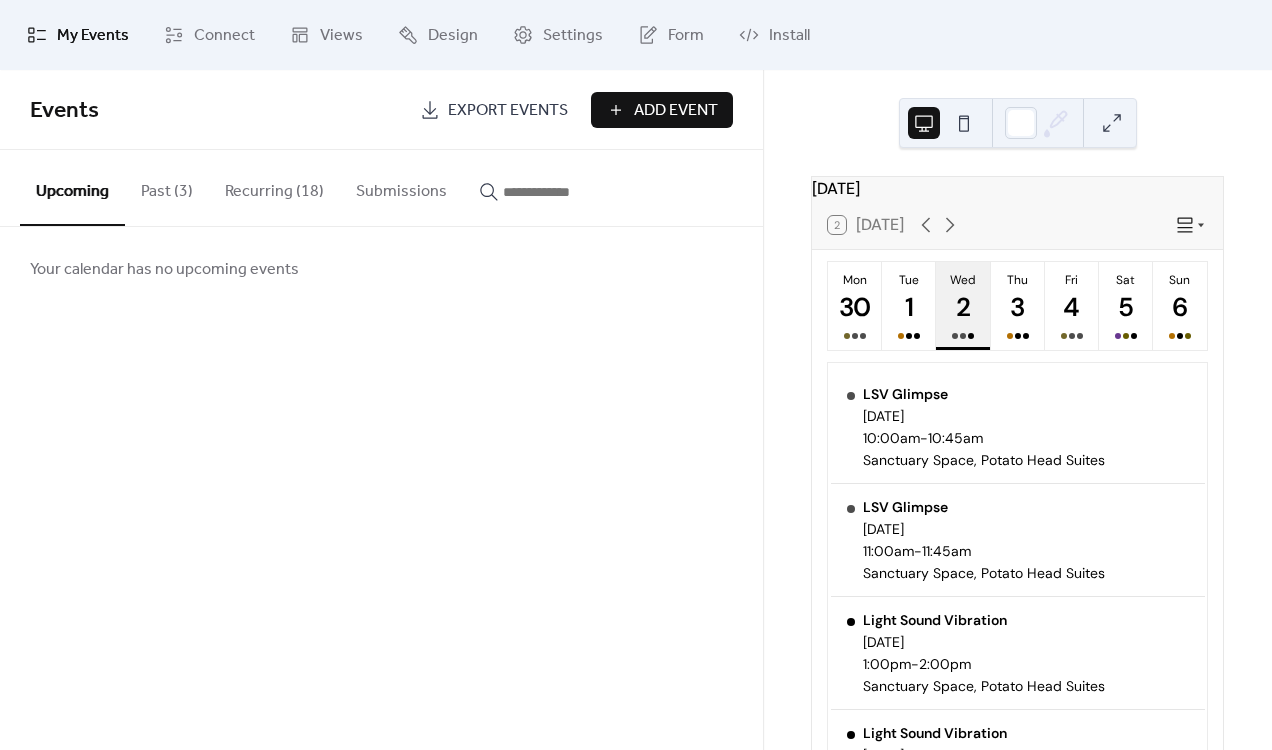 click on "Recurring  (18)" at bounding box center (274, 187) 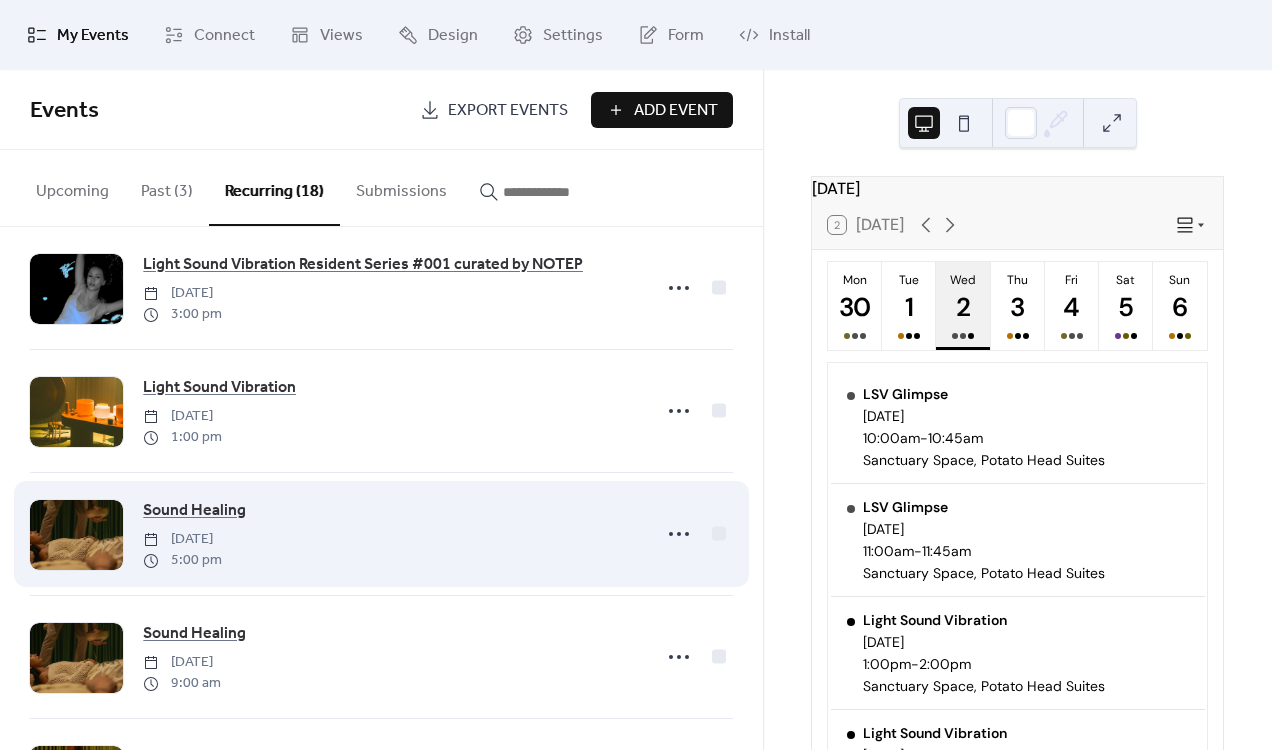 scroll, scrollTop: 561, scrollLeft: 0, axis: vertical 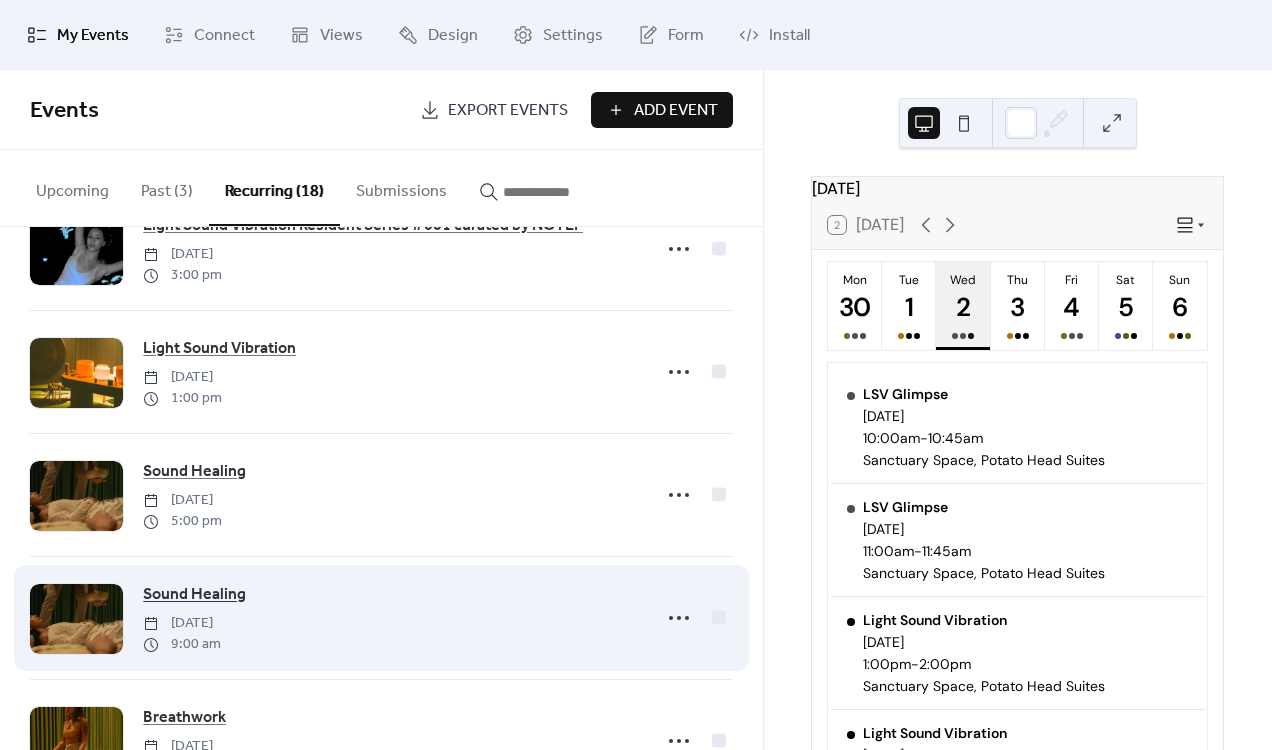 click on "Sound Healing" at bounding box center [194, 595] 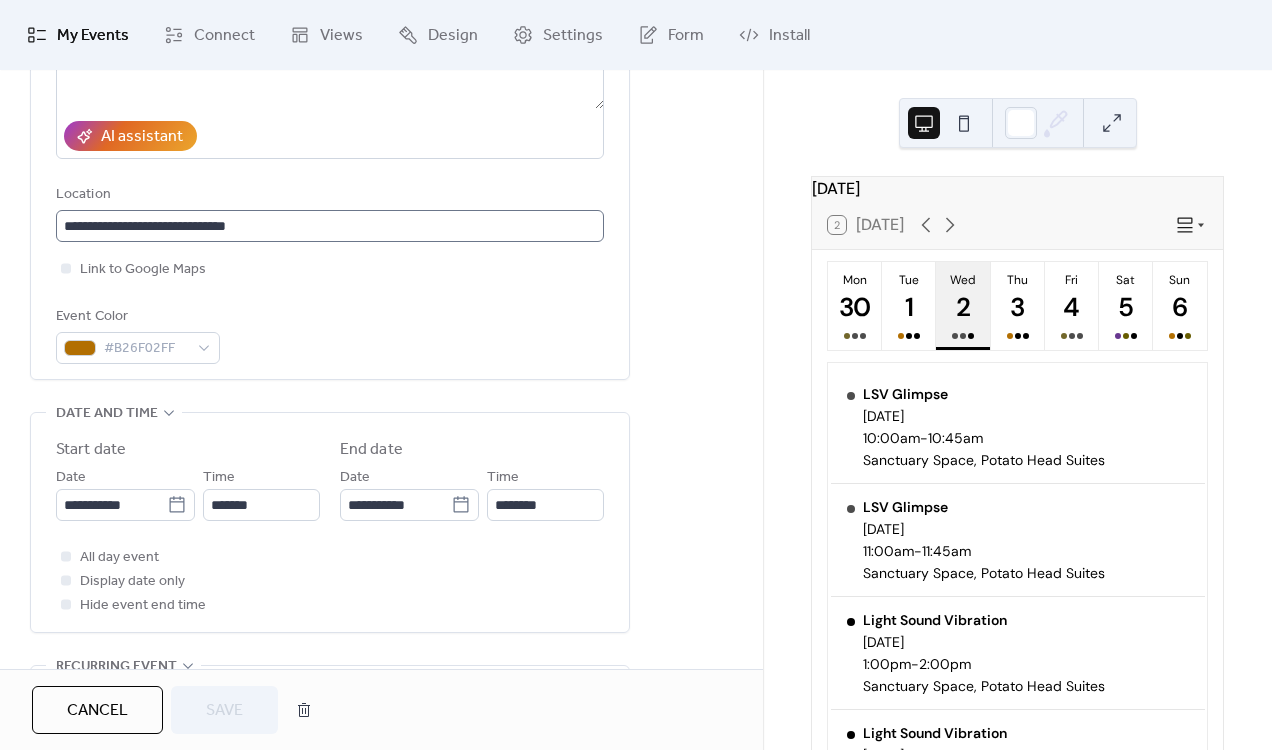 scroll, scrollTop: 374, scrollLeft: 0, axis: vertical 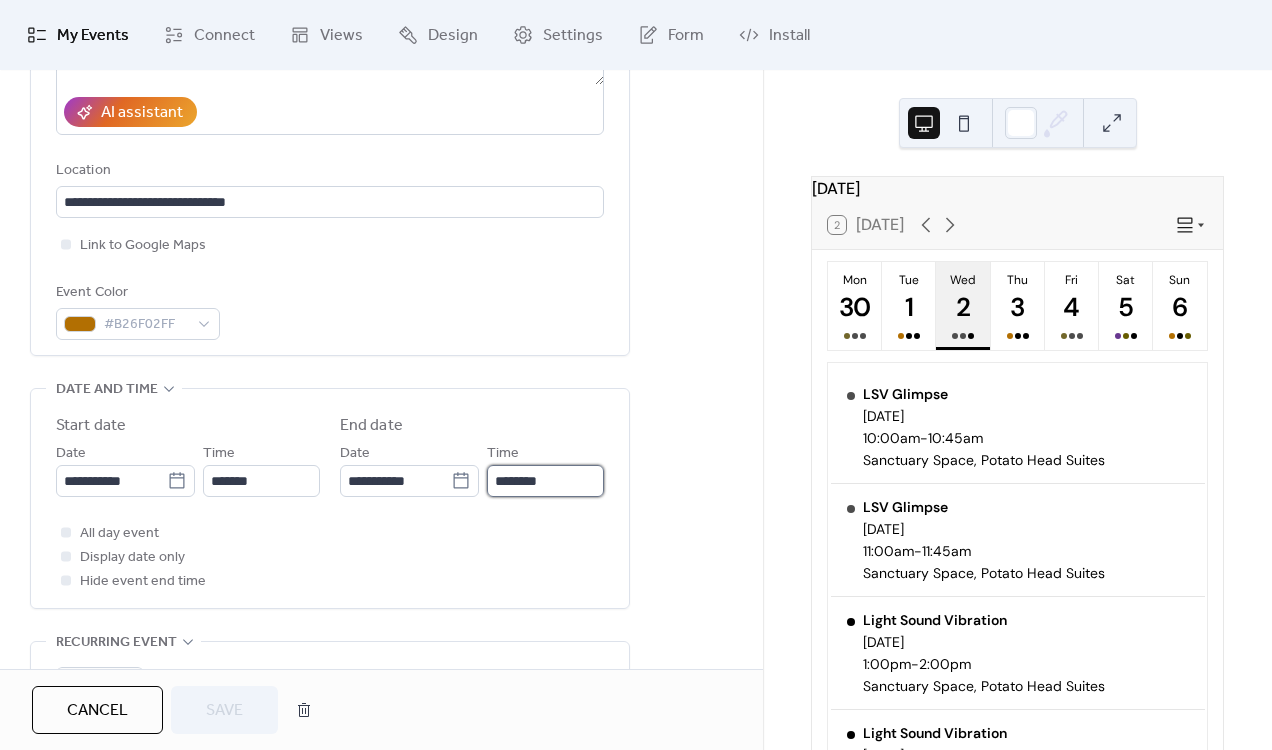 click on "********" at bounding box center [545, 481] 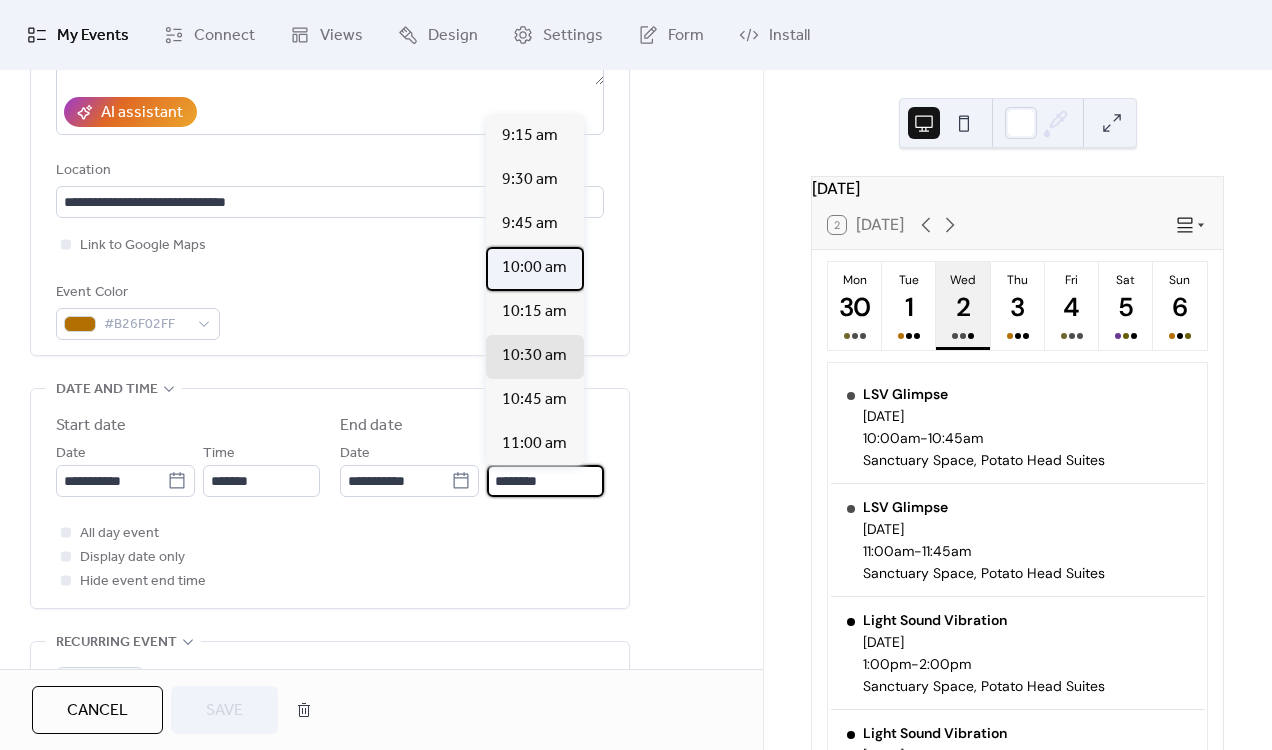 click on "10:00 am" at bounding box center [534, 268] 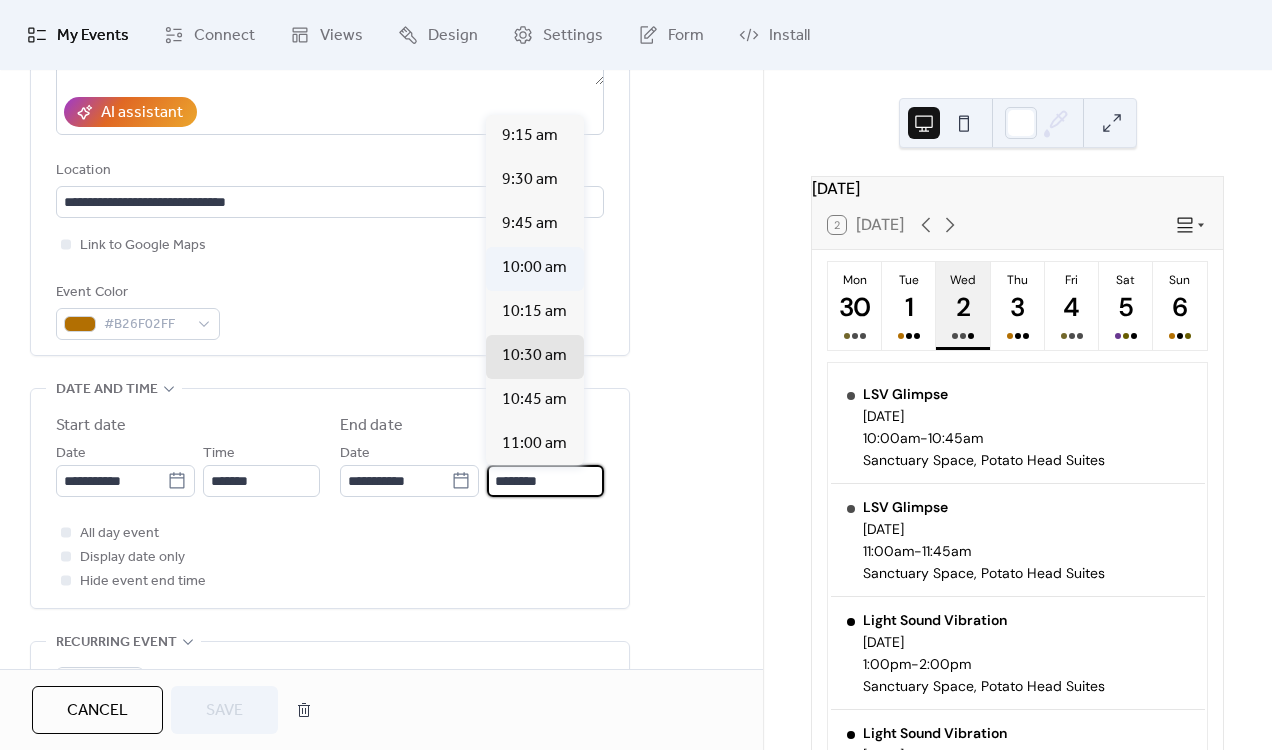 type on "********" 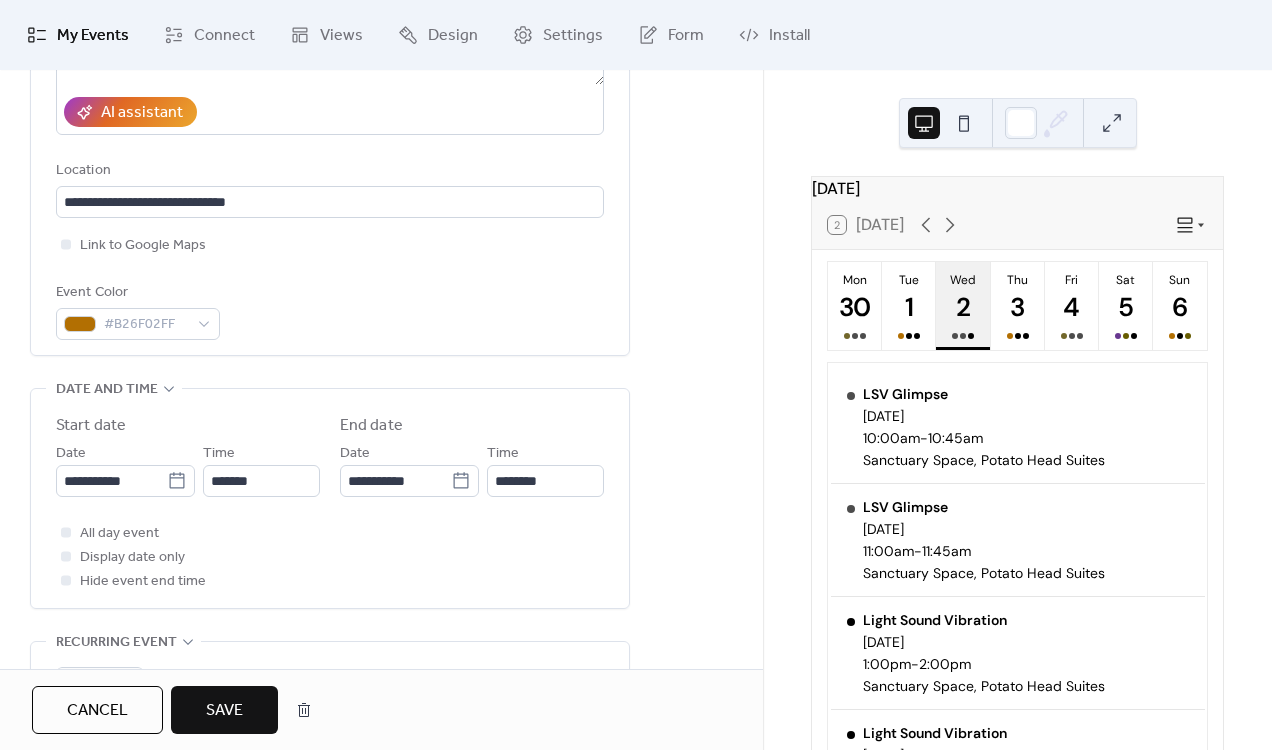 click on "Save" at bounding box center [224, 711] 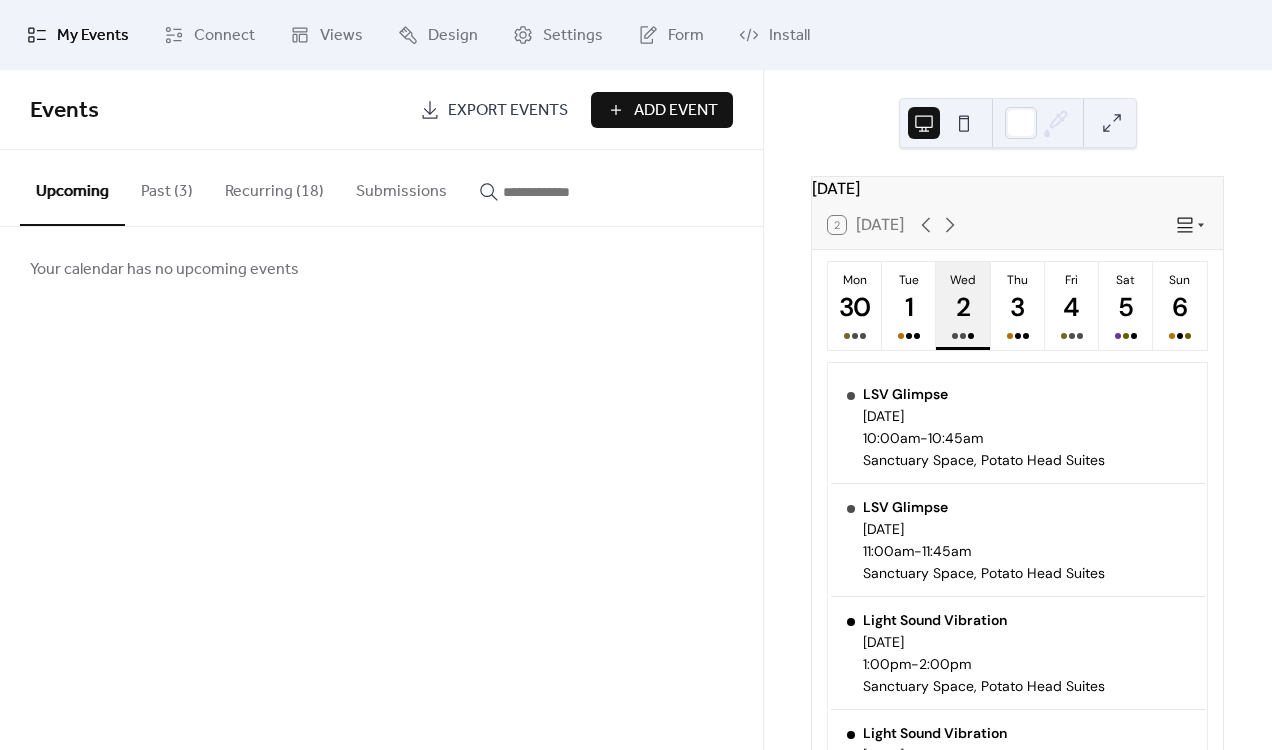 click on "Recurring  (18)" at bounding box center (274, 187) 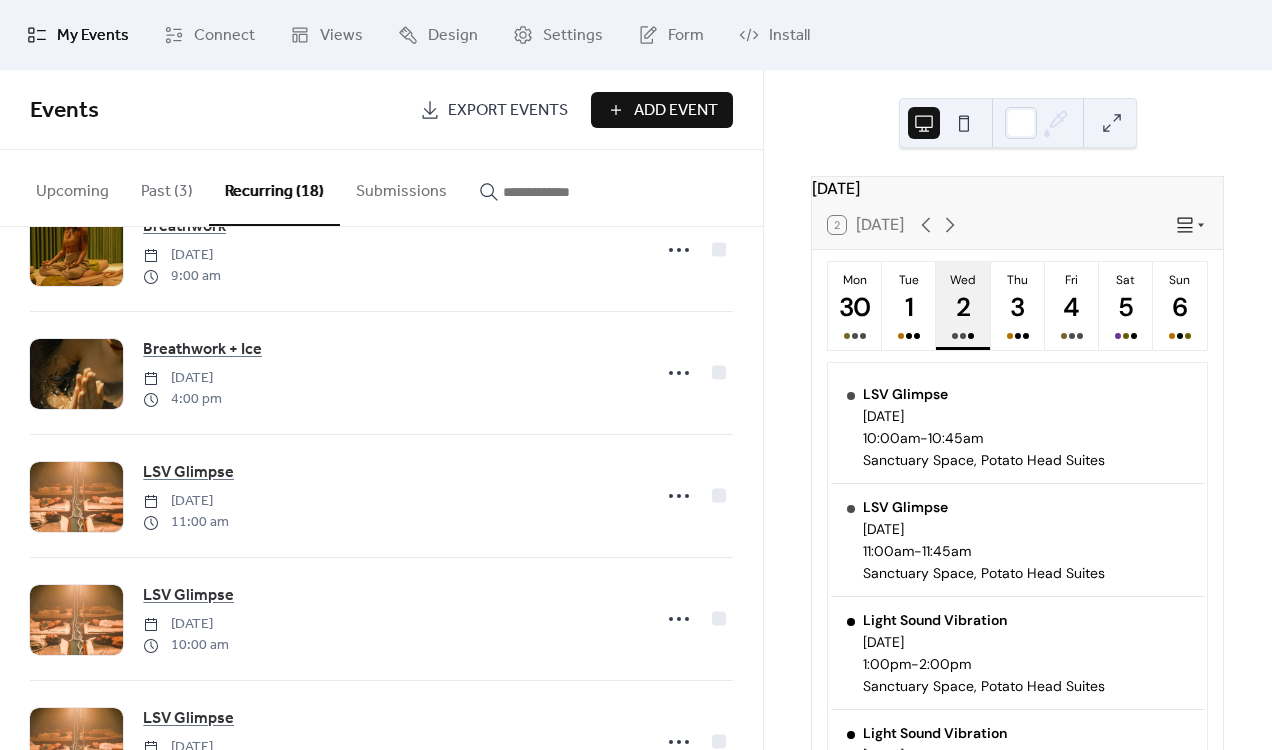 scroll, scrollTop: 1051, scrollLeft: 0, axis: vertical 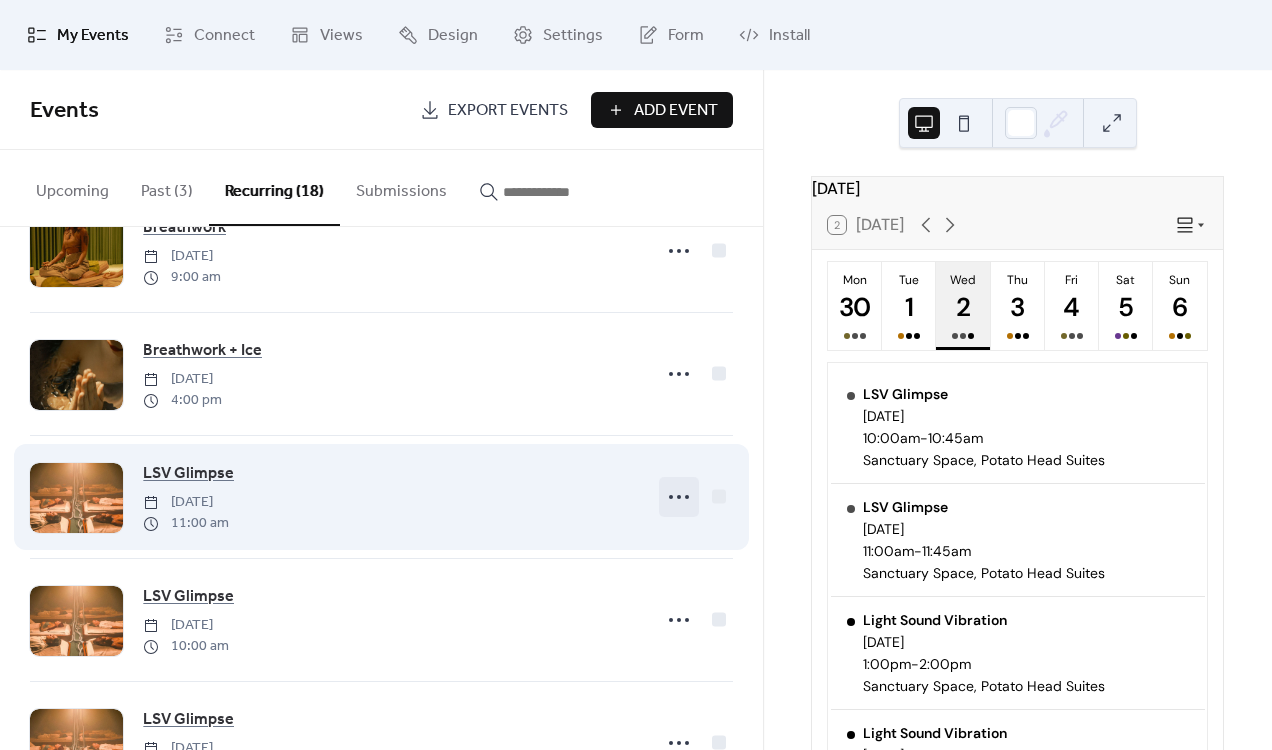 click 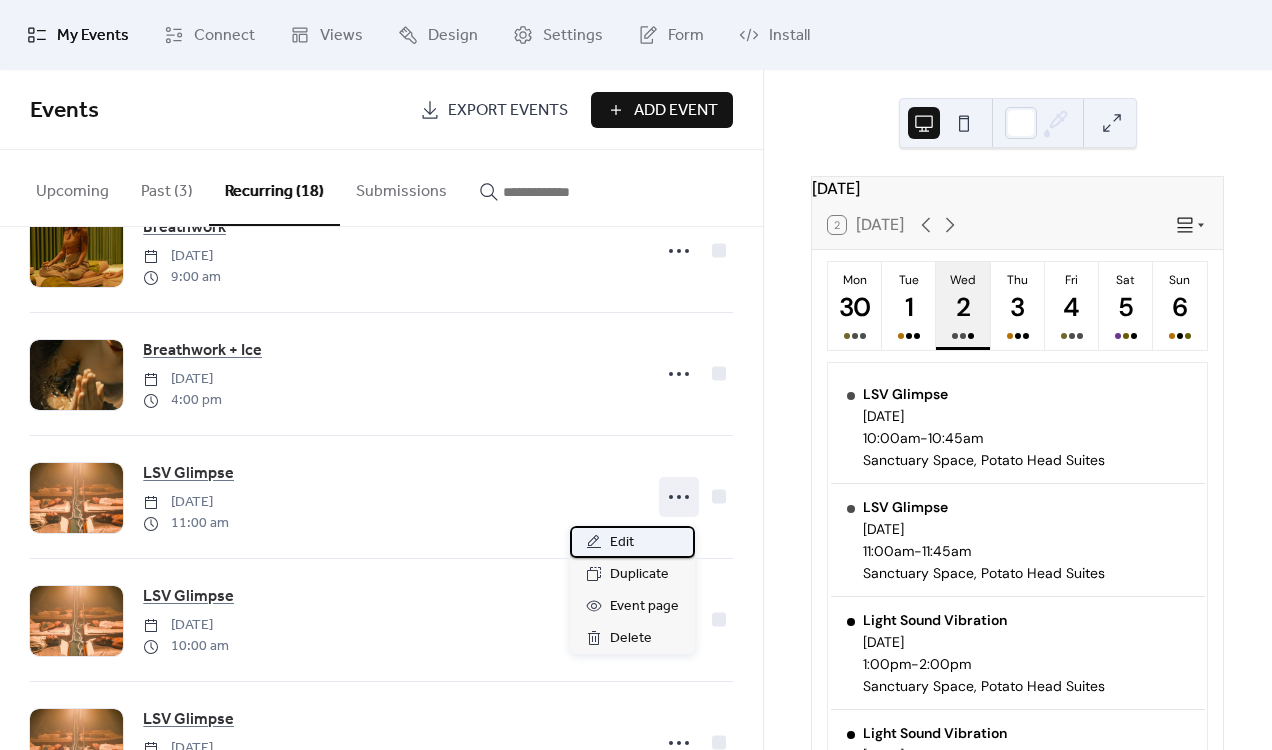 click on "Edit" at bounding box center (632, 542) 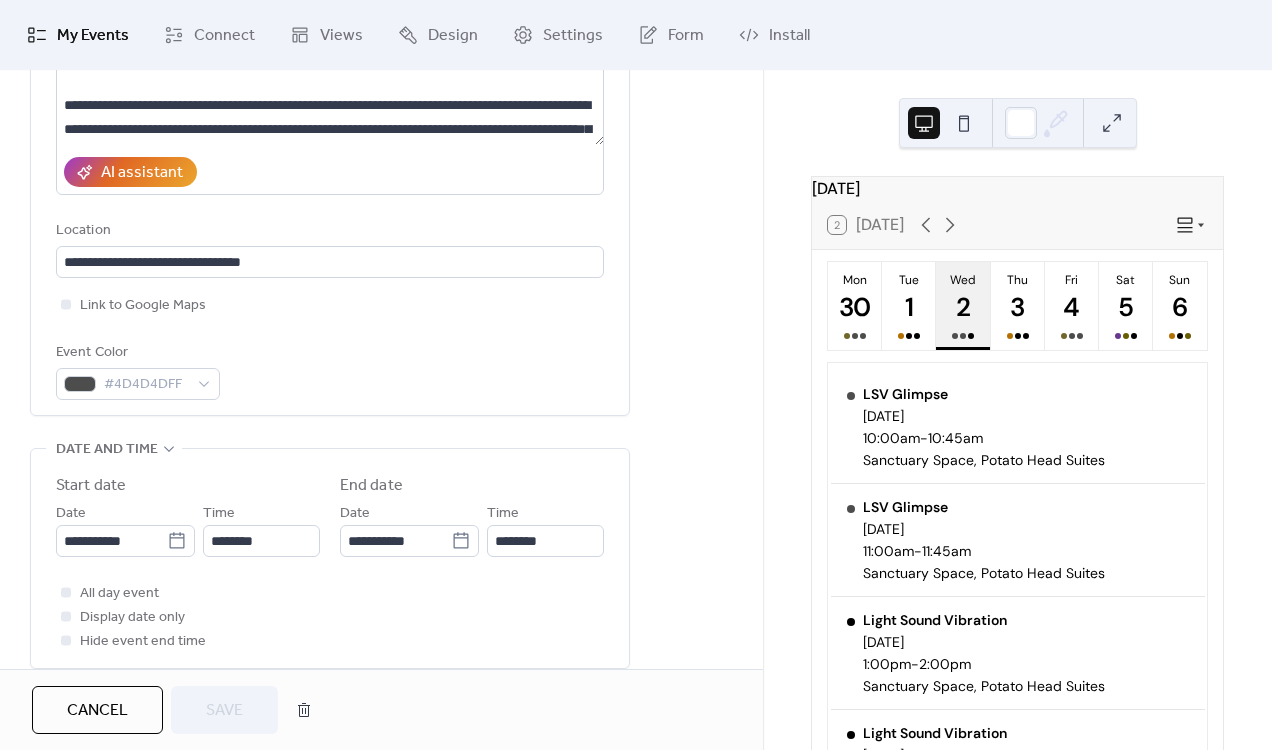 scroll, scrollTop: 345, scrollLeft: 0, axis: vertical 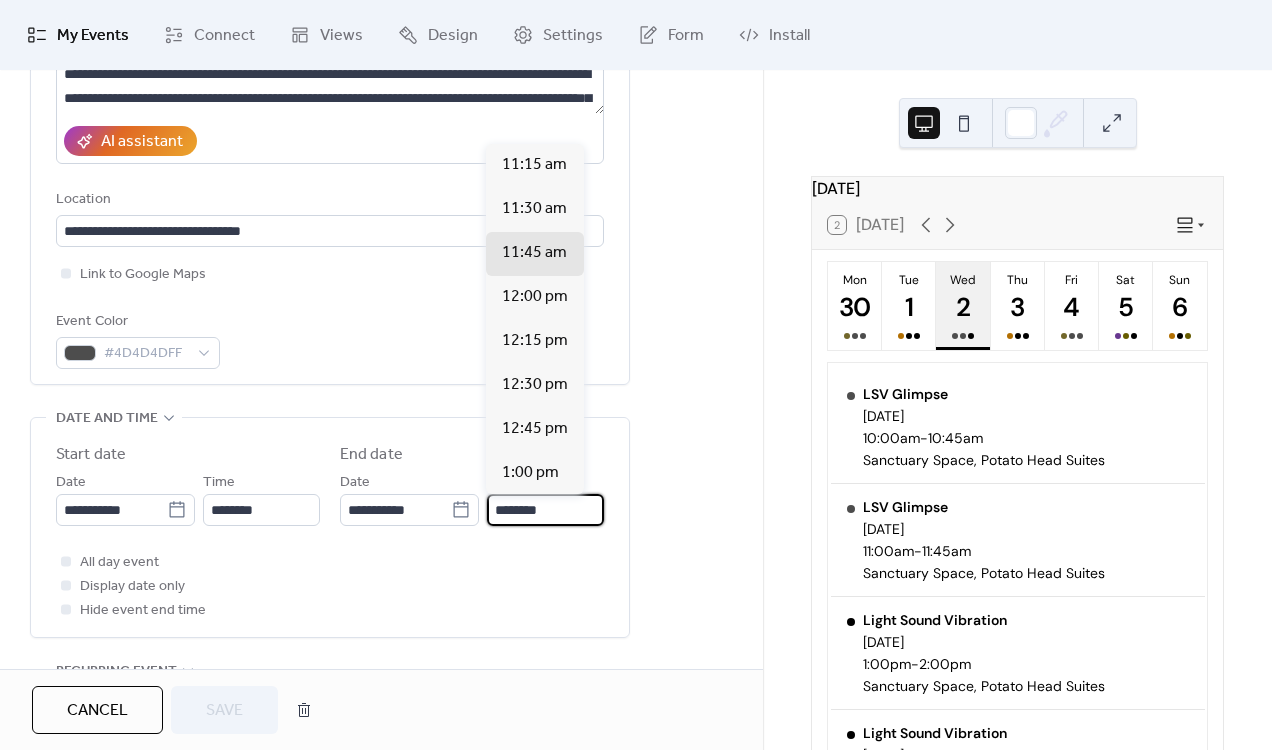 click on "********" at bounding box center (545, 510) 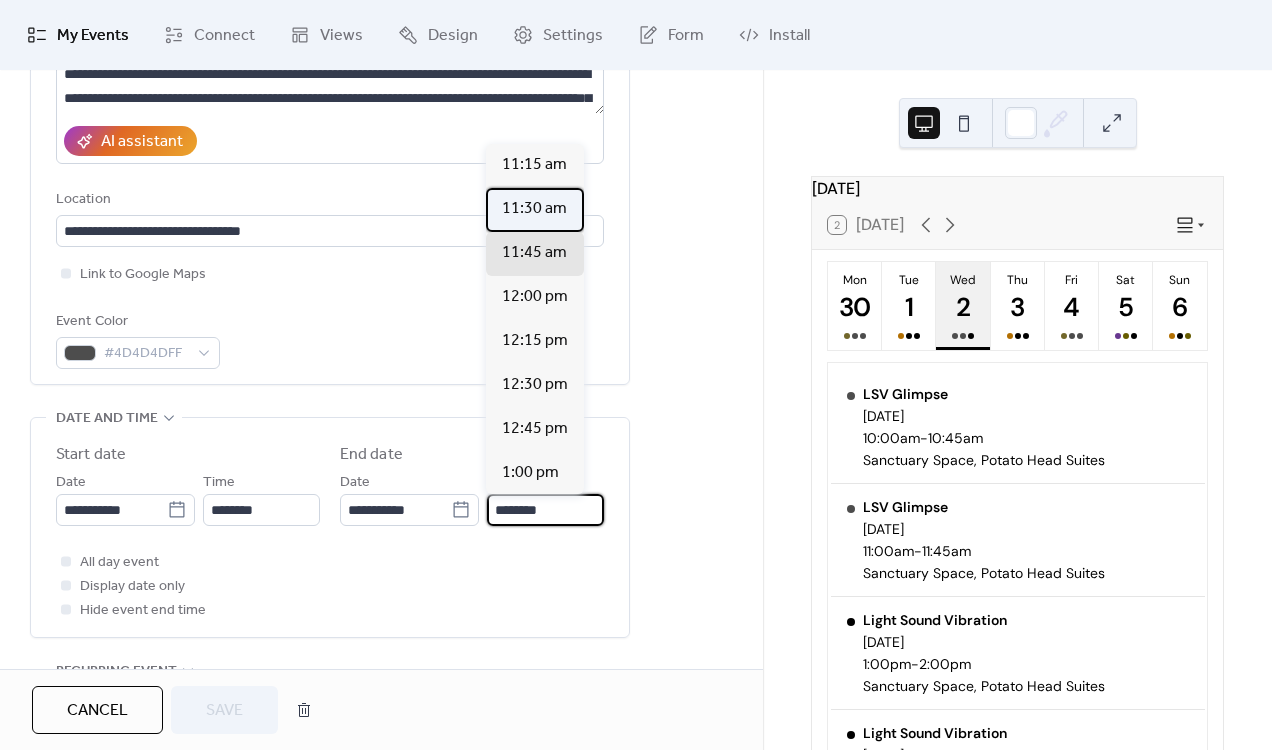 click on "11:30 am" at bounding box center [534, 209] 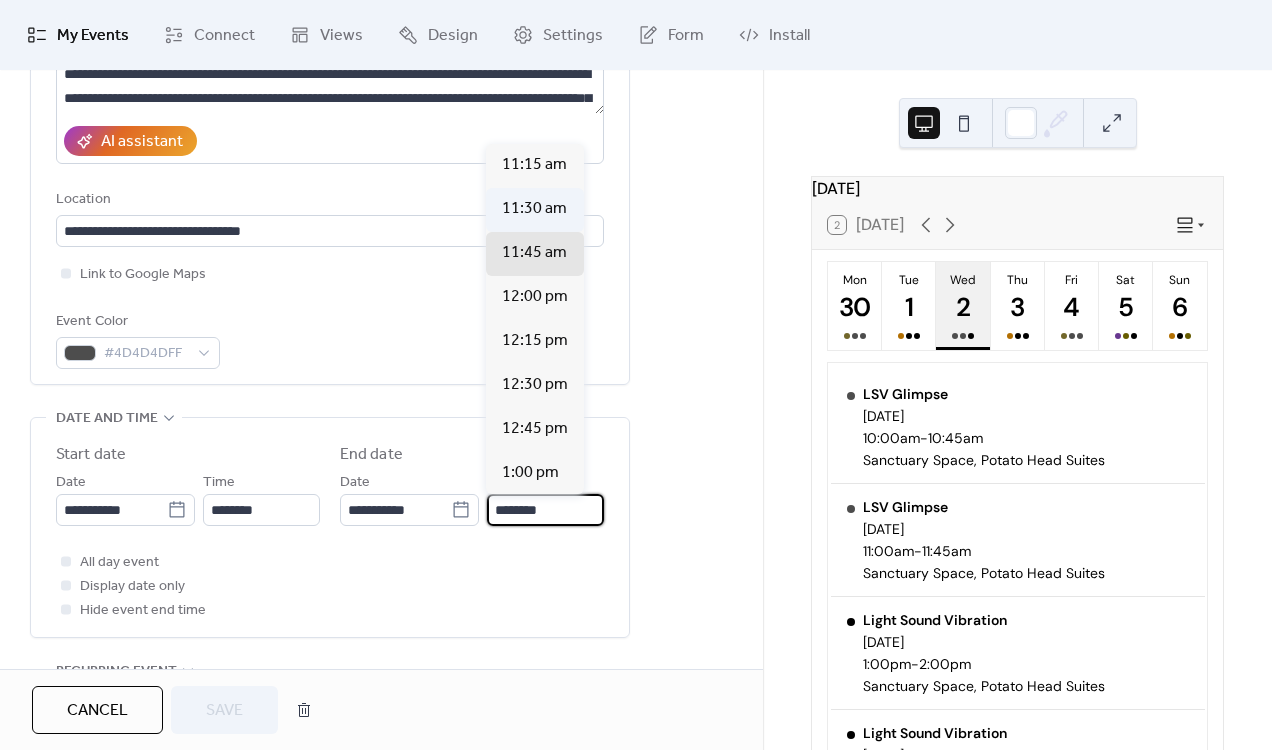 type on "********" 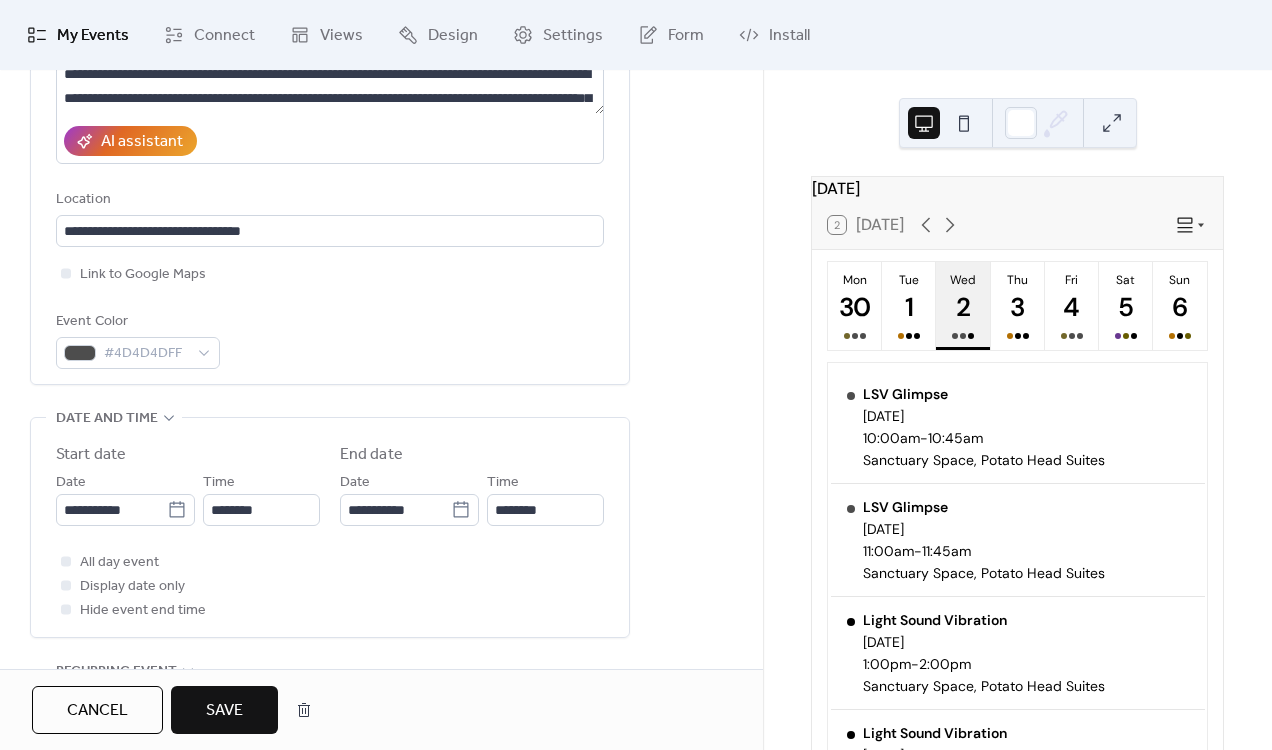 click on "Save" at bounding box center (224, 711) 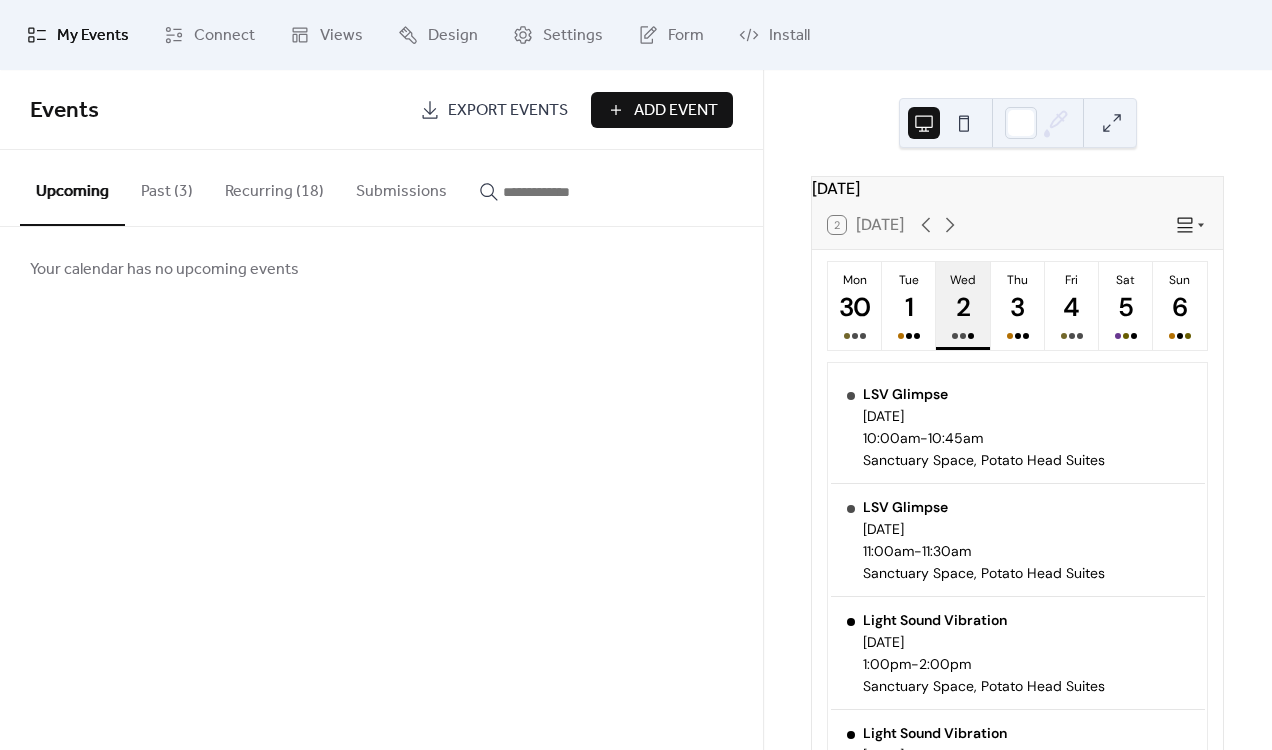 click on "Recurring  (18)" at bounding box center (274, 187) 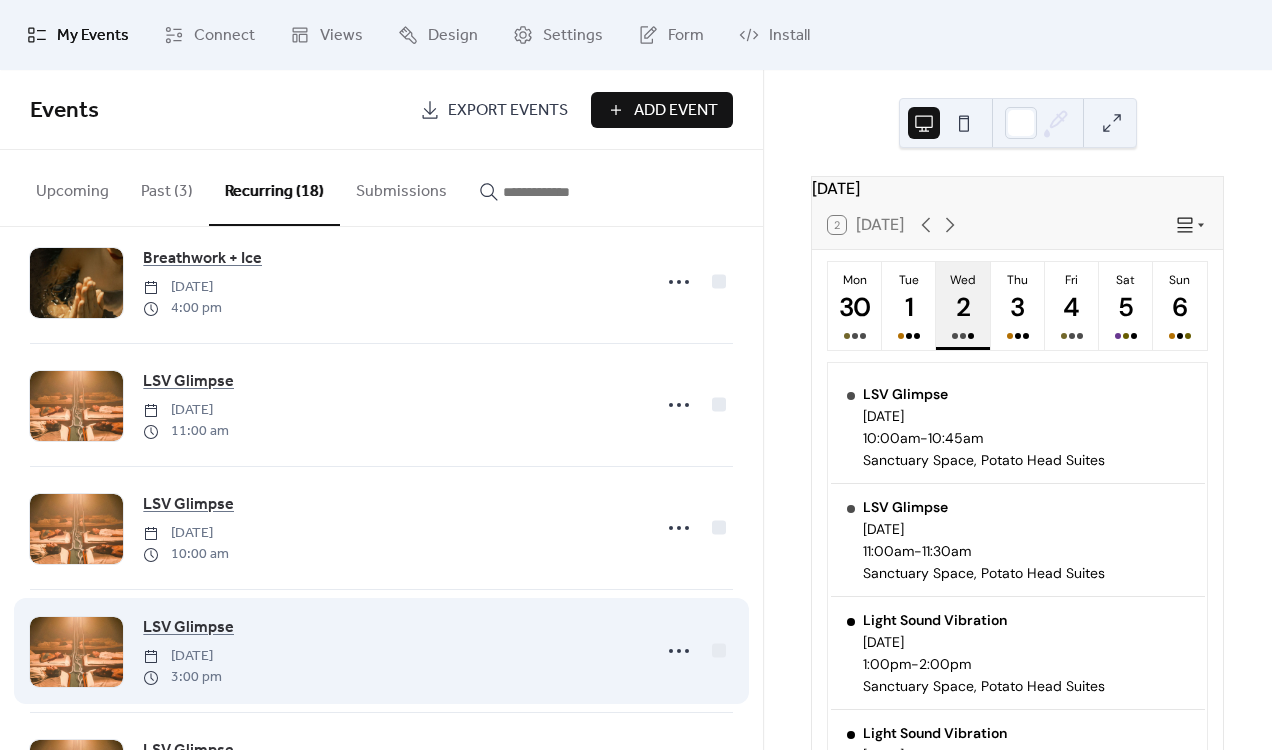 scroll, scrollTop: 1142, scrollLeft: 0, axis: vertical 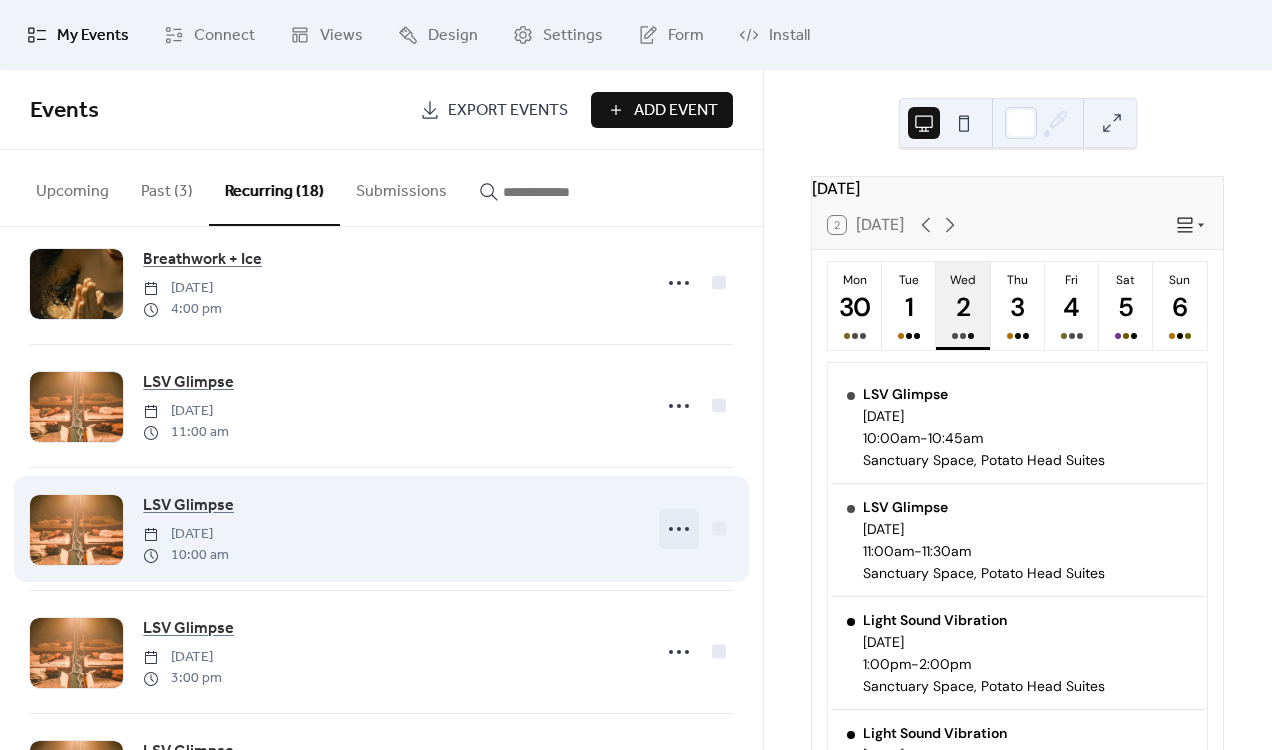 click 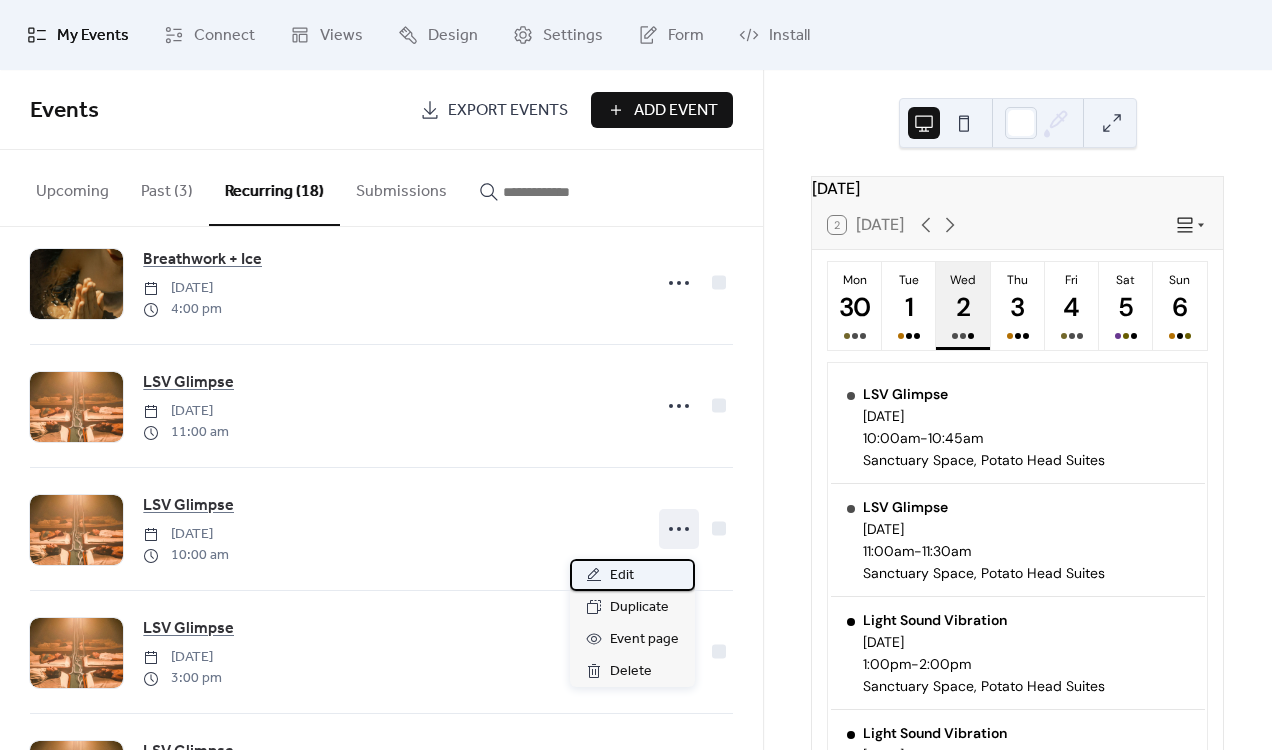 click on "Edit" at bounding box center [632, 575] 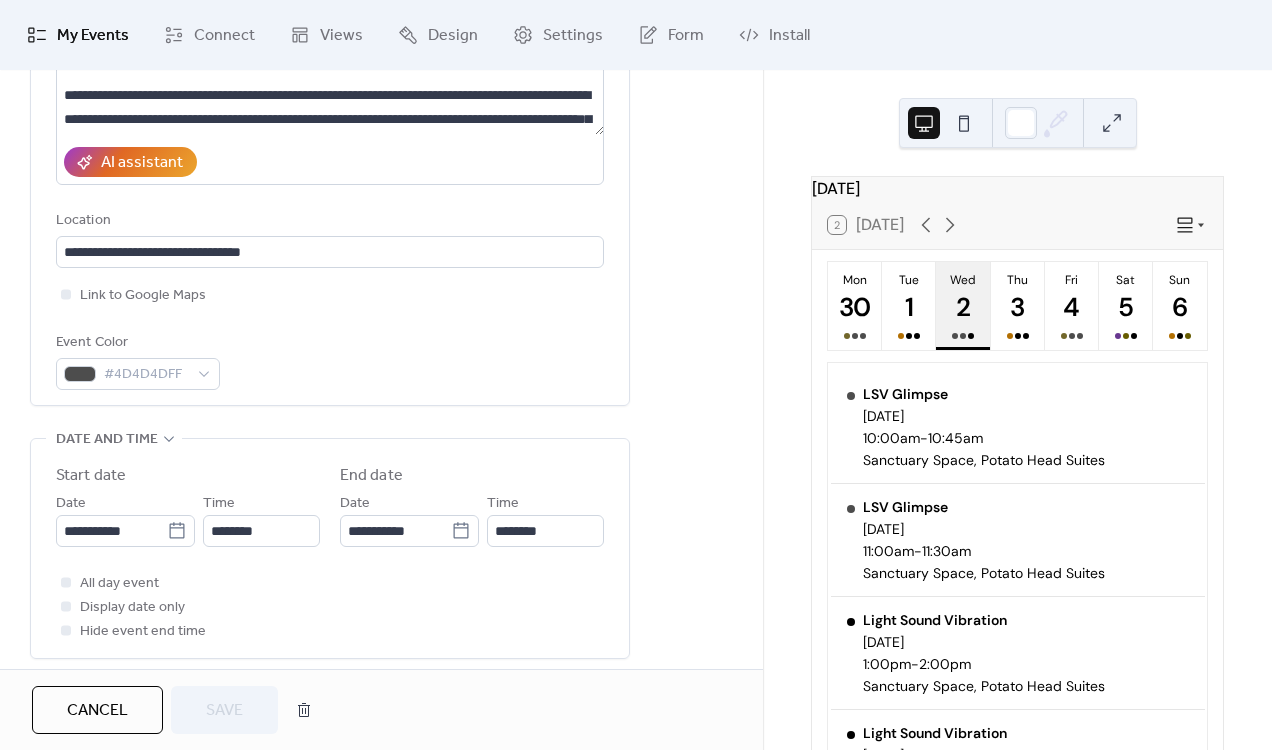 scroll, scrollTop: 344, scrollLeft: 0, axis: vertical 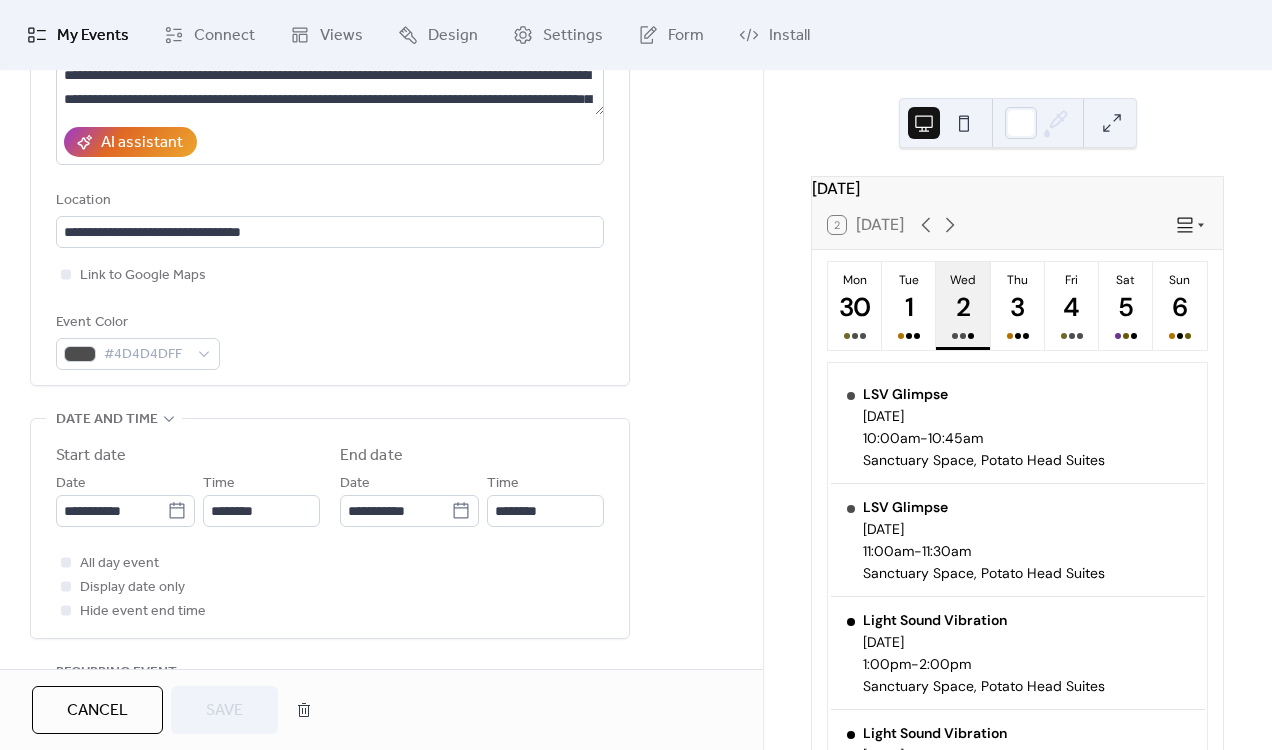 click on "**********" at bounding box center (330, 533) 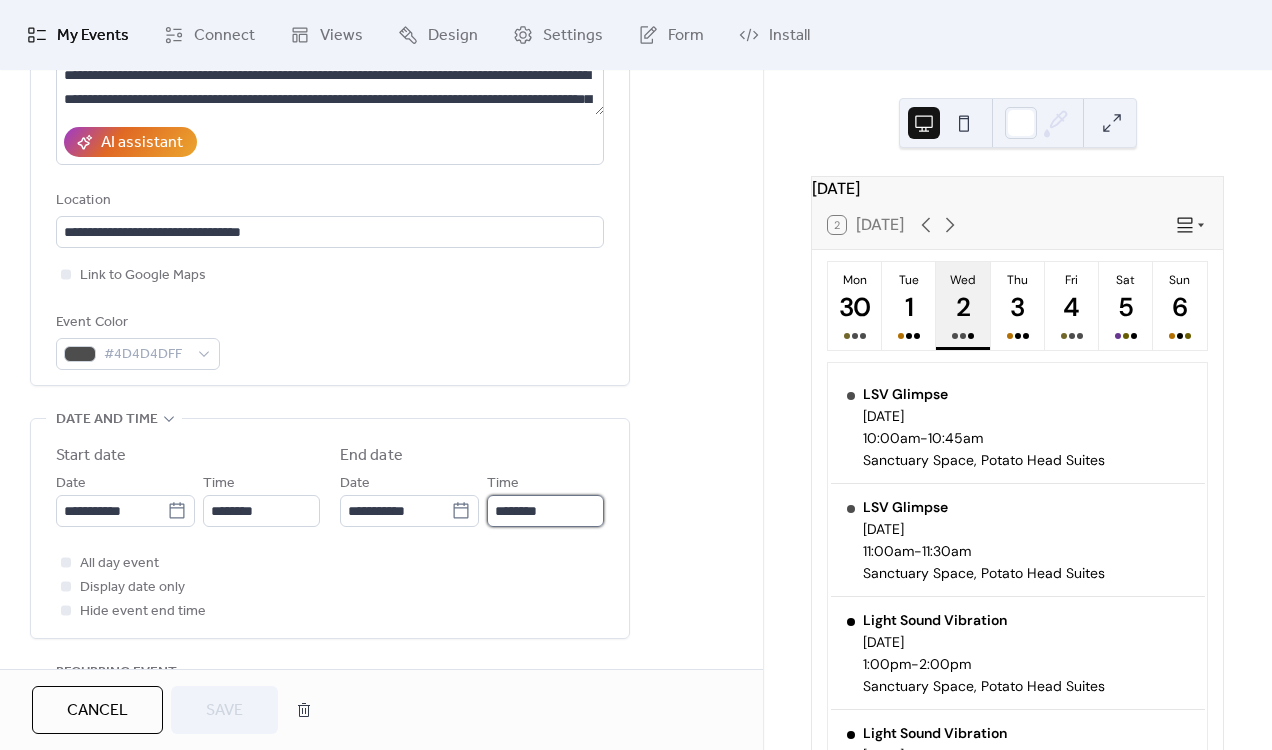 click on "********" at bounding box center (545, 511) 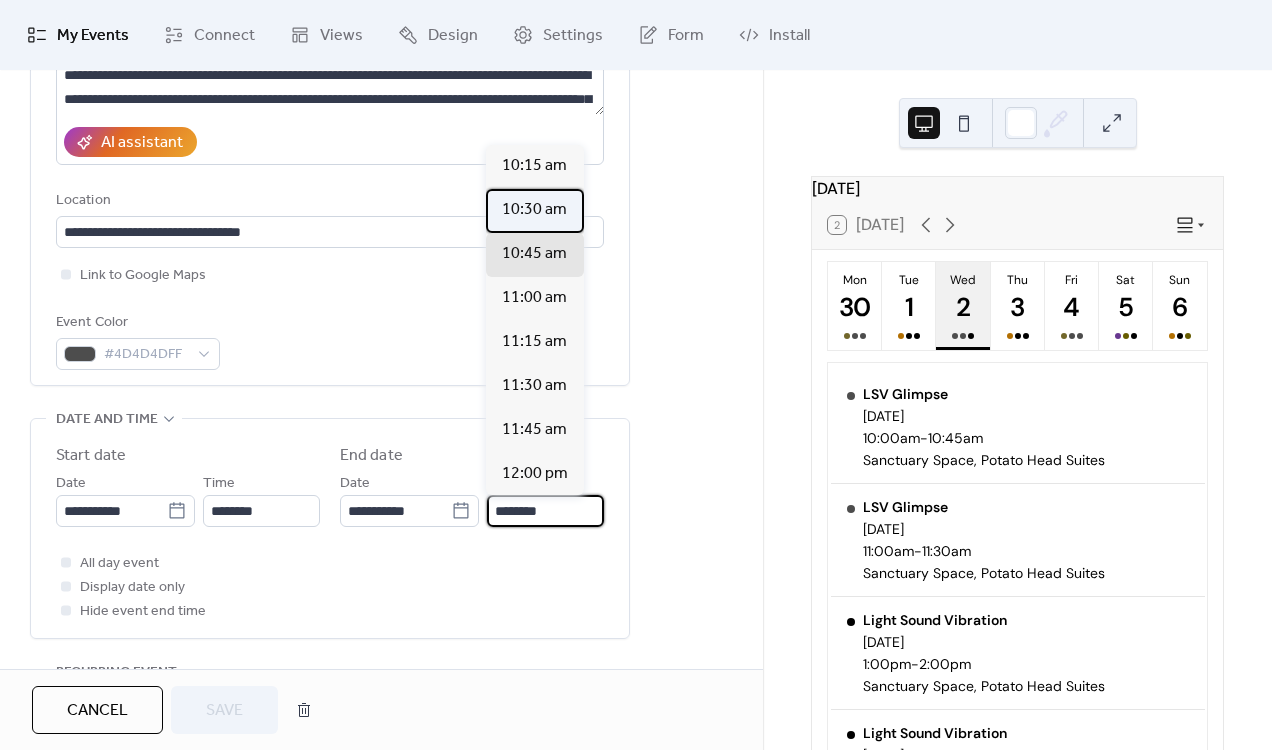 click on "10:30 am" at bounding box center (534, 210) 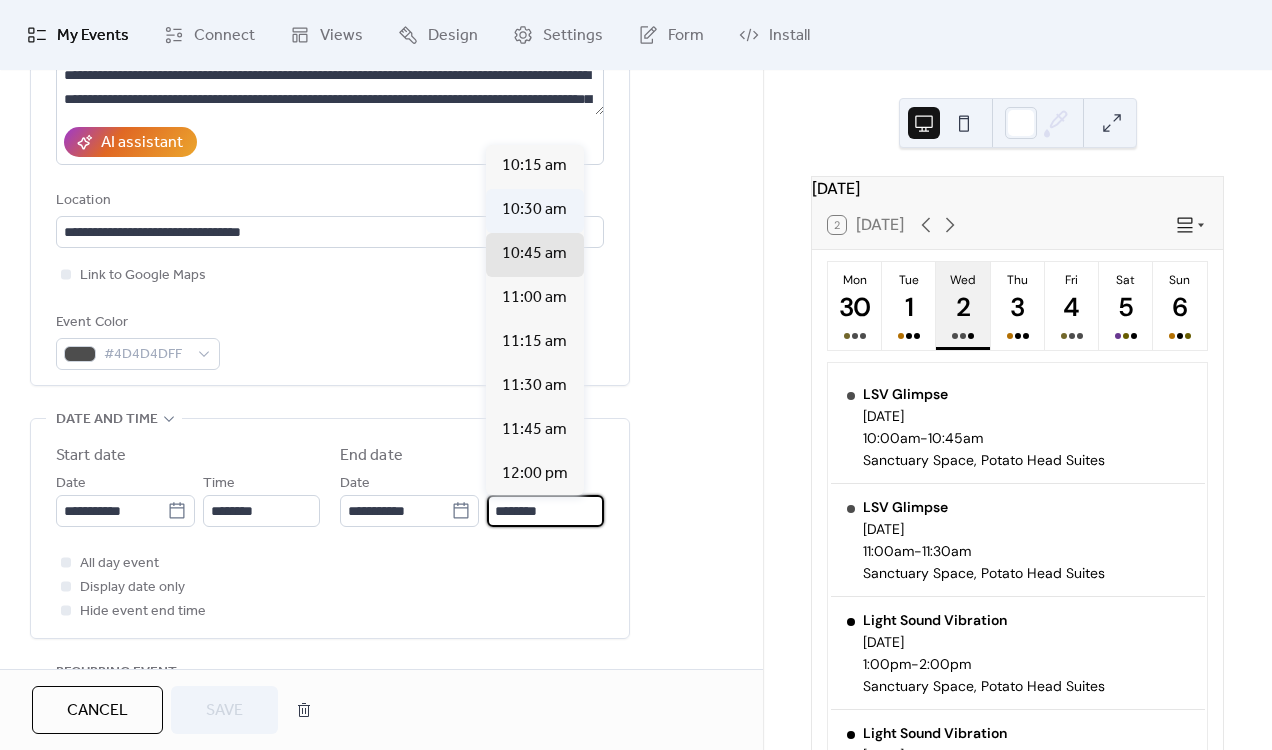 type on "********" 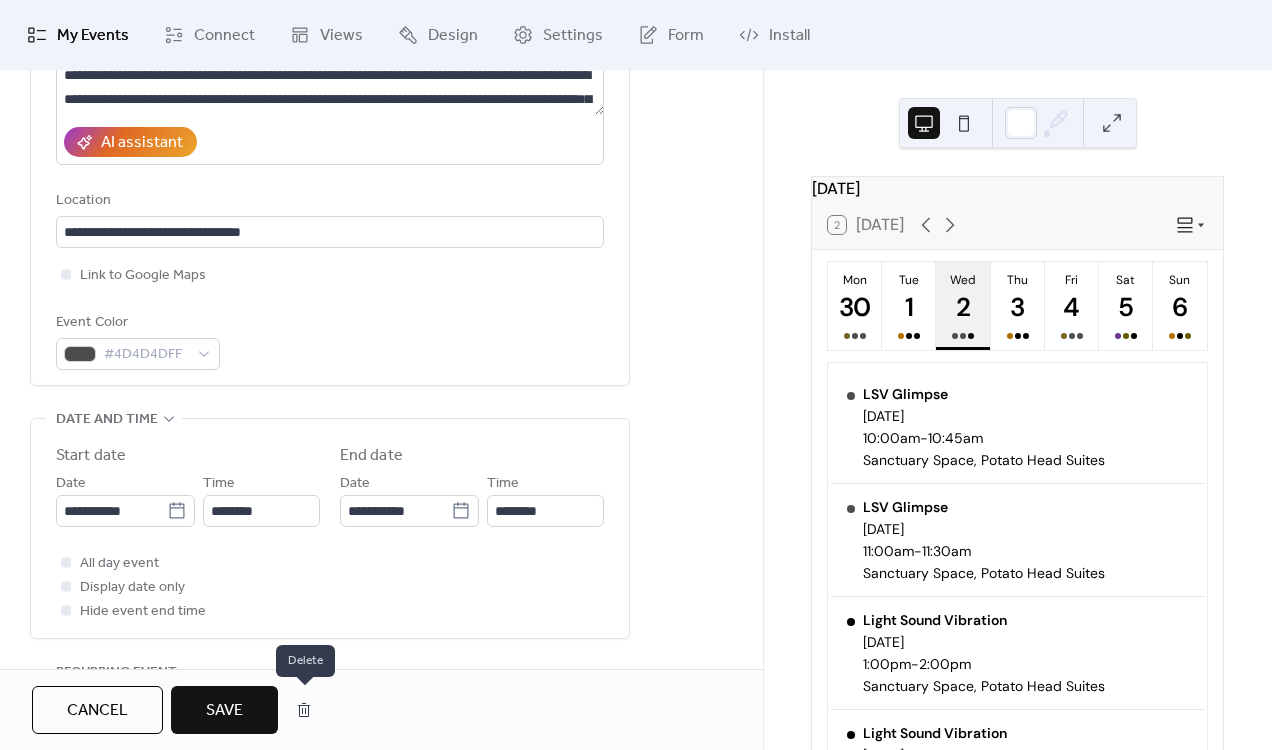 click on "Save" at bounding box center (224, 711) 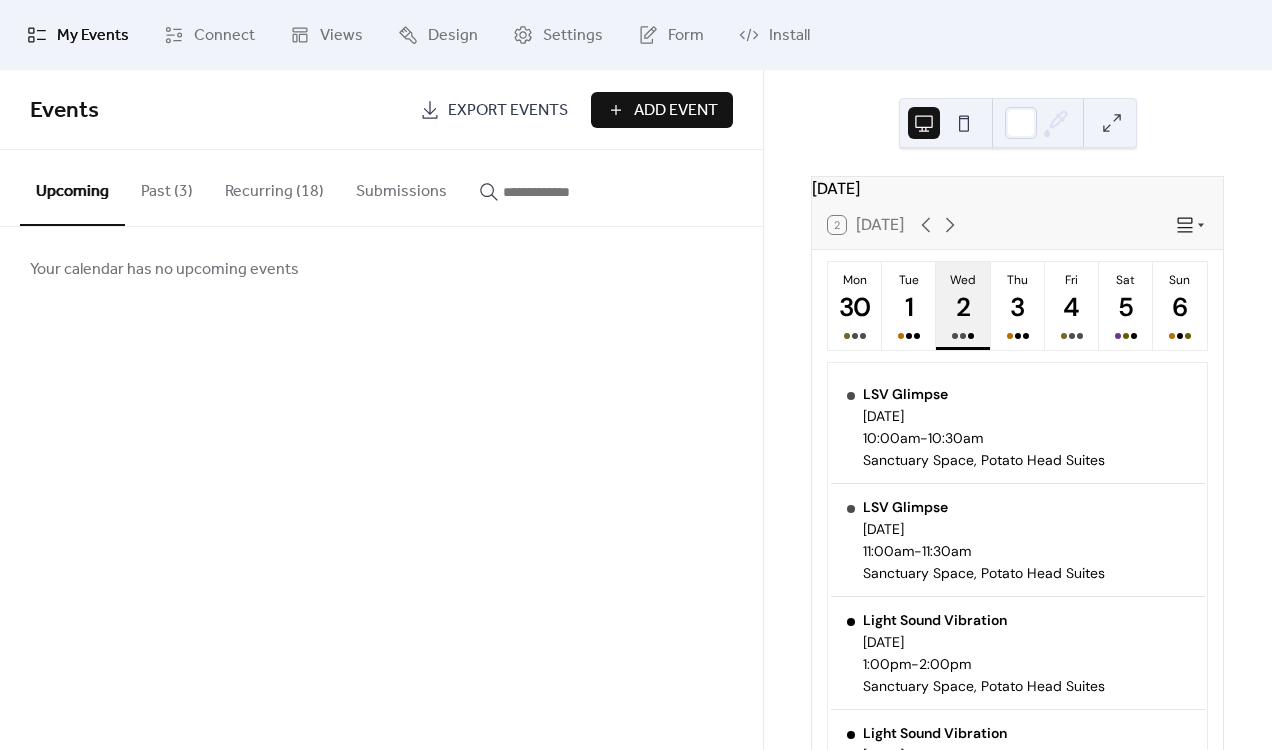 click on "Recurring  (18)" at bounding box center (274, 187) 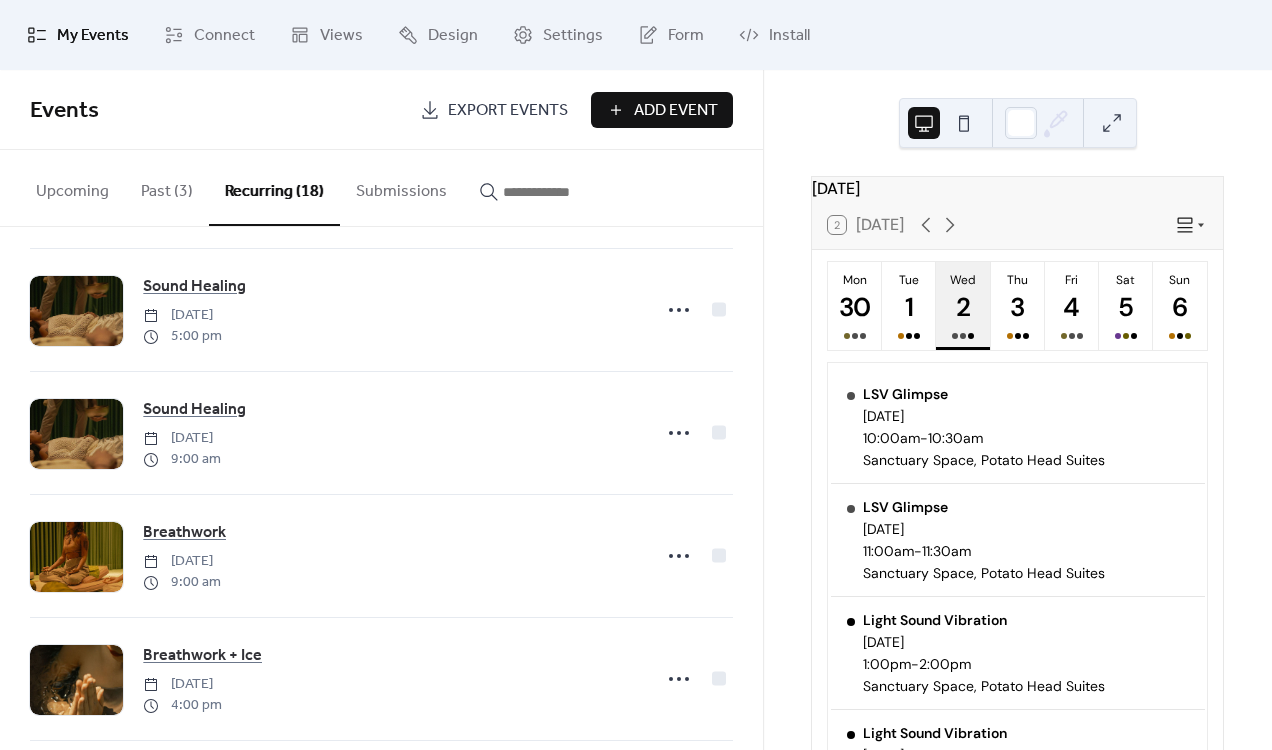 scroll, scrollTop: 1246, scrollLeft: 0, axis: vertical 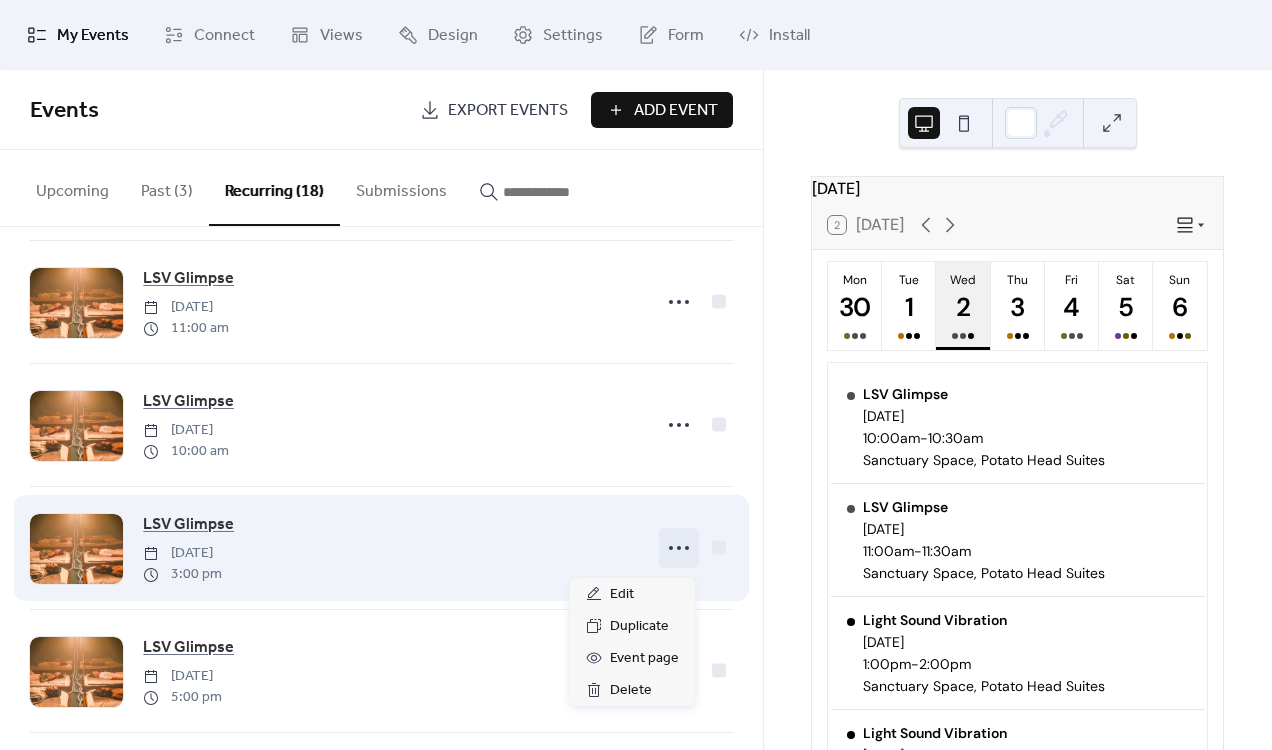 click 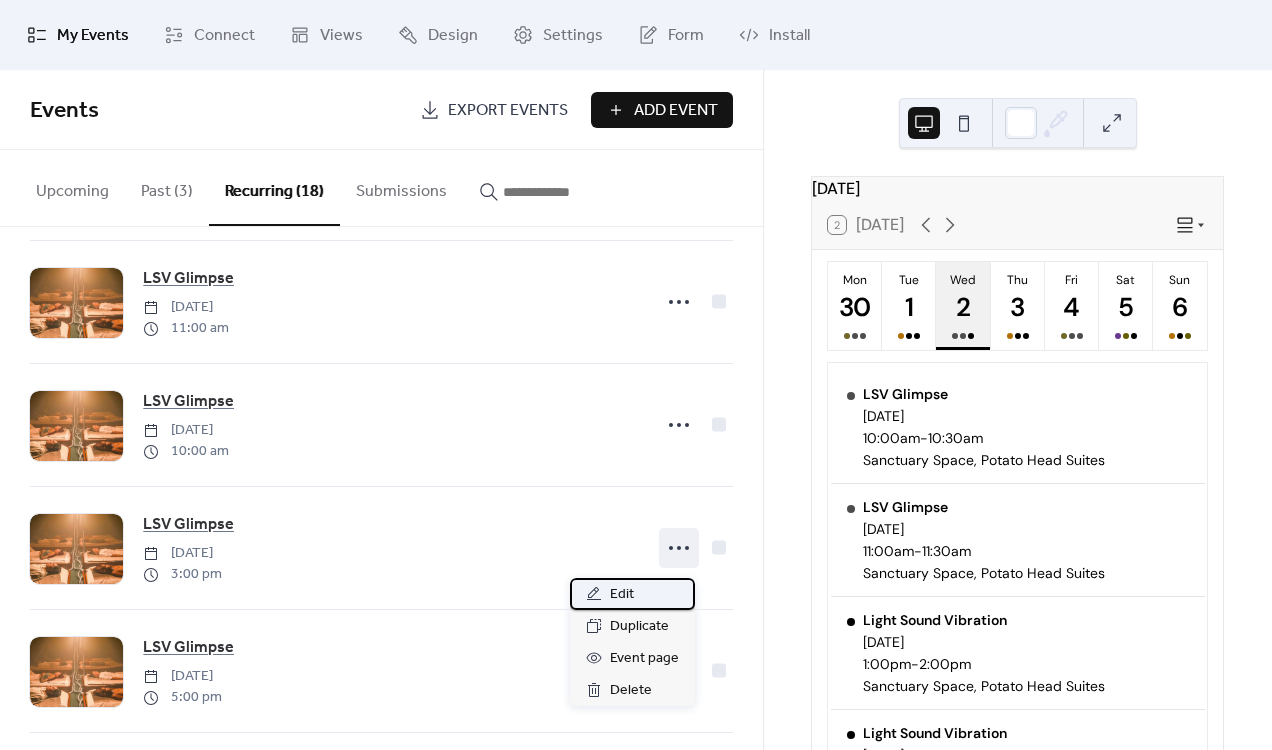 click on "Edit" at bounding box center (622, 595) 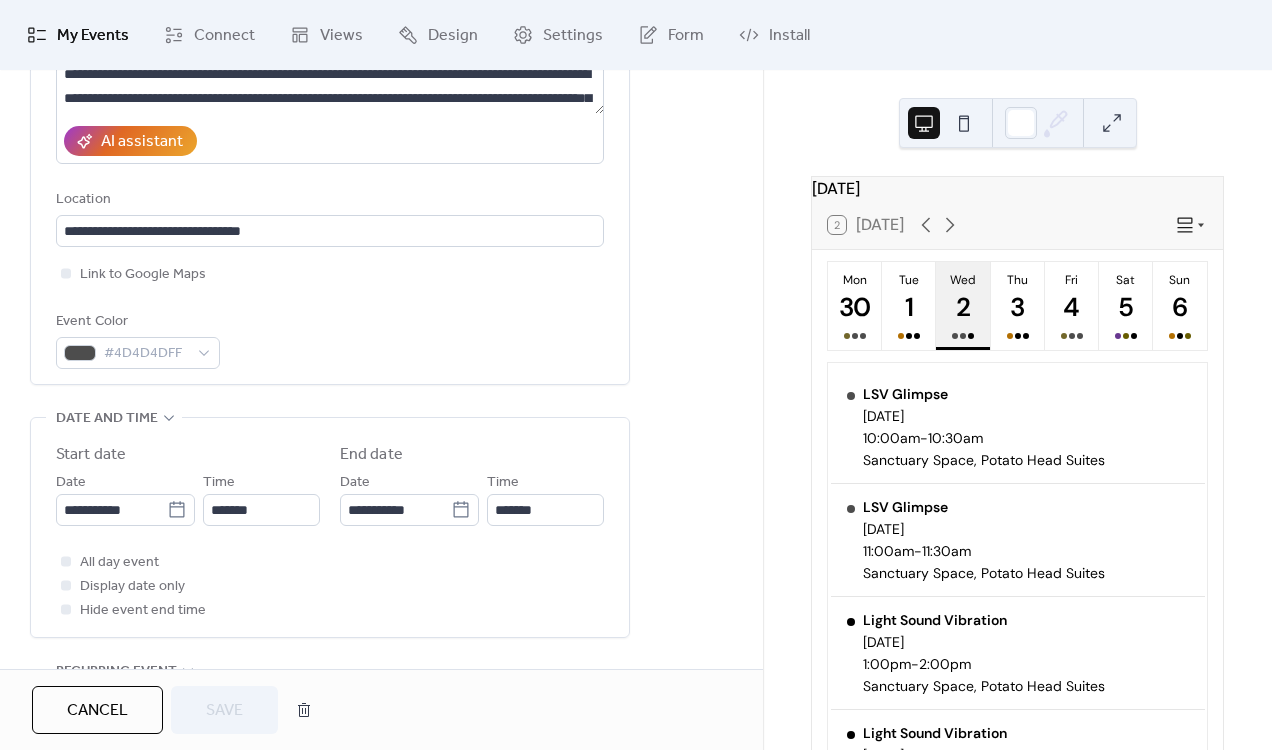 scroll, scrollTop: 356, scrollLeft: 0, axis: vertical 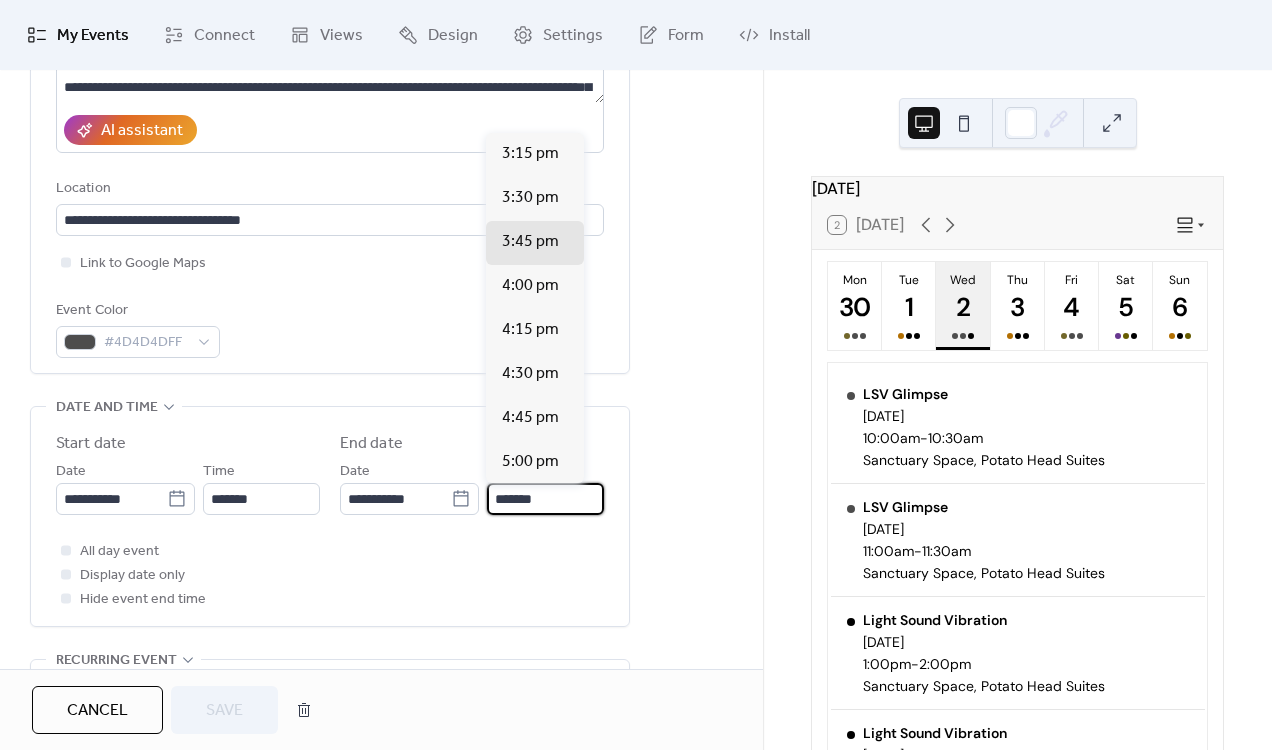 click on "*******" at bounding box center [545, 499] 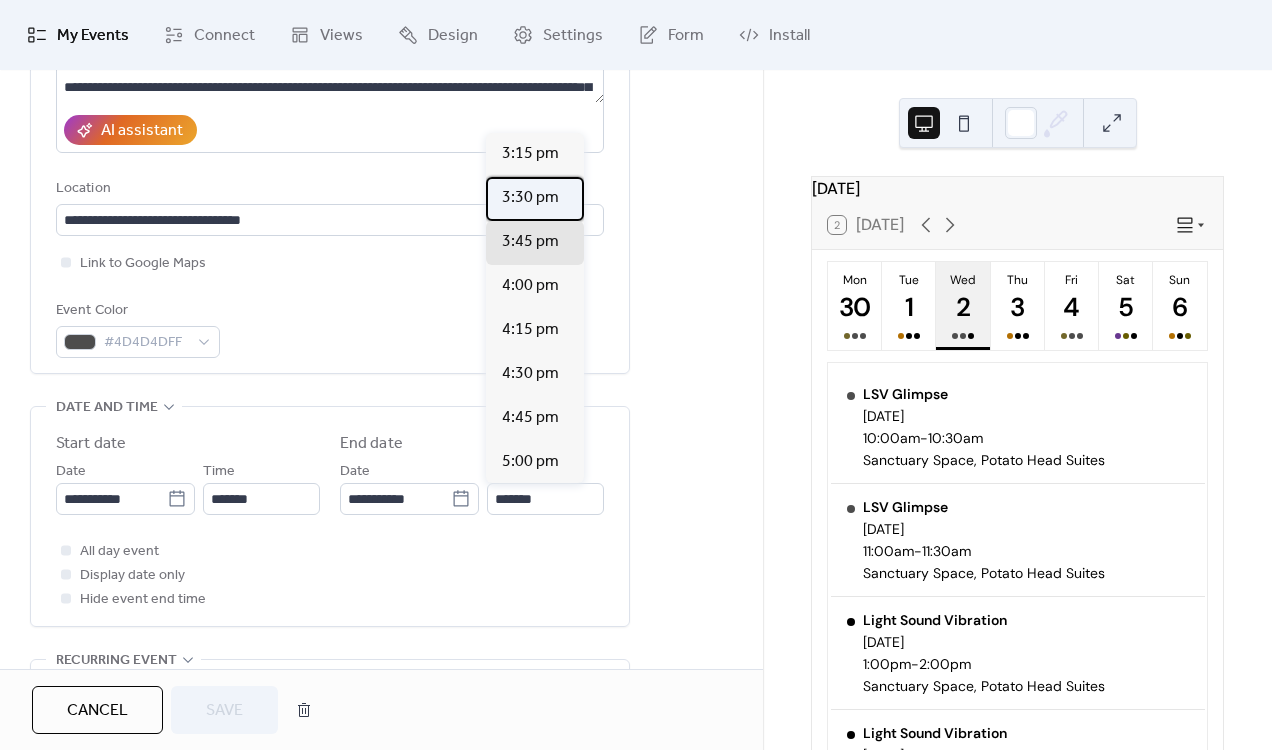 click on "3:30 pm" at bounding box center (530, 198) 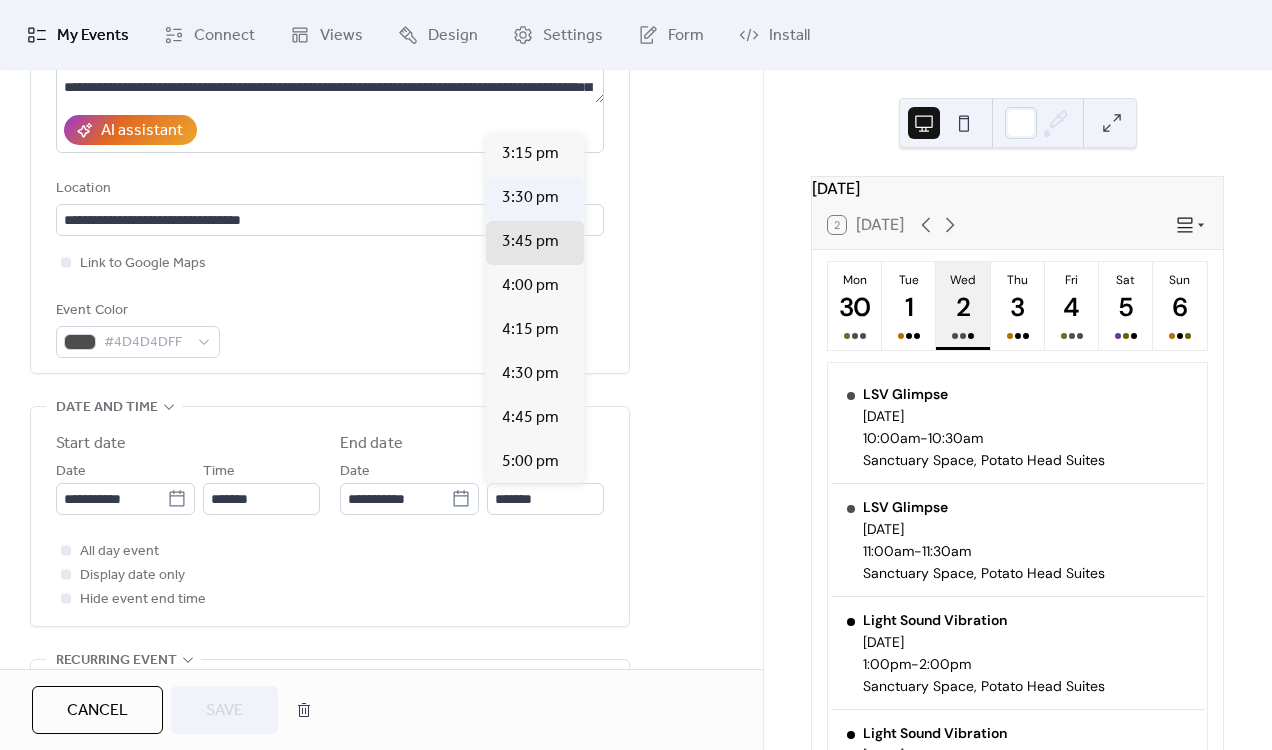 type on "*******" 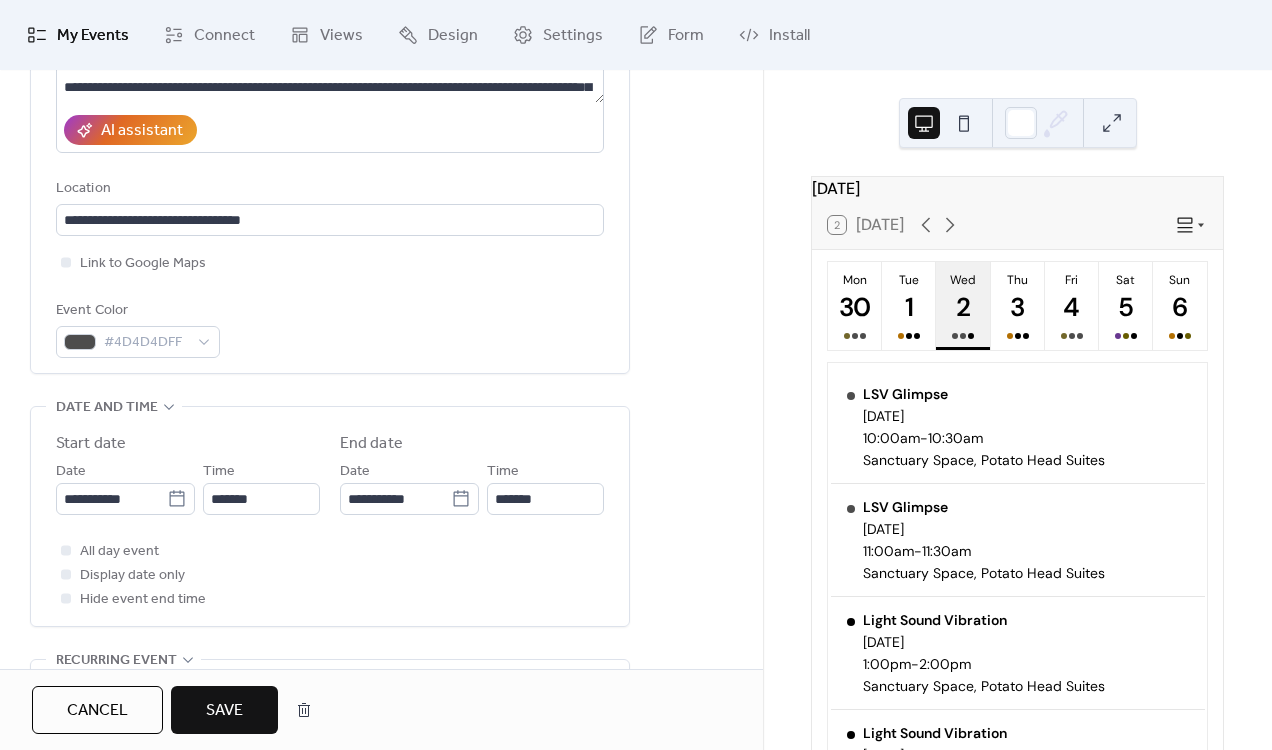 click on "Save" at bounding box center (224, 711) 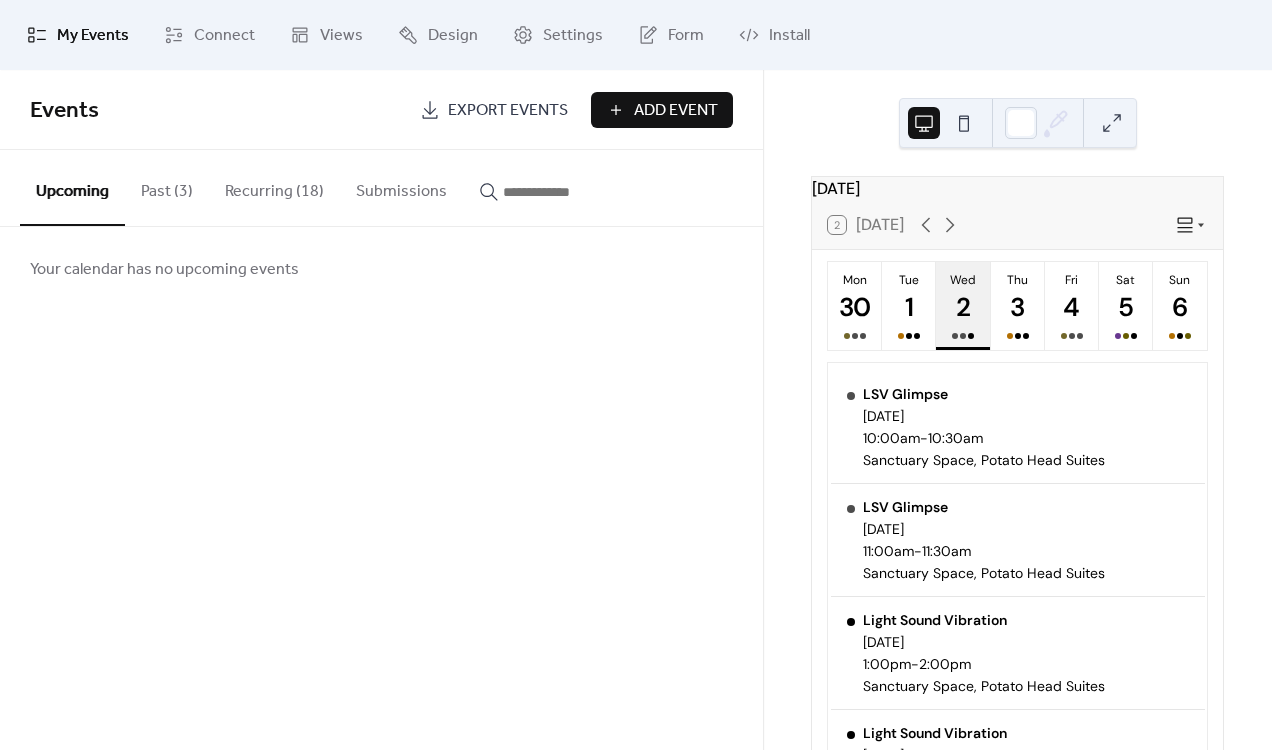 click on "Recurring  (18)" at bounding box center (274, 187) 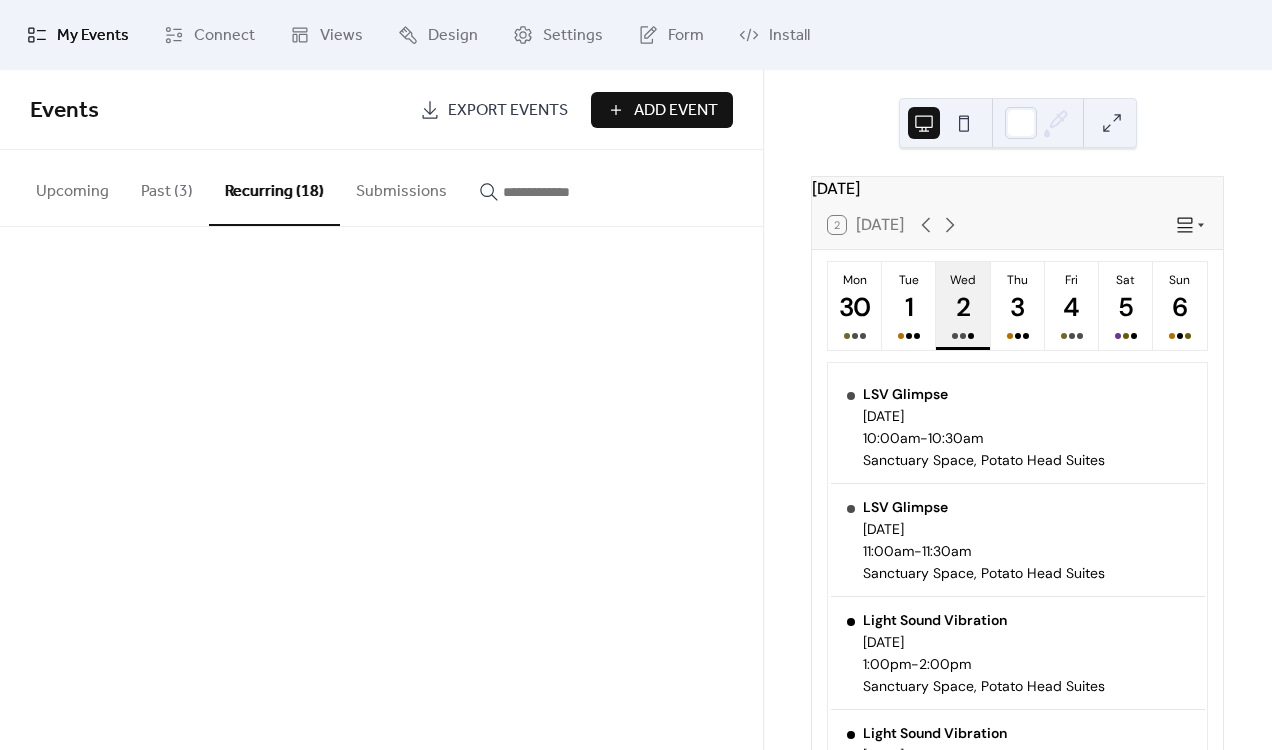 click on "Recurring  (18)" at bounding box center (274, 188) 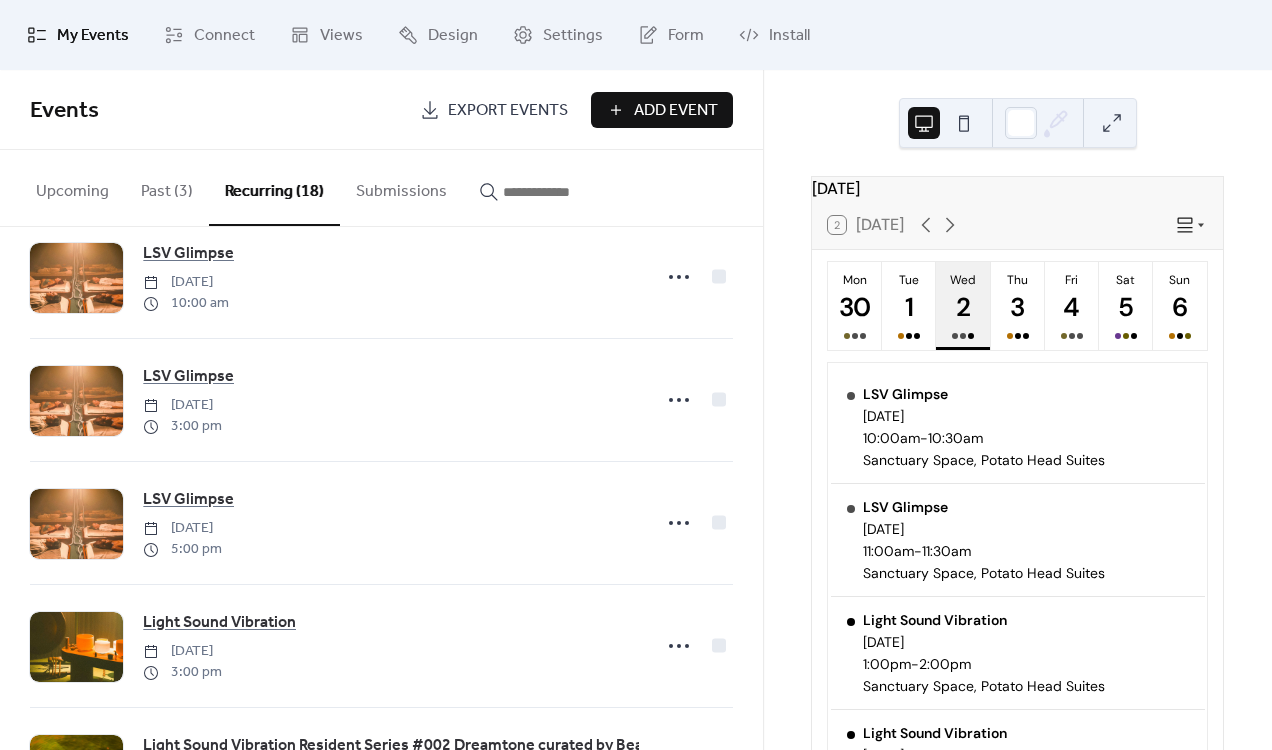 scroll, scrollTop: 1499, scrollLeft: 0, axis: vertical 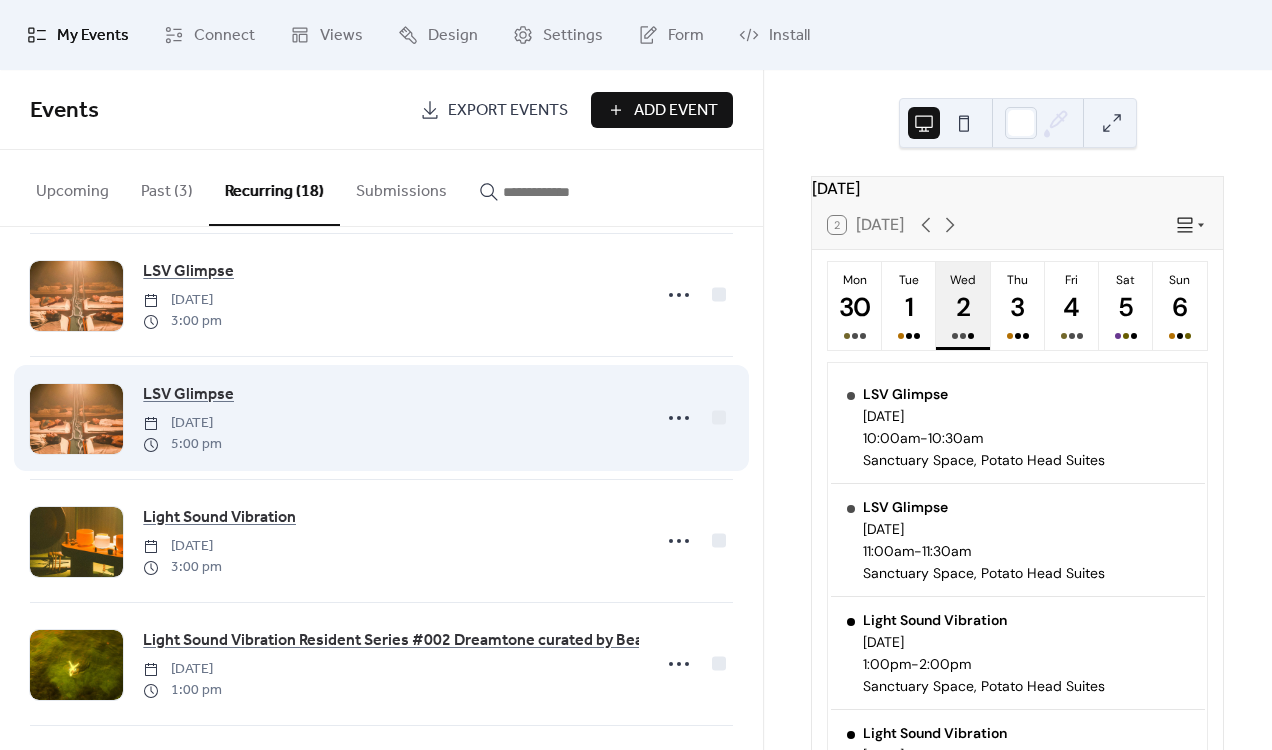 click on "5:00 pm" at bounding box center [182, 444] 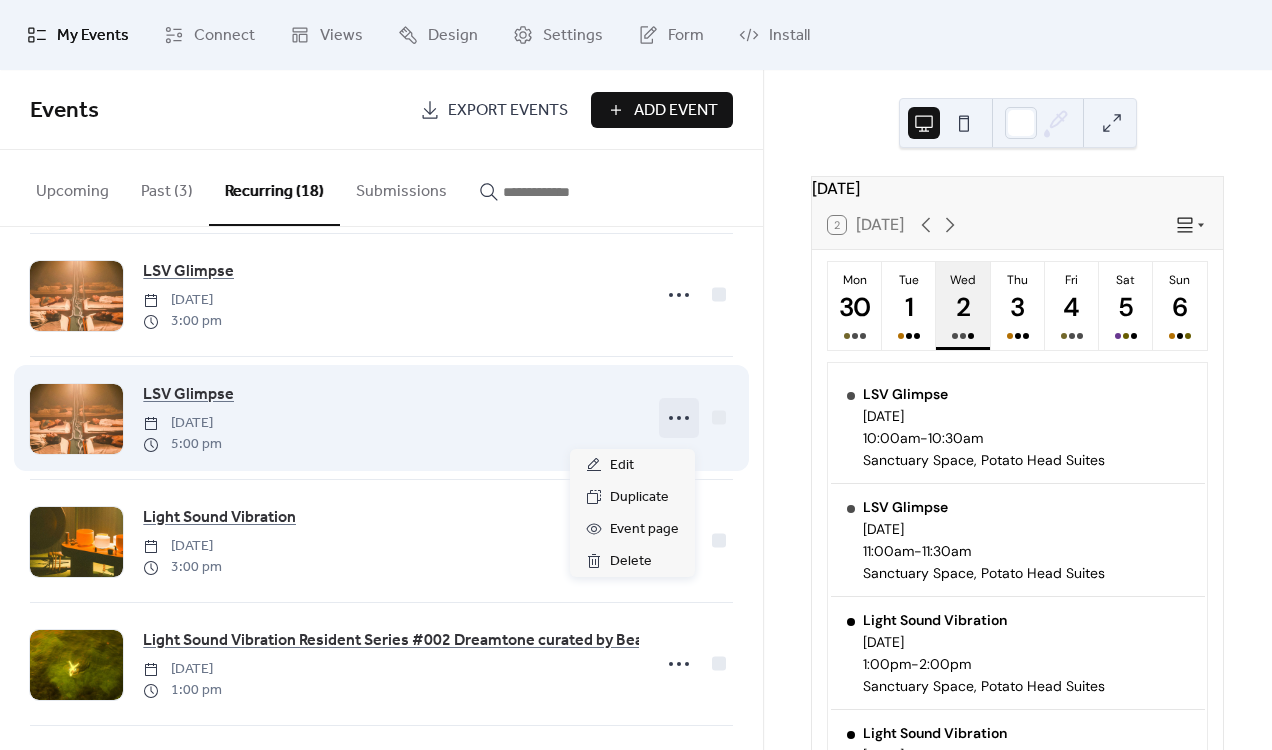 click at bounding box center [679, 418] 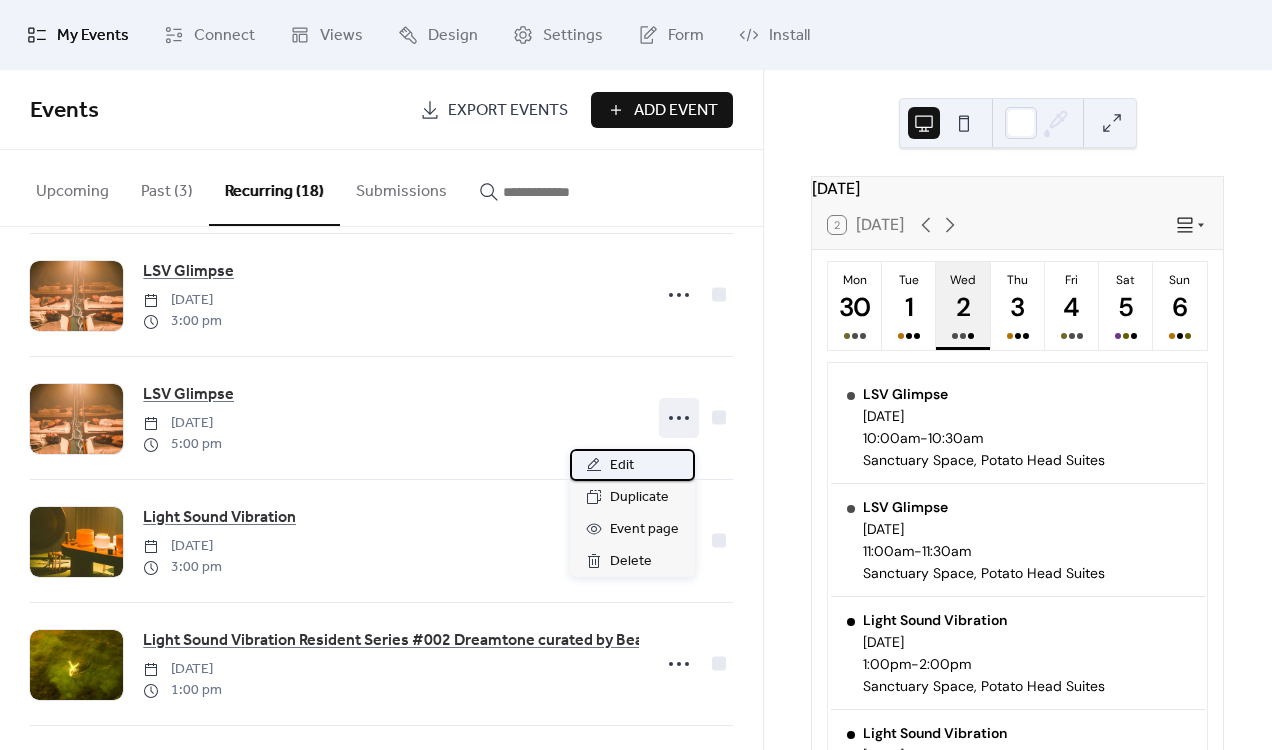 click on "Edit" at bounding box center (632, 465) 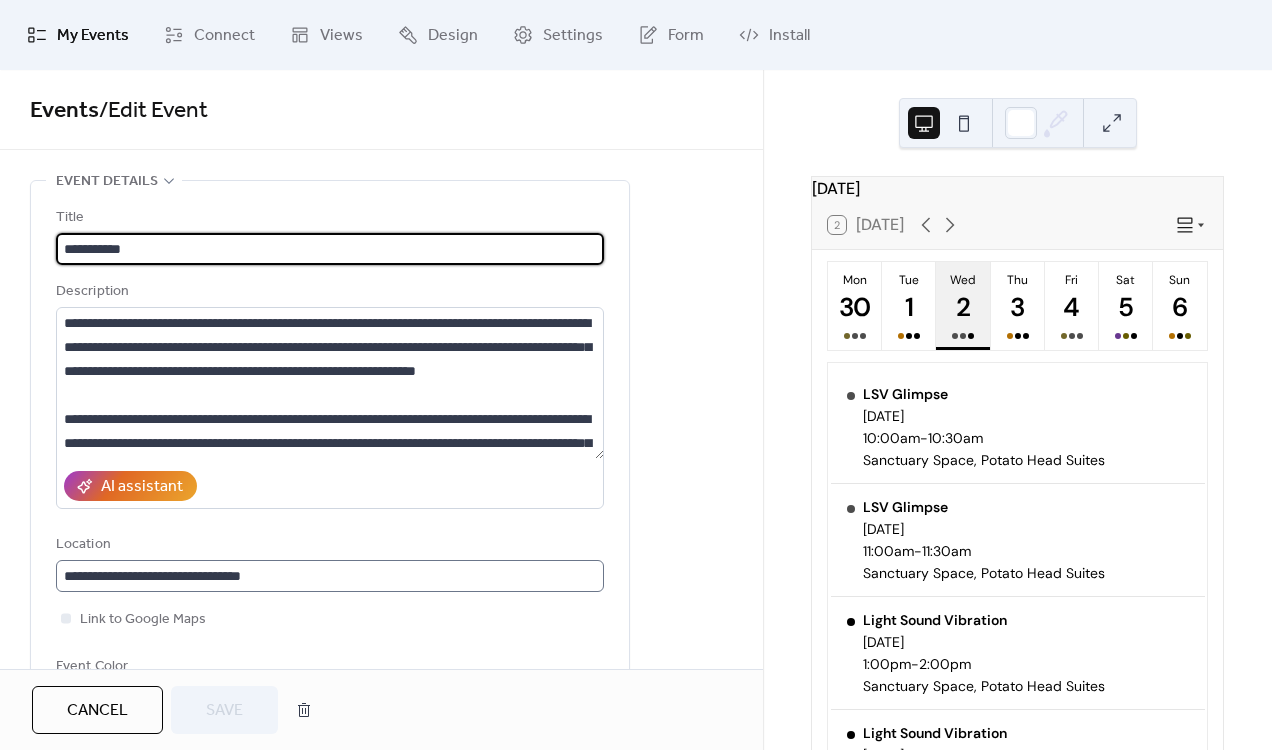 scroll, scrollTop: 1, scrollLeft: 0, axis: vertical 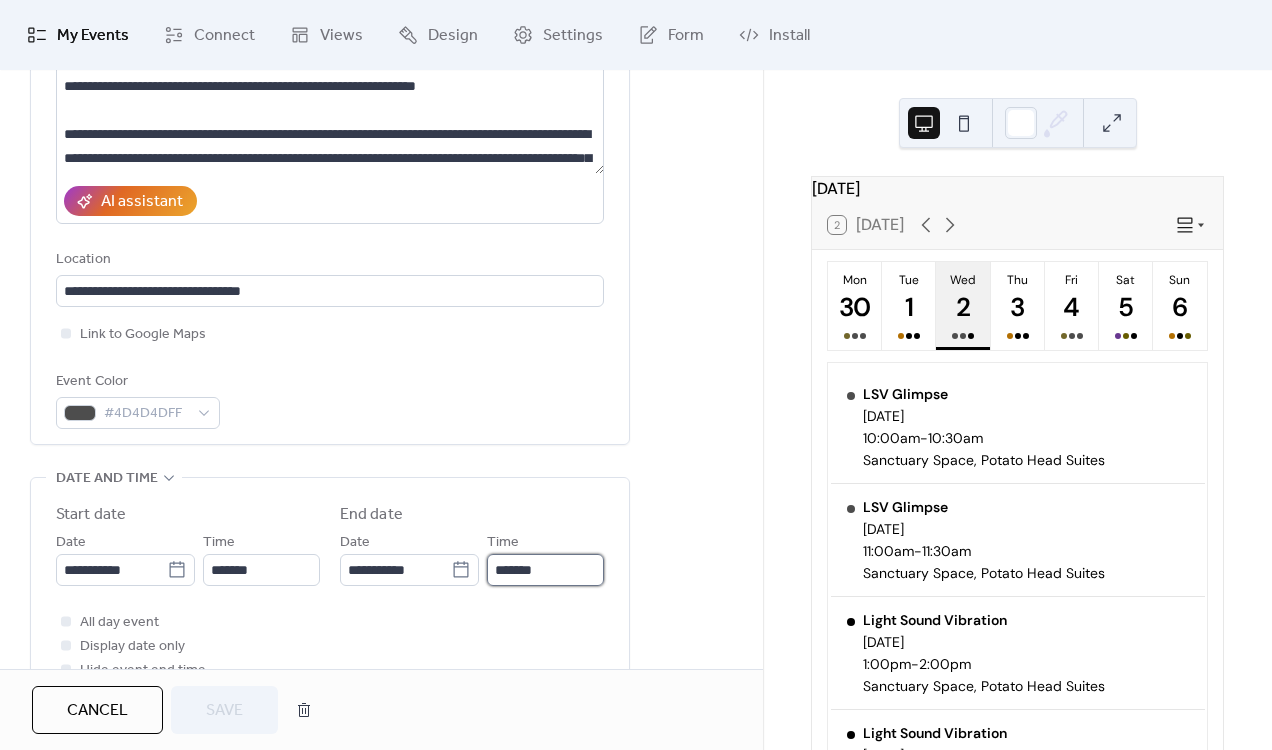 click on "*******" at bounding box center (545, 570) 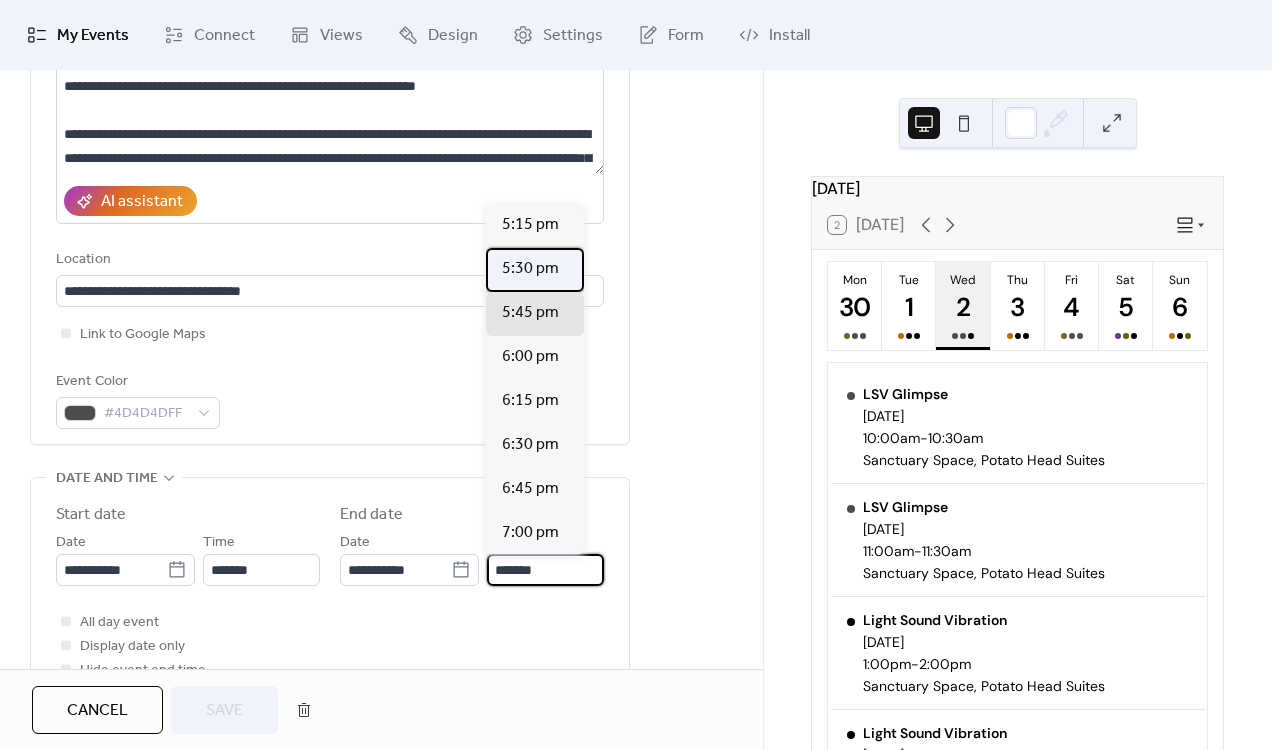 click on "5:30 pm" at bounding box center (530, 269) 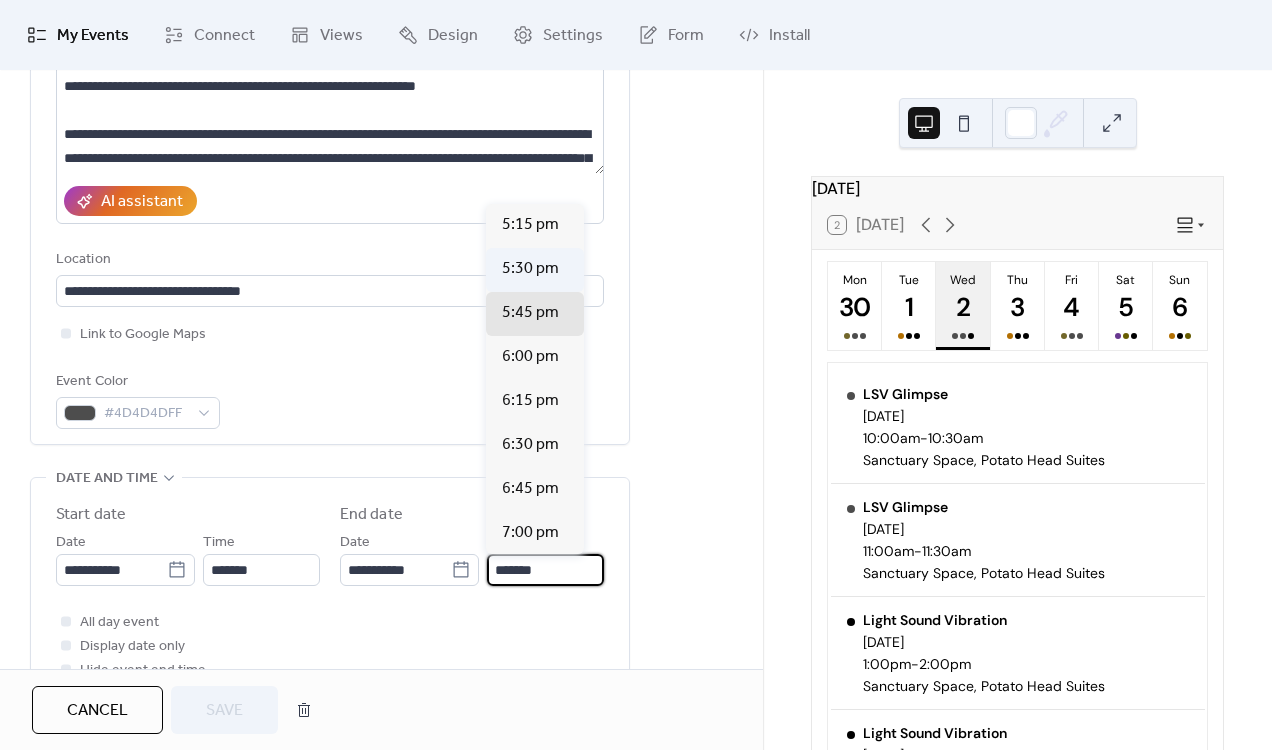 type on "*******" 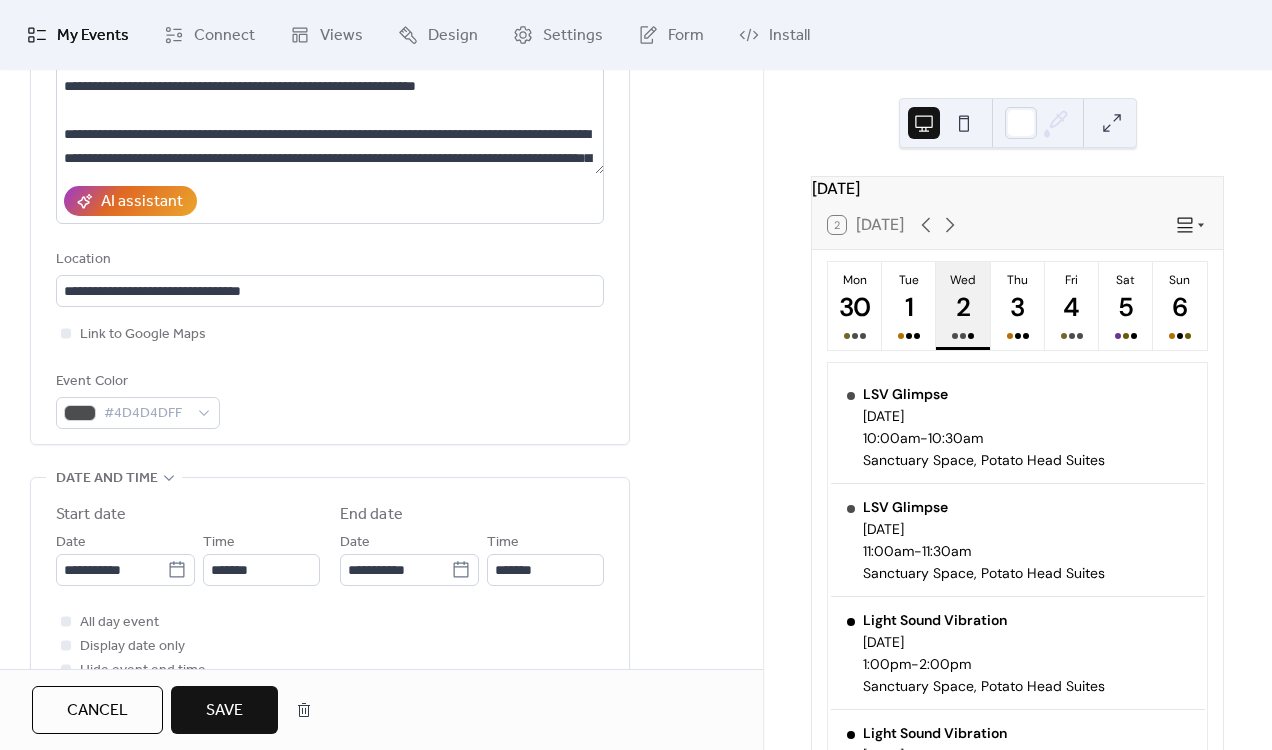 click on "Save" at bounding box center (224, 710) 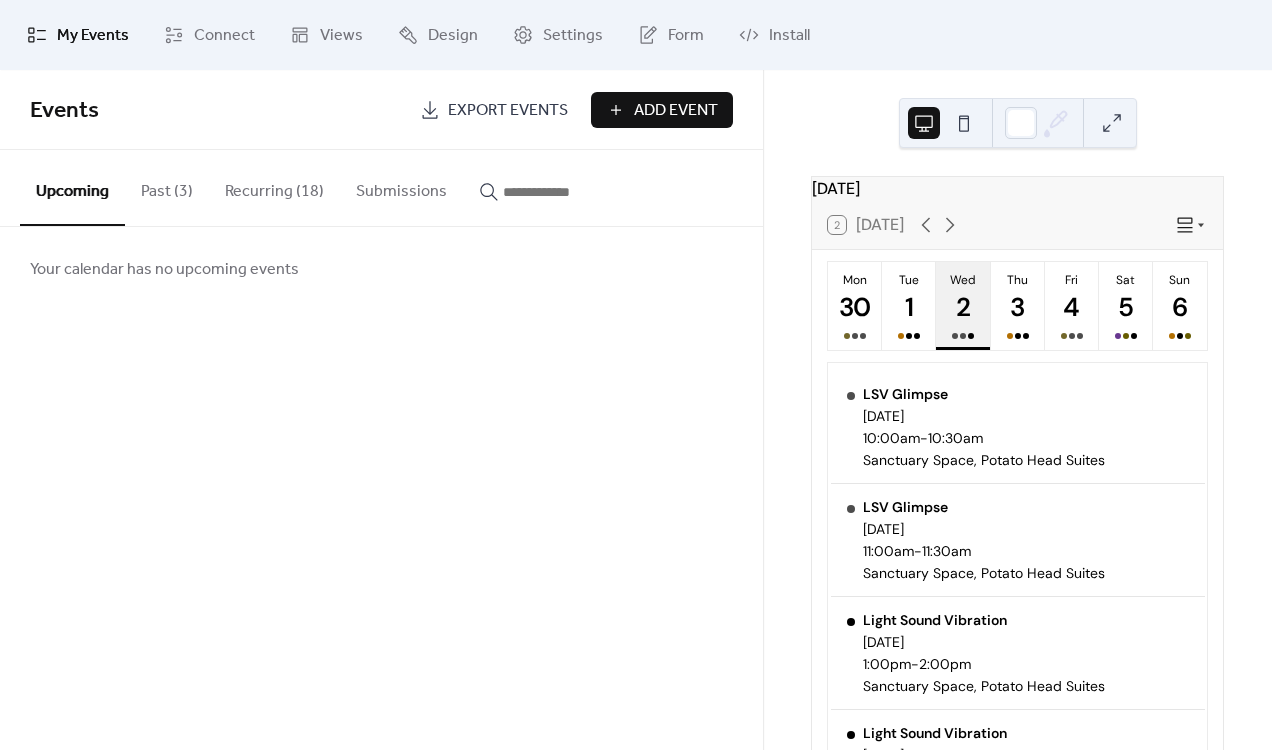 click on "Recurring  (18)" at bounding box center [274, 187] 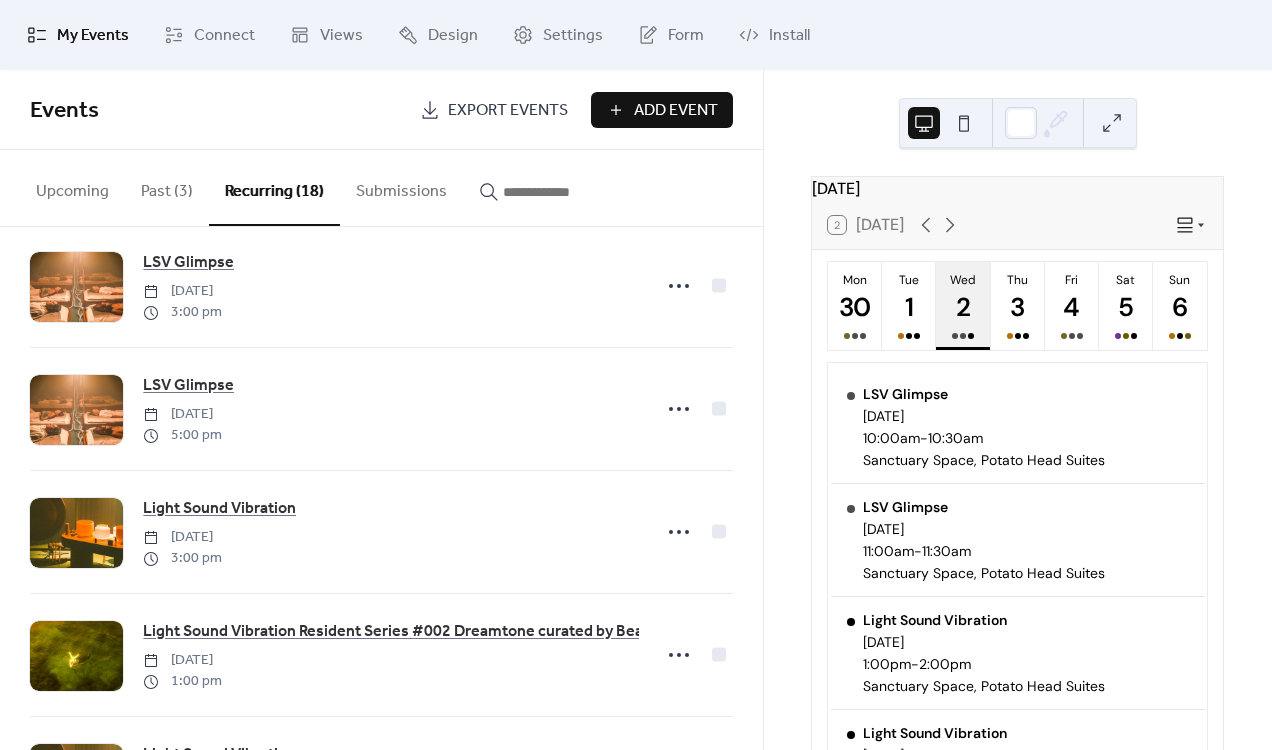 scroll, scrollTop: 1533, scrollLeft: 0, axis: vertical 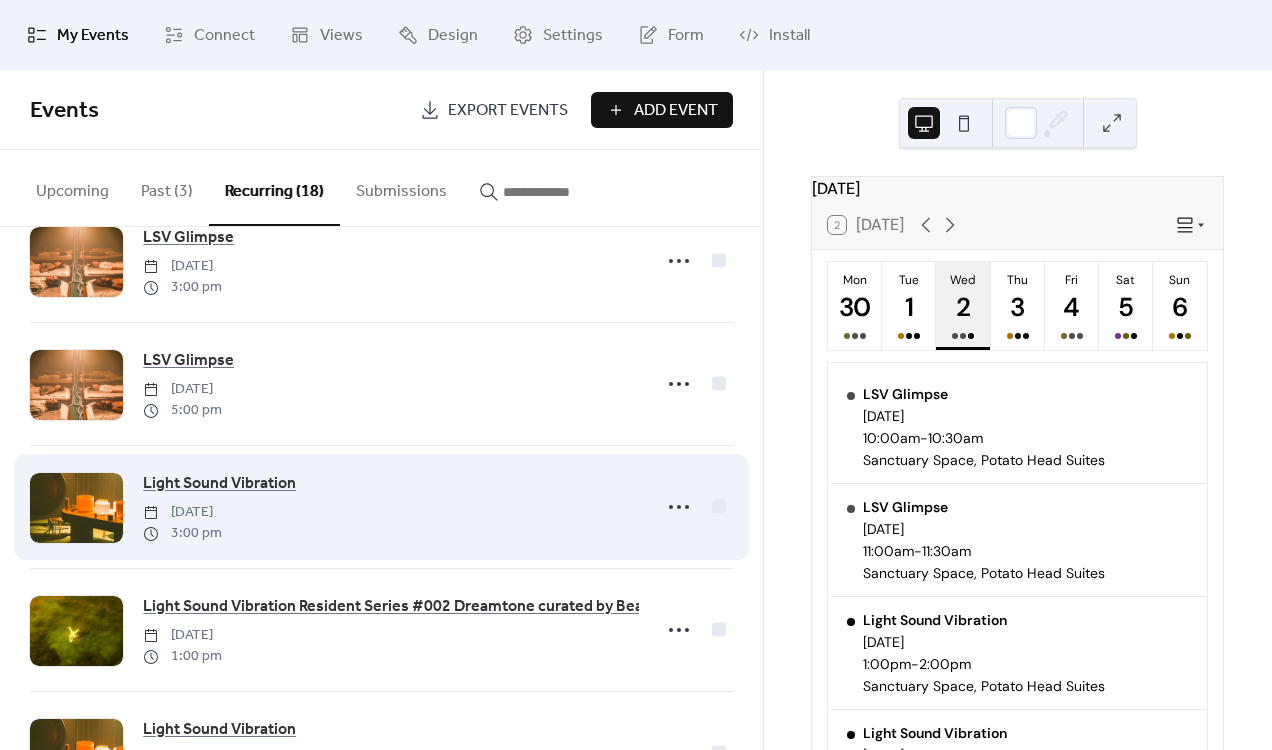 click on "Light Sound Vibration [DATE] 3:00 pm" at bounding box center [381, 507] 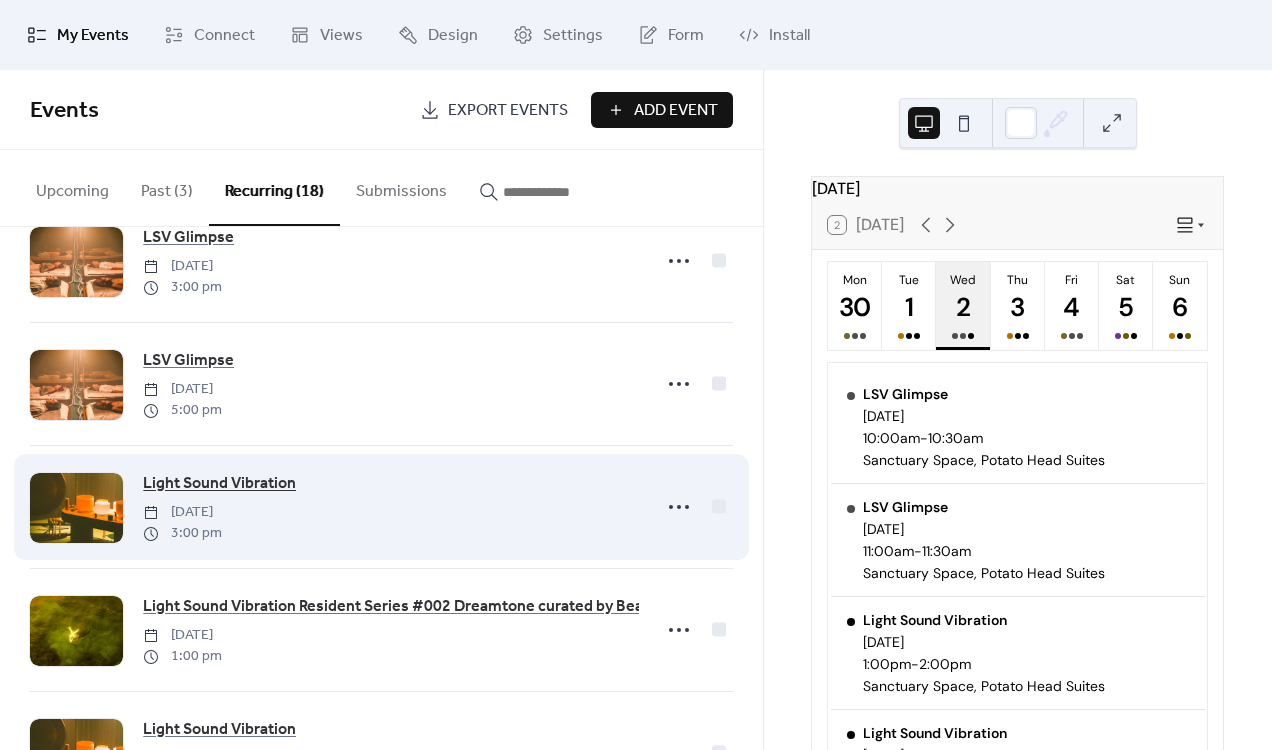 click on "Light Sound Vibration" at bounding box center (219, 484) 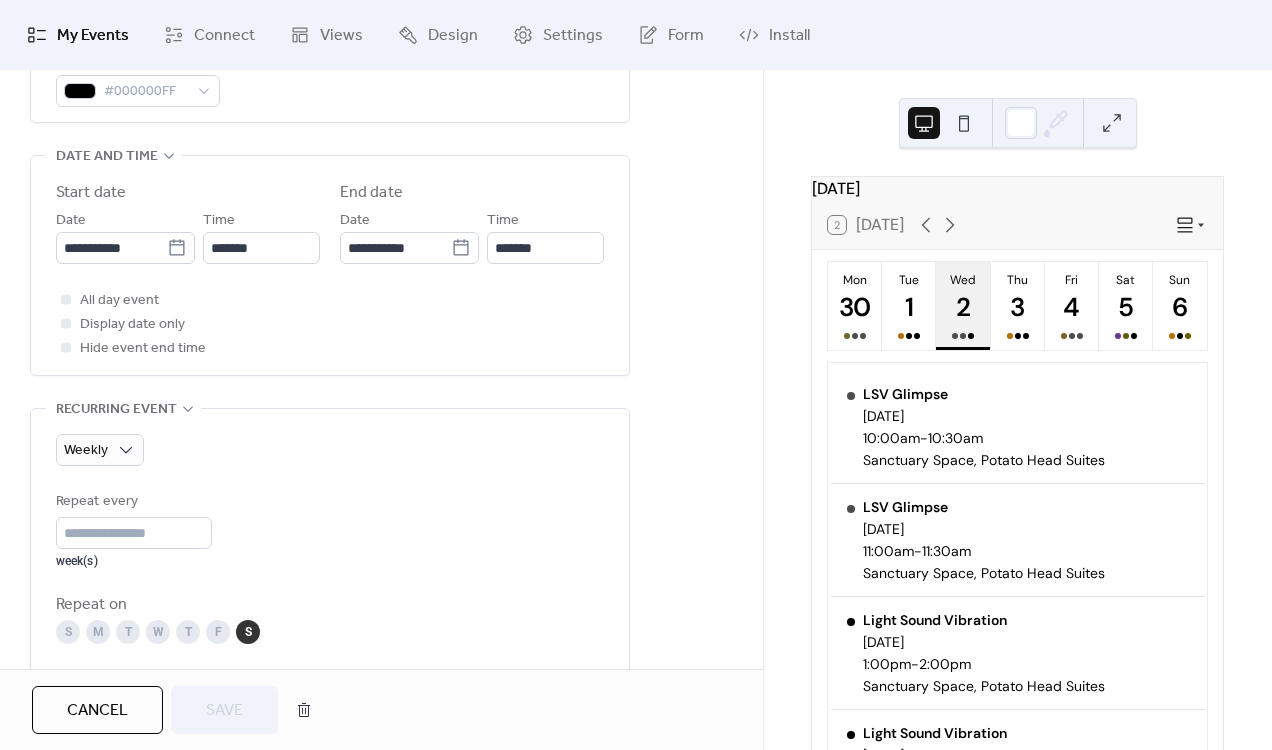 scroll, scrollTop: 587, scrollLeft: 0, axis: vertical 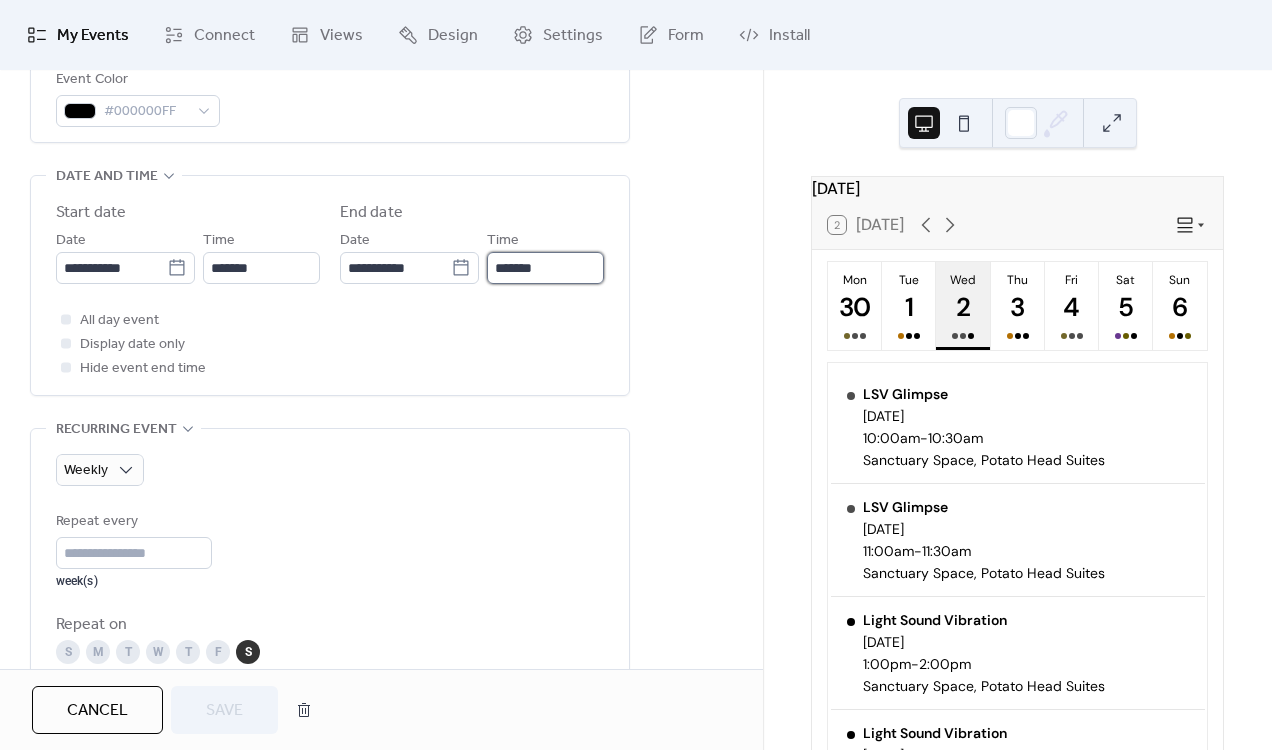 click on "*******" at bounding box center [545, 268] 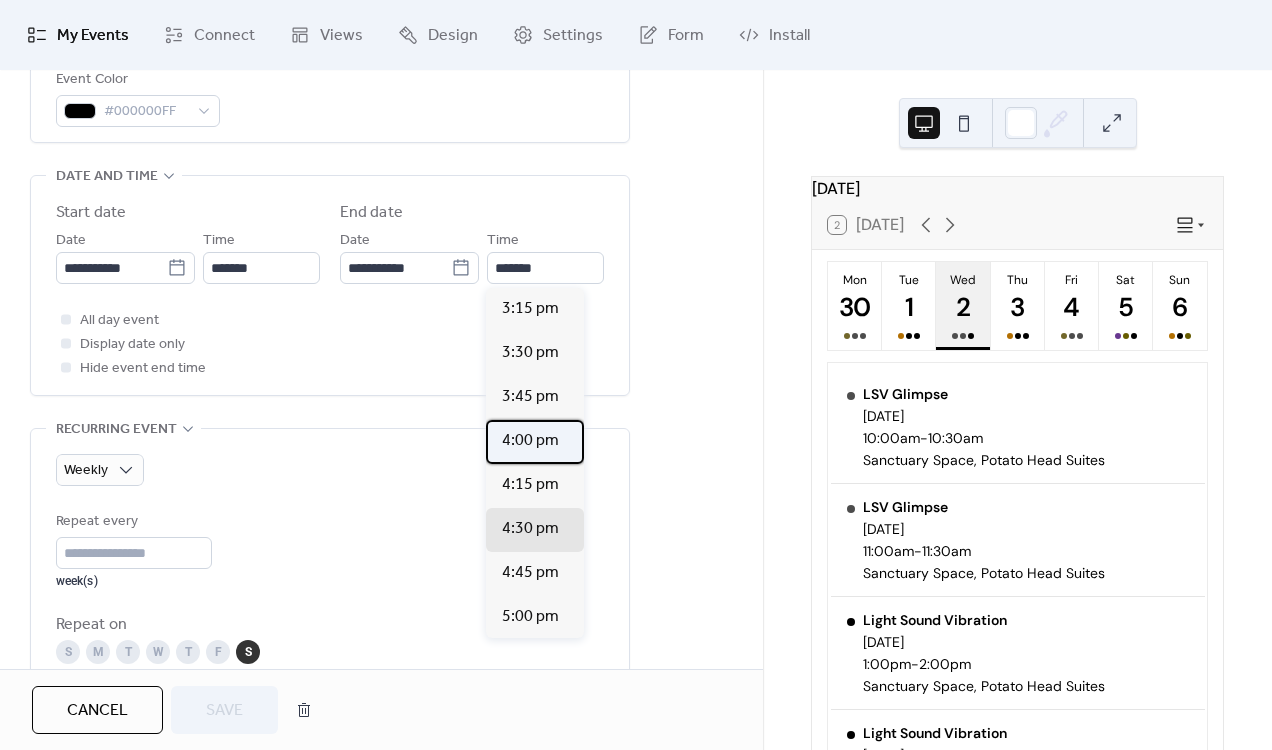click on "4:00 pm" at bounding box center [530, 441] 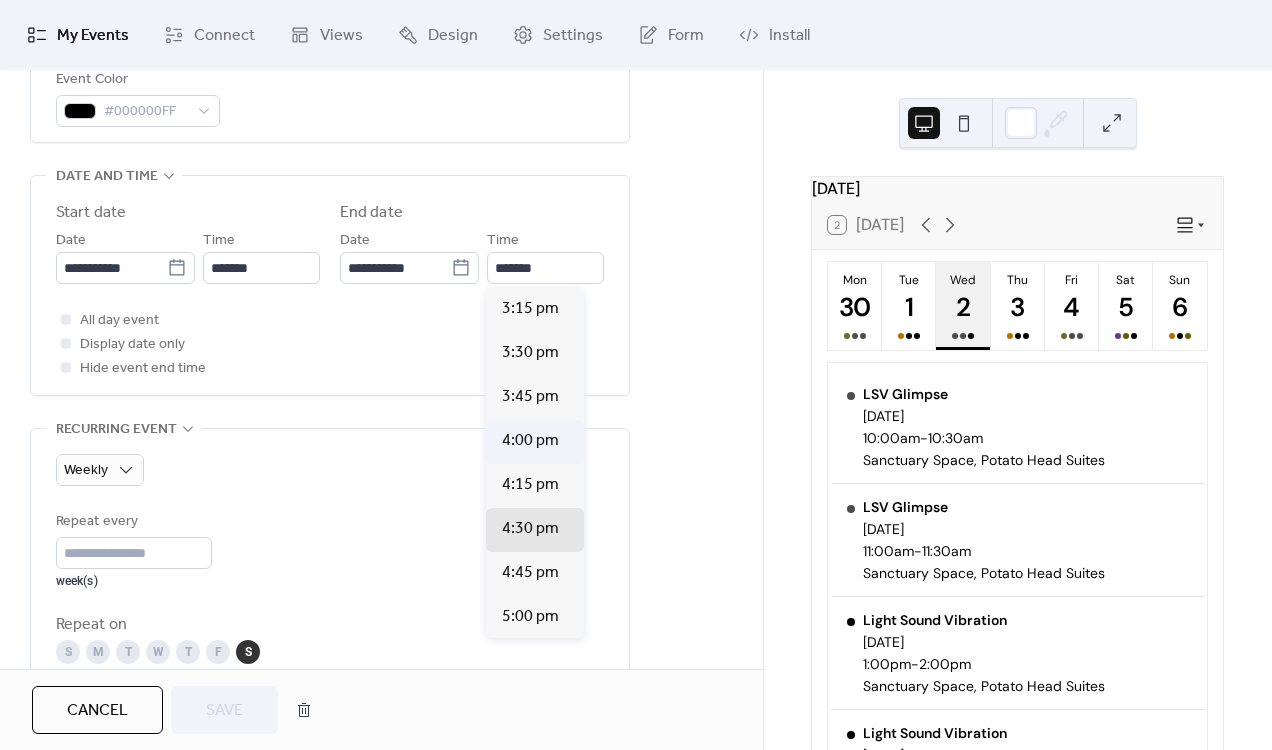 type on "*******" 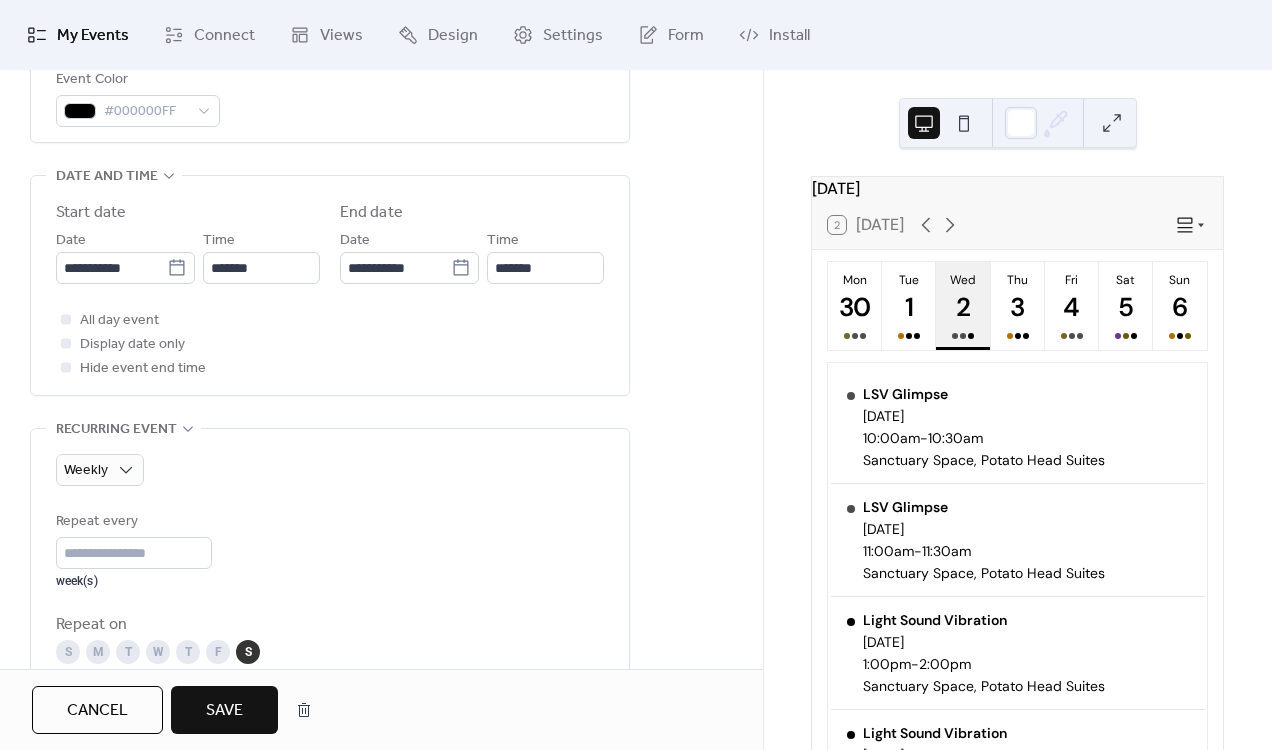 click on "Save" at bounding box center [224, 711] 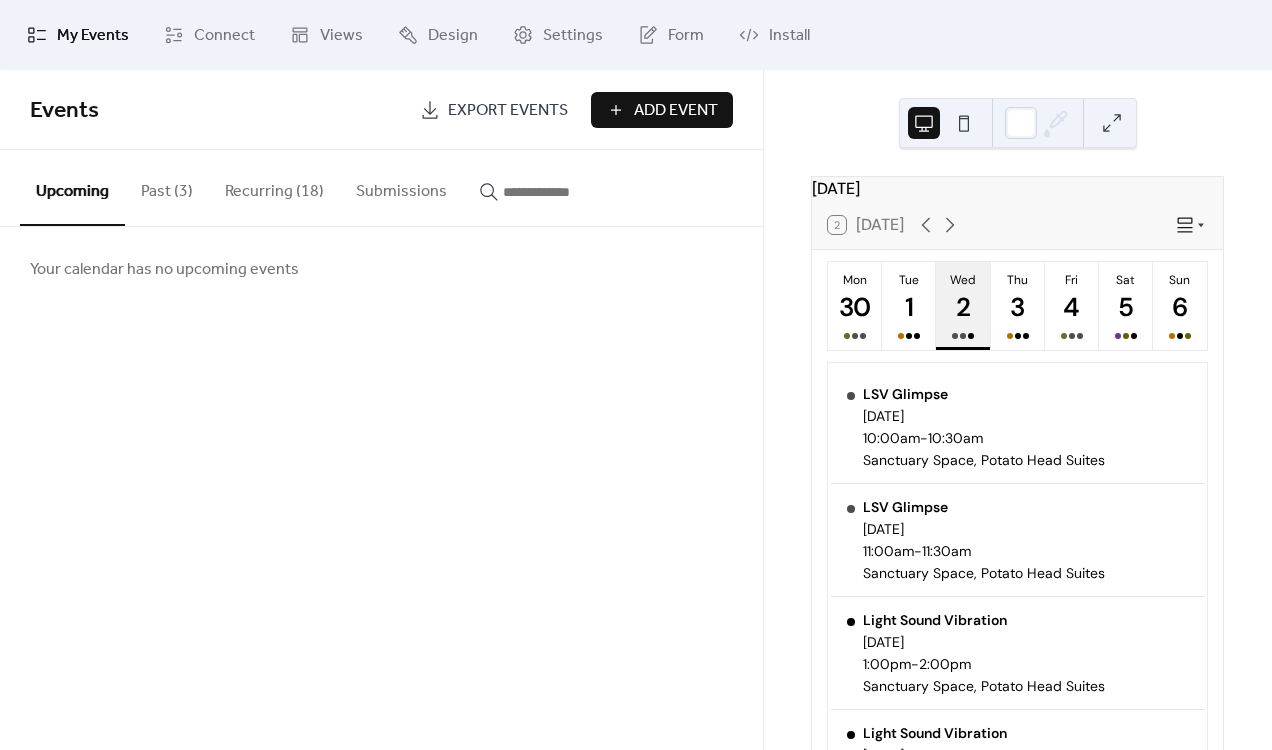 click on "Recurring  (18)" at bounding box center [274, 187] 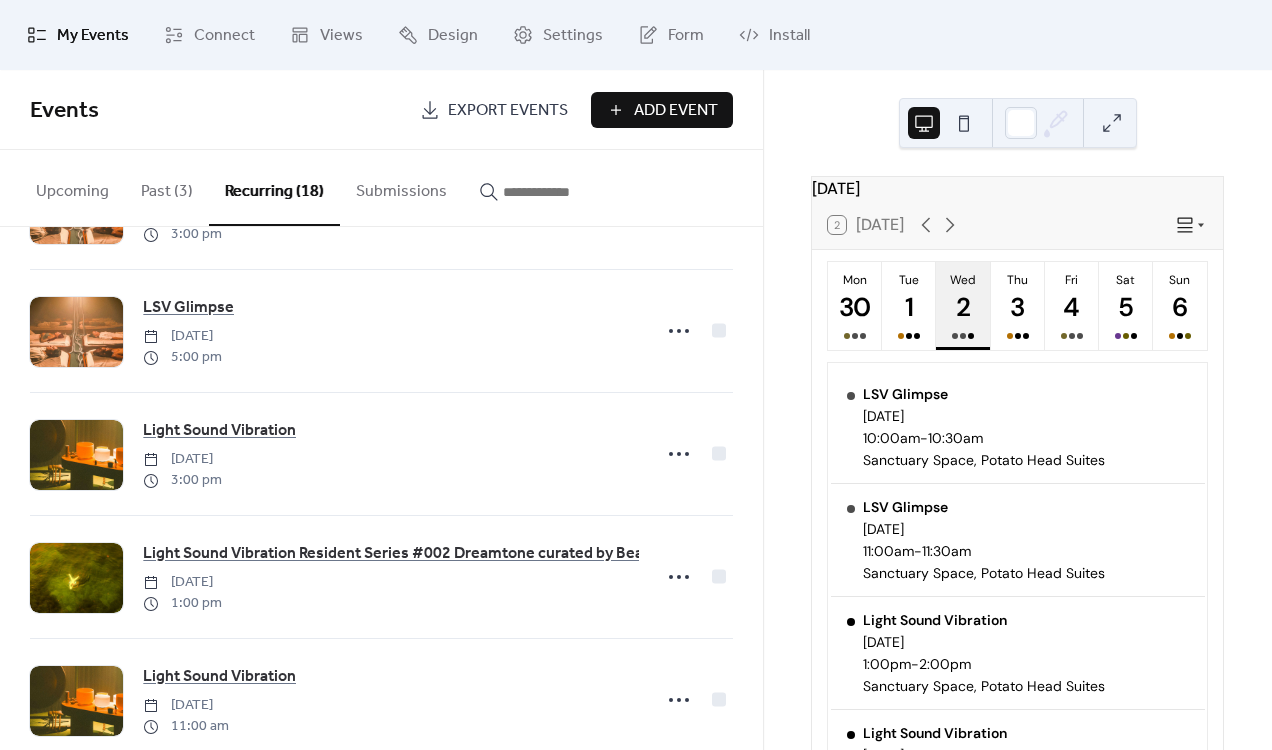 scroll, scrollTop: 1710, scrollLeft: 0, axis: vertical 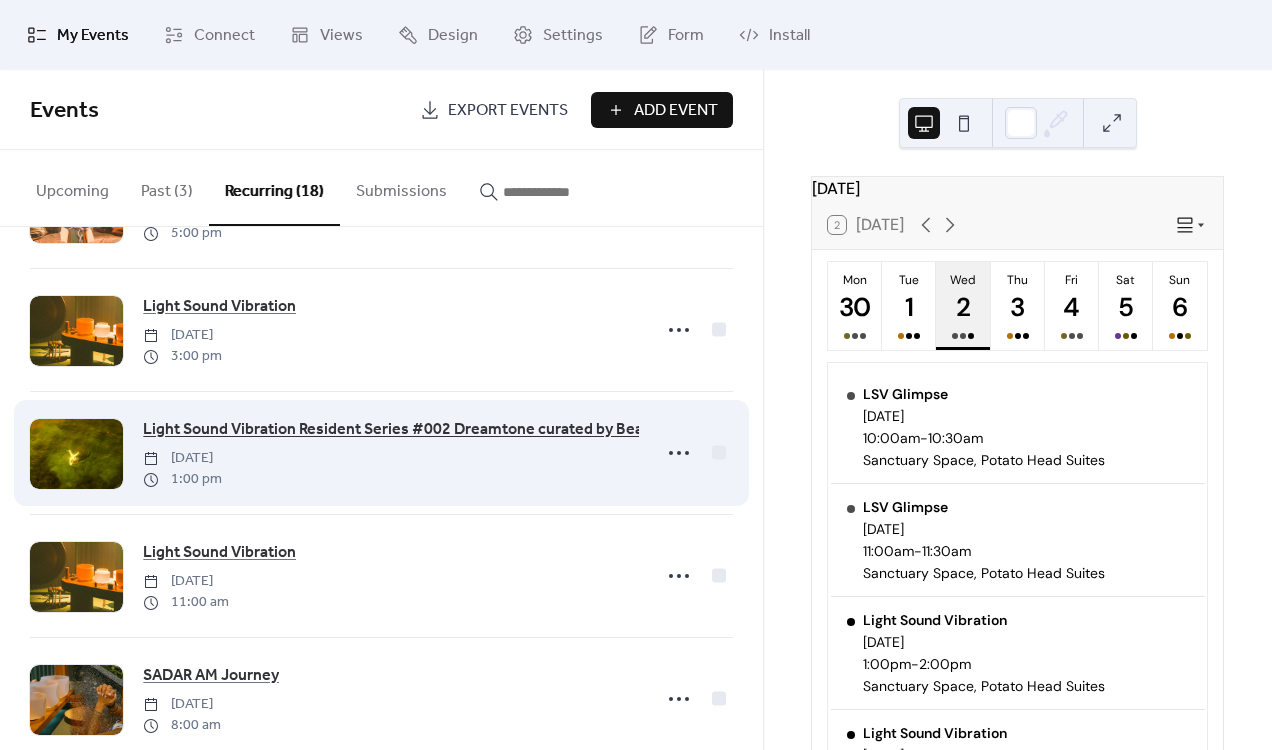 click on "Light Sound Vibration Resident Series #002 Dreamtone curated by Bea1991" at bounding box center (411, 430) 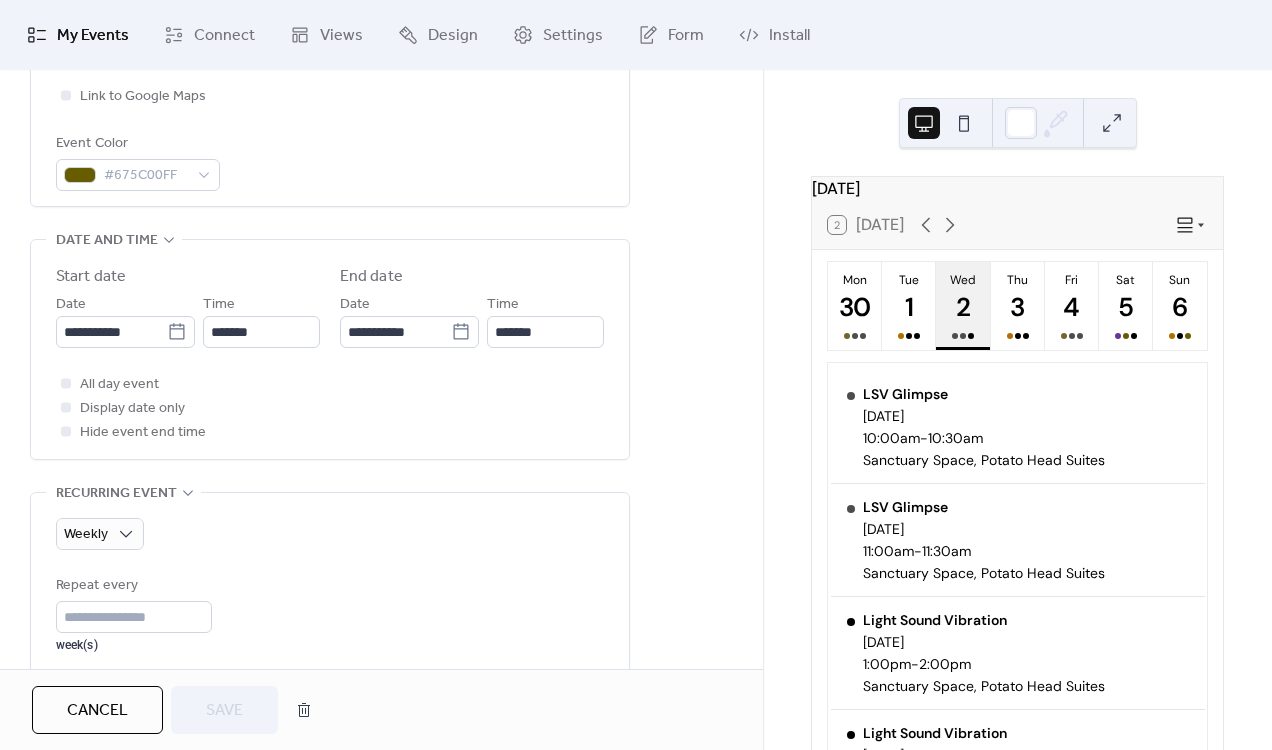 scroll, scrollTop: 578, scrollLeft: 0, axis: vertical 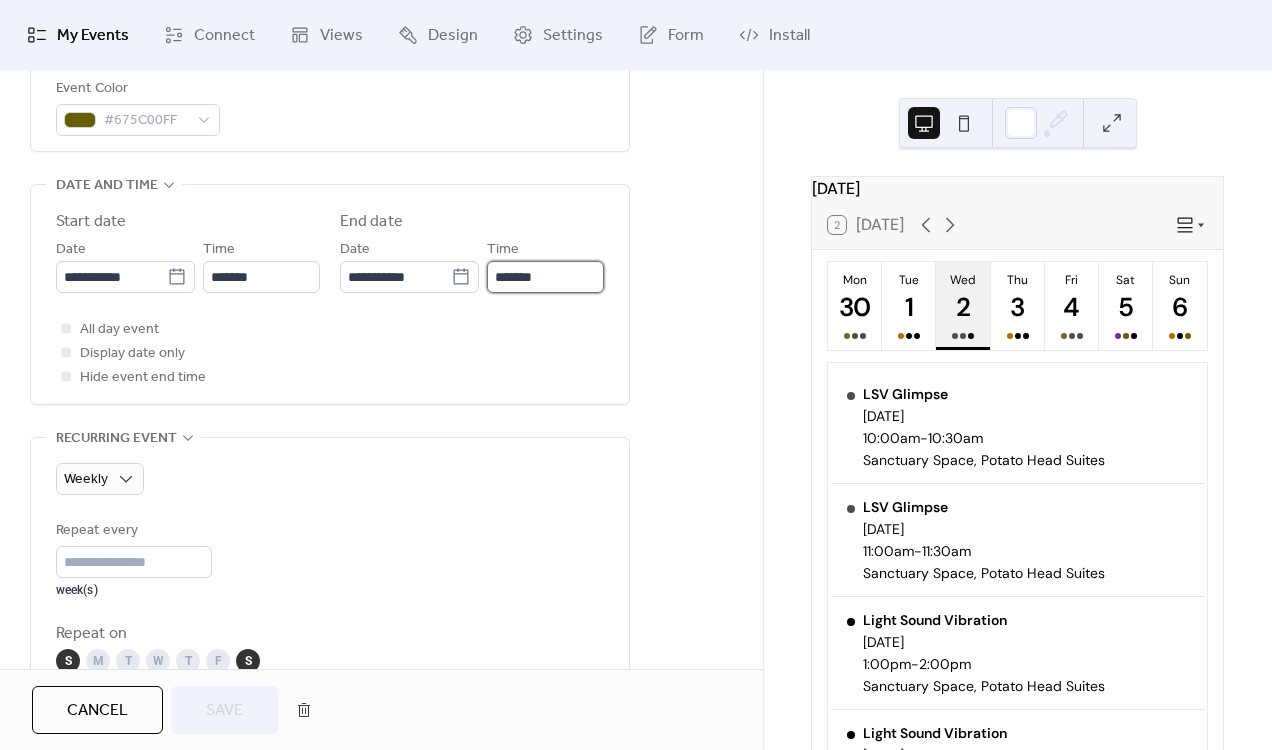 click on "*******" at bounding box center (545, 277) 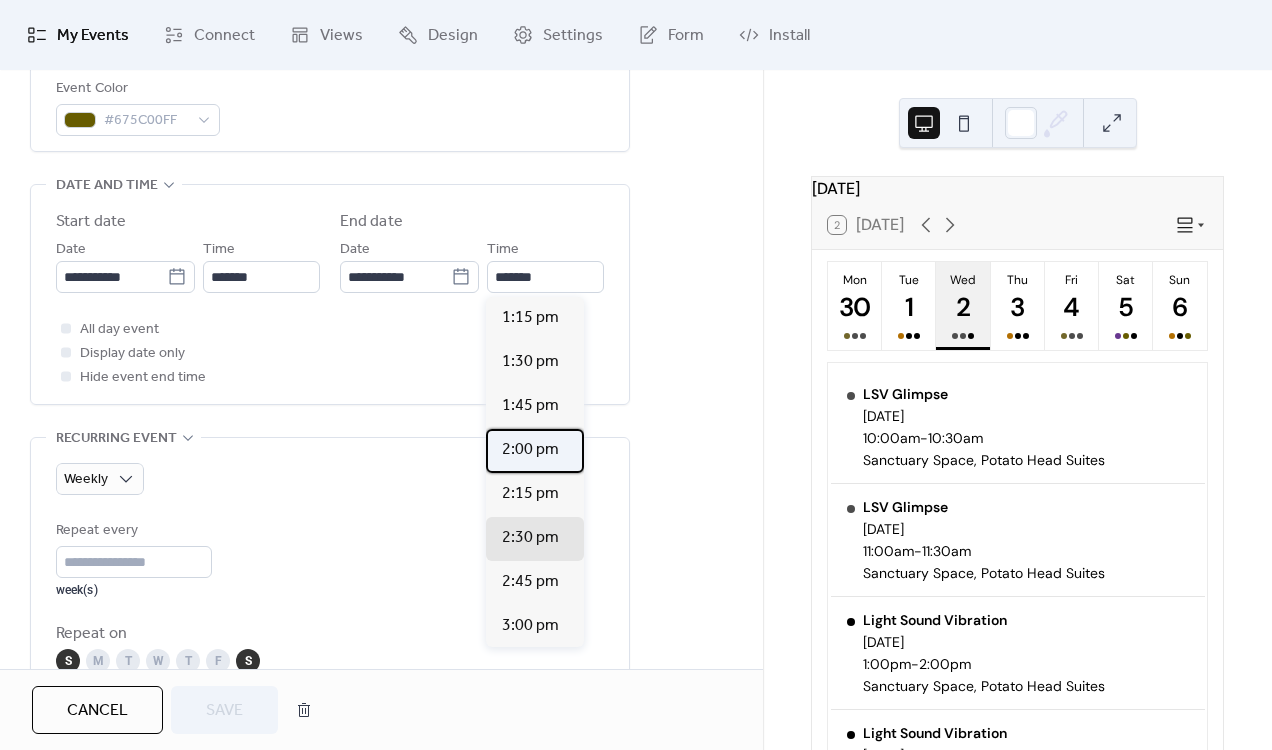 click on "2:00 pm" at bounding box center [530, 450] 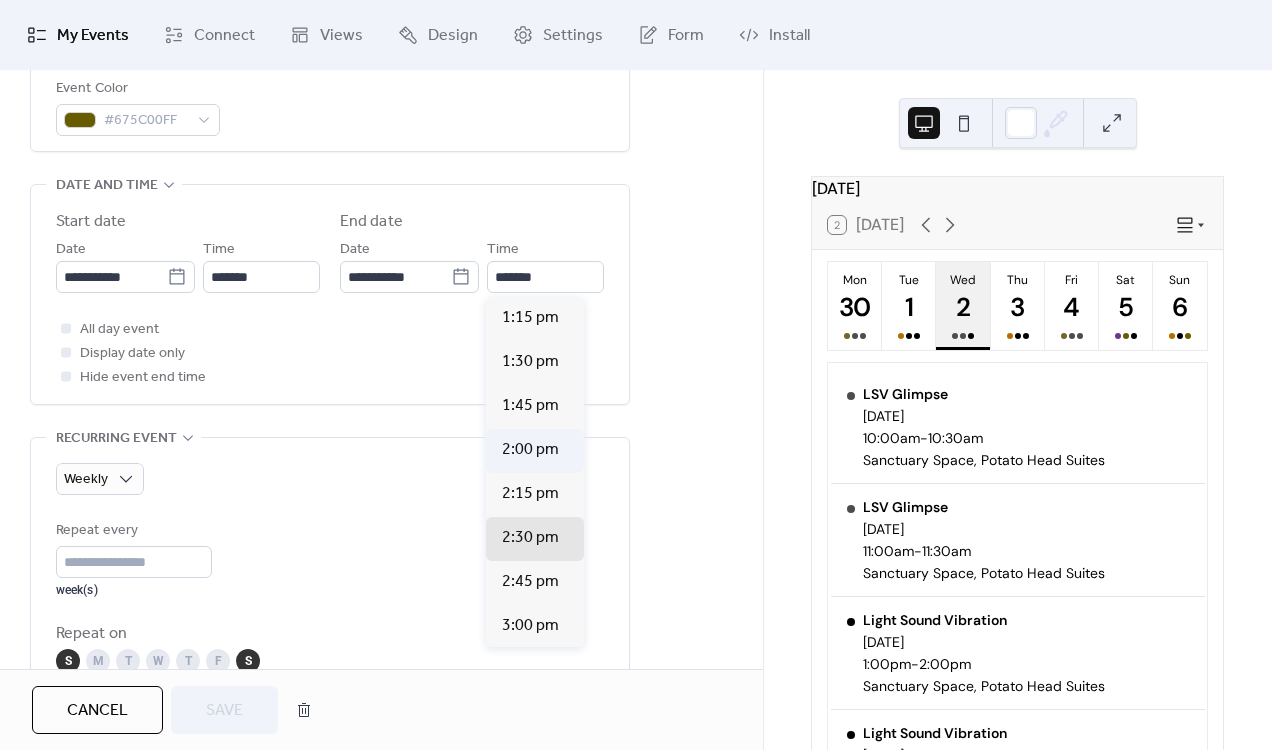 type on "*******" 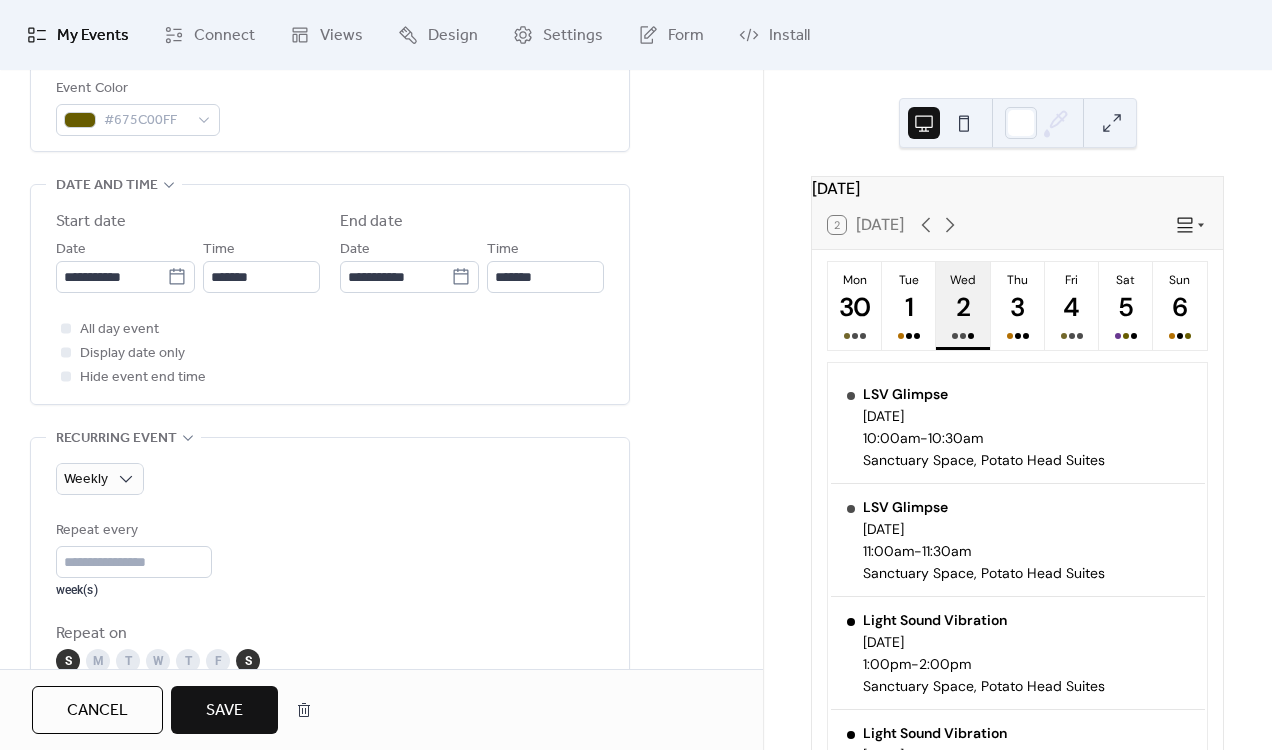 click on "Cancel Save" at bounding box center (381, 709) 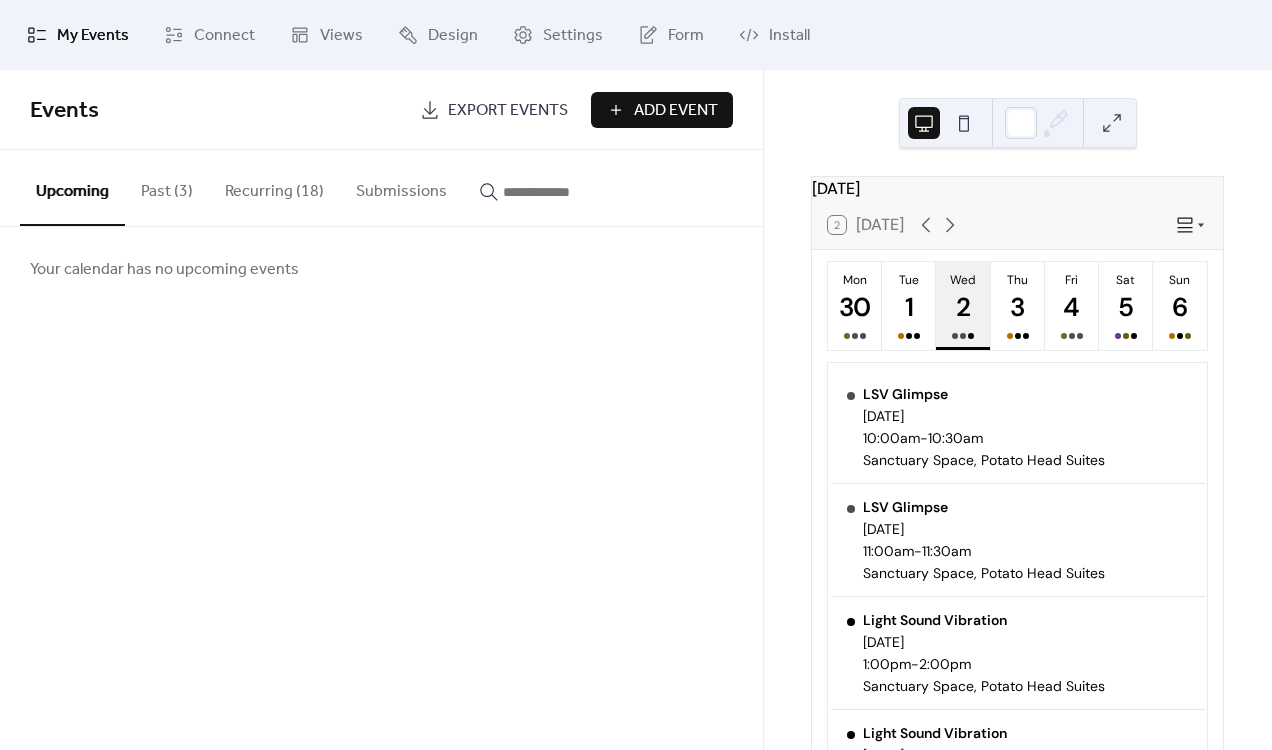 click on "Recurring  (18)" at bounding box center (274, 187) 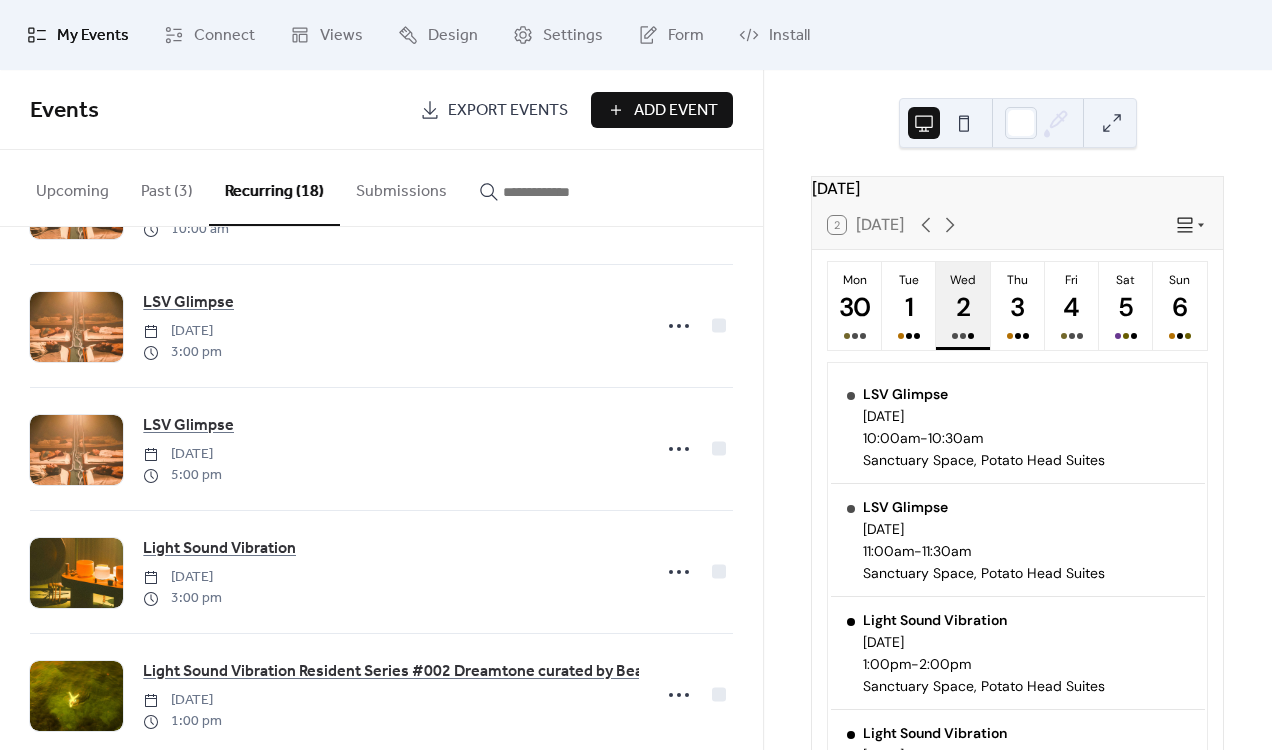 scroll, scrollTop: 1759, scrollLeft: 0, axis: vertical 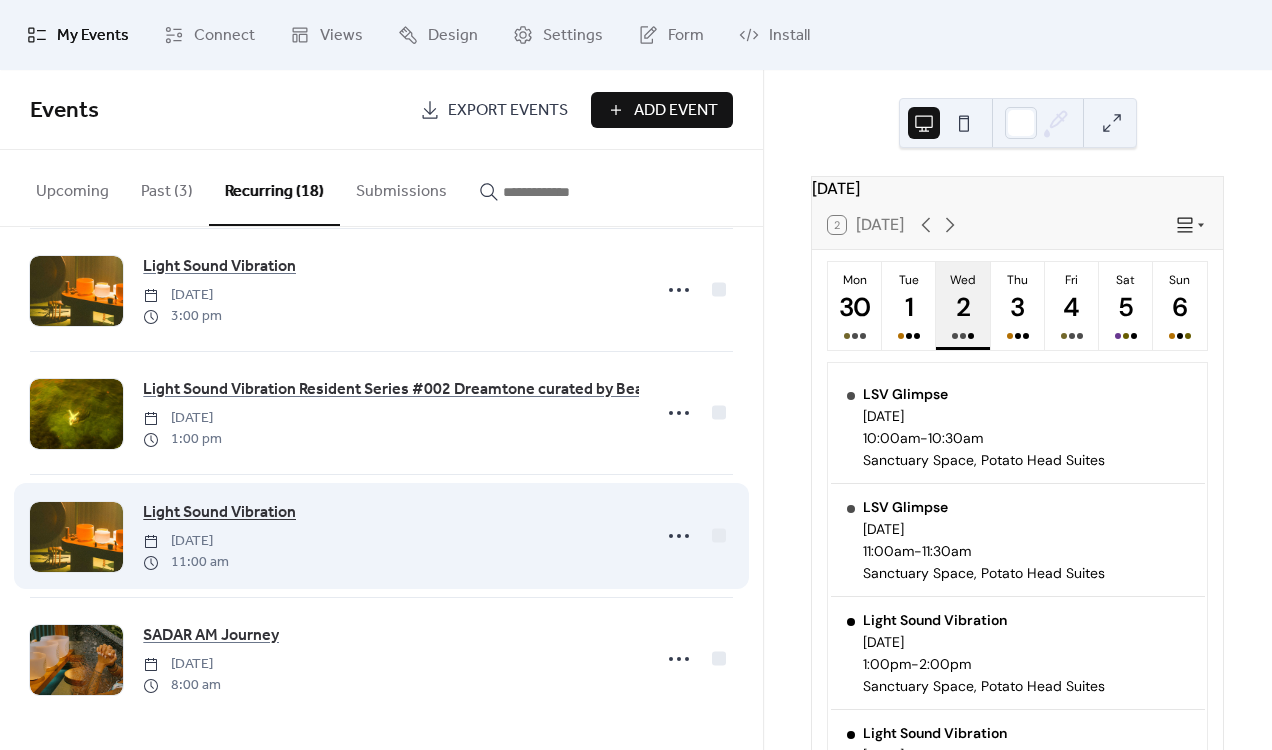 click on "Light Sound Vibration" at bounding box center (219, 513) 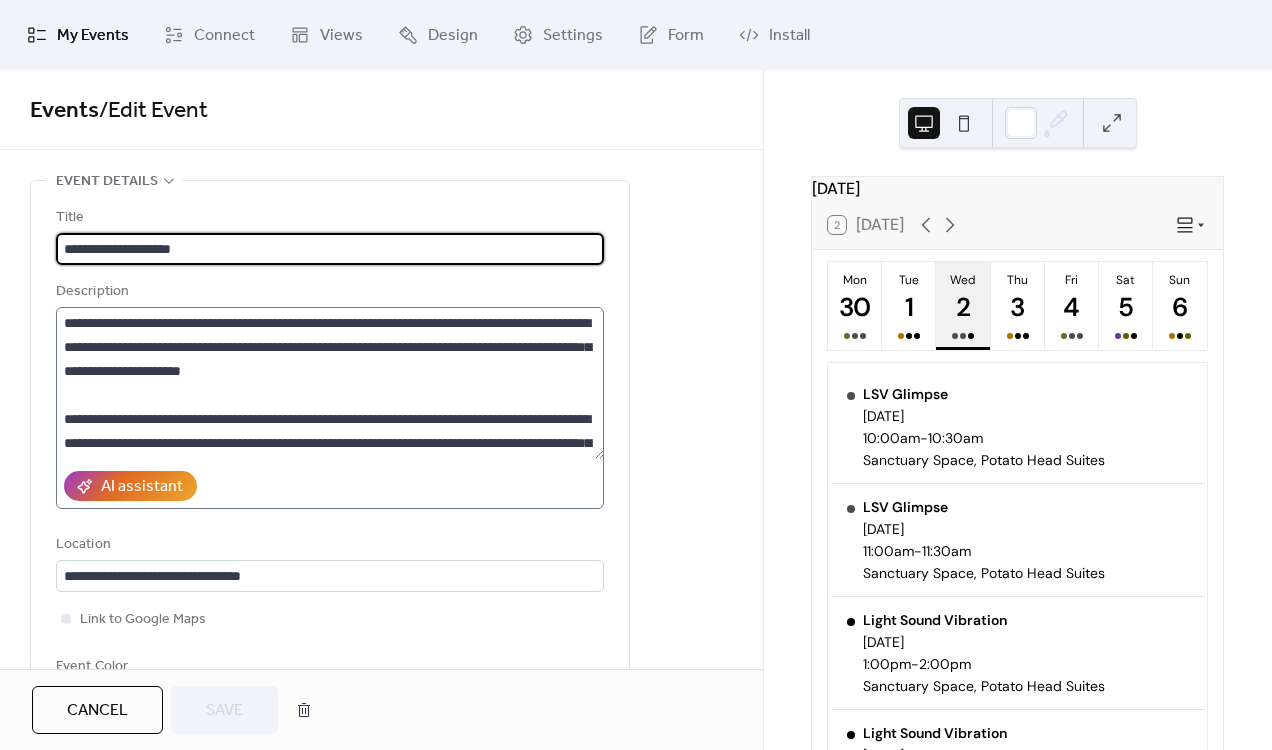 scroll, scrollTop: 24, scrollLeft: 0, axis: vertical 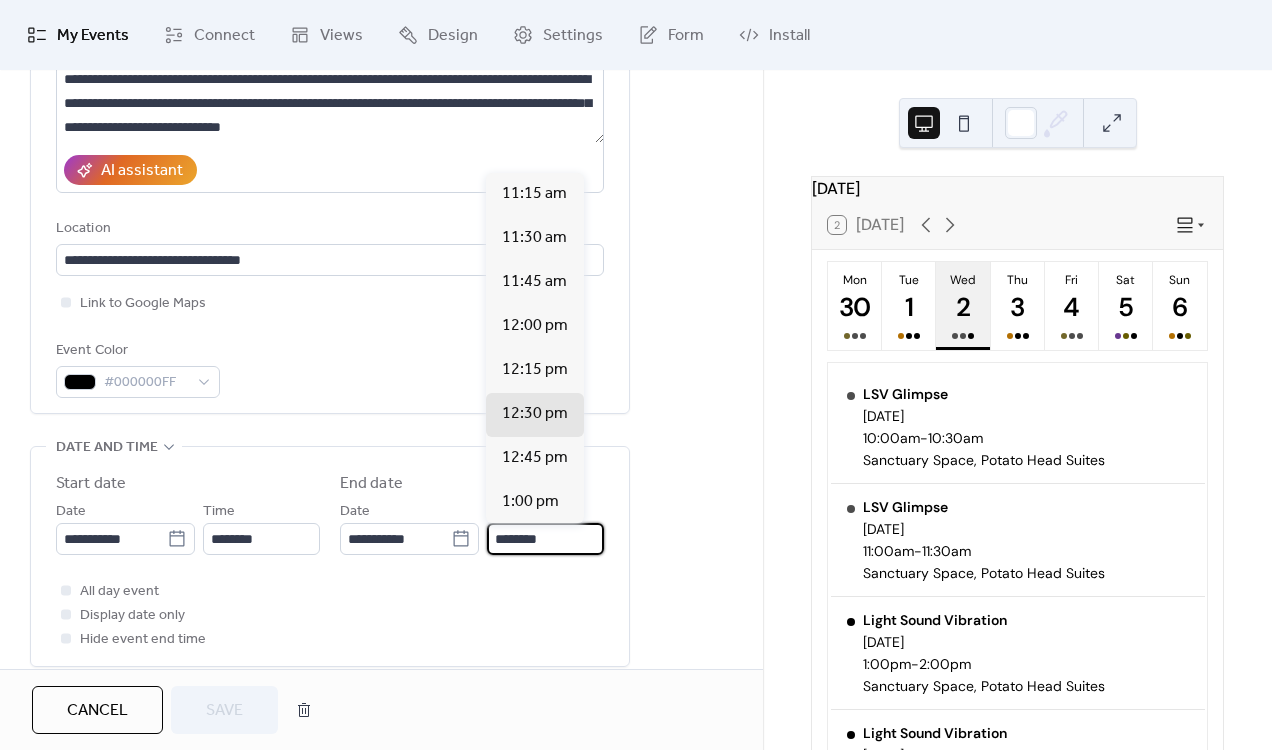 click on "********" at bounding box center (545, 539) 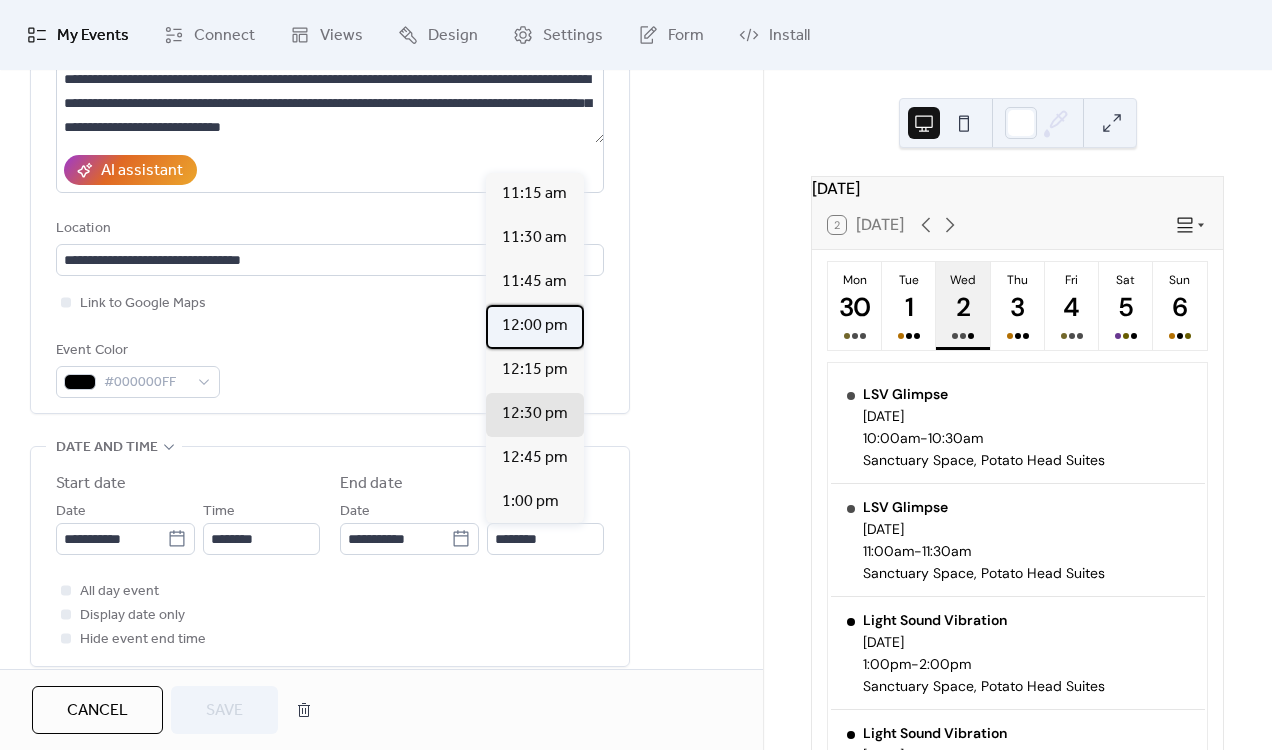 click on "12:00 pm" at bounding box center [535, 326] 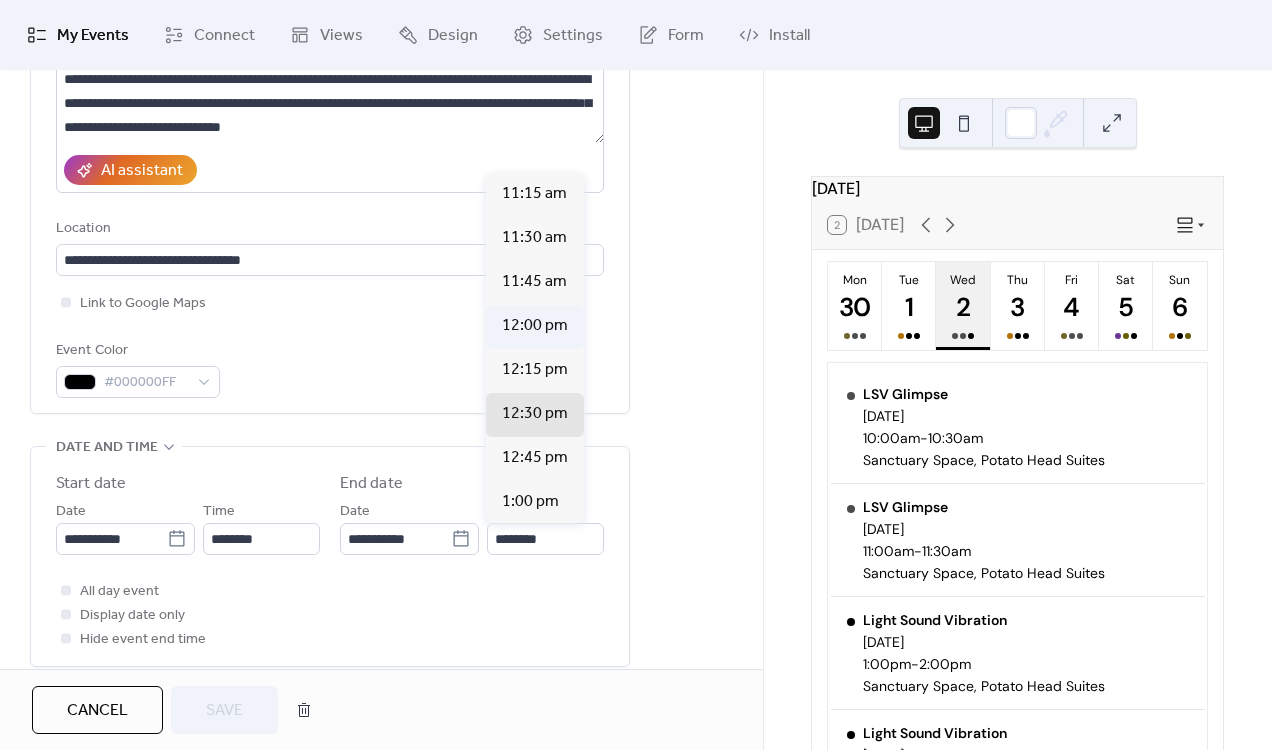 type on "********" 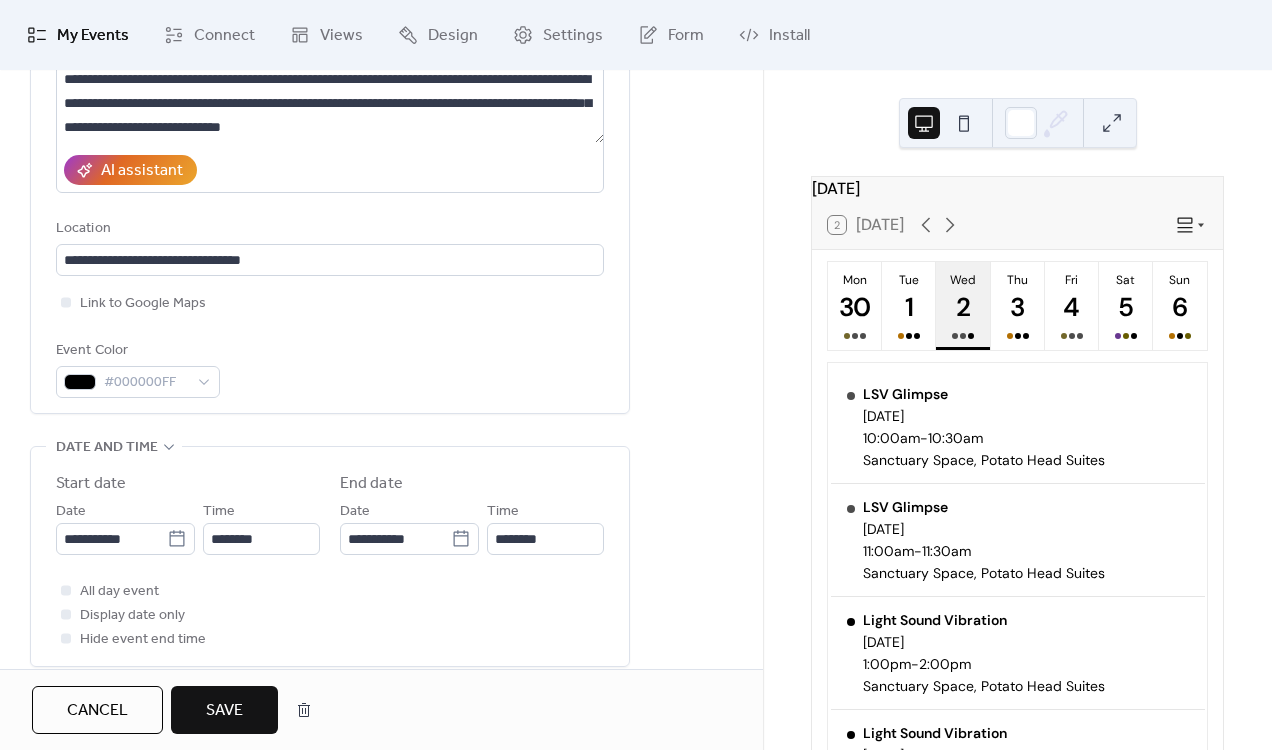 click on "Save" at bounding box center (224, 710) 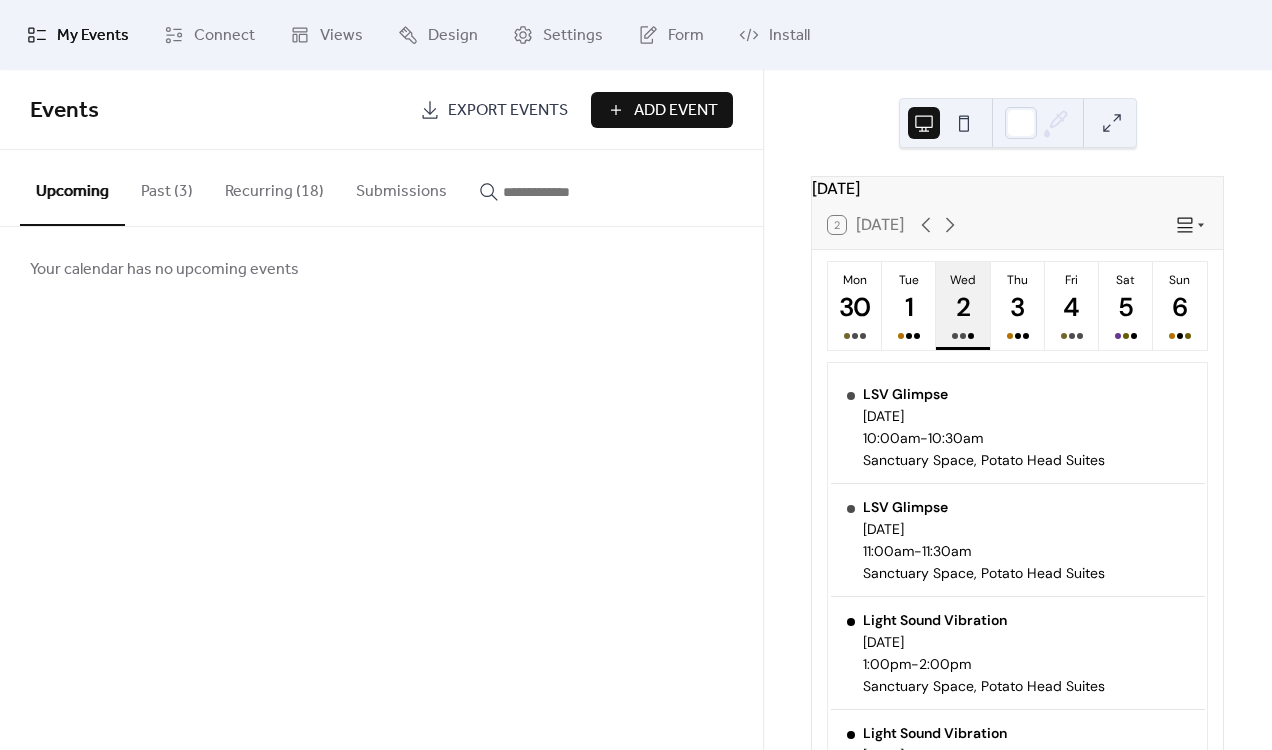 click on "Recurring  (18)" at bounding box center (274, 187) 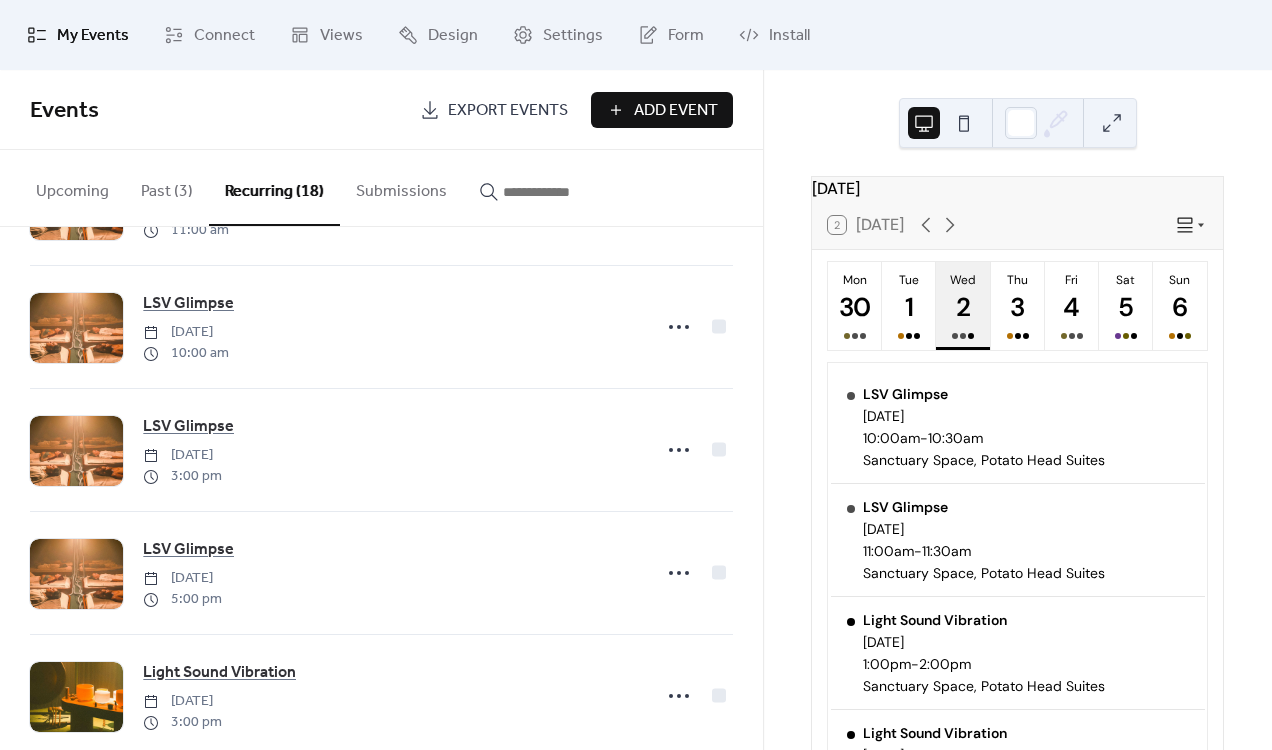 scroll, scrollTop: 1759, scrollLeft: 0, axis: vertical 